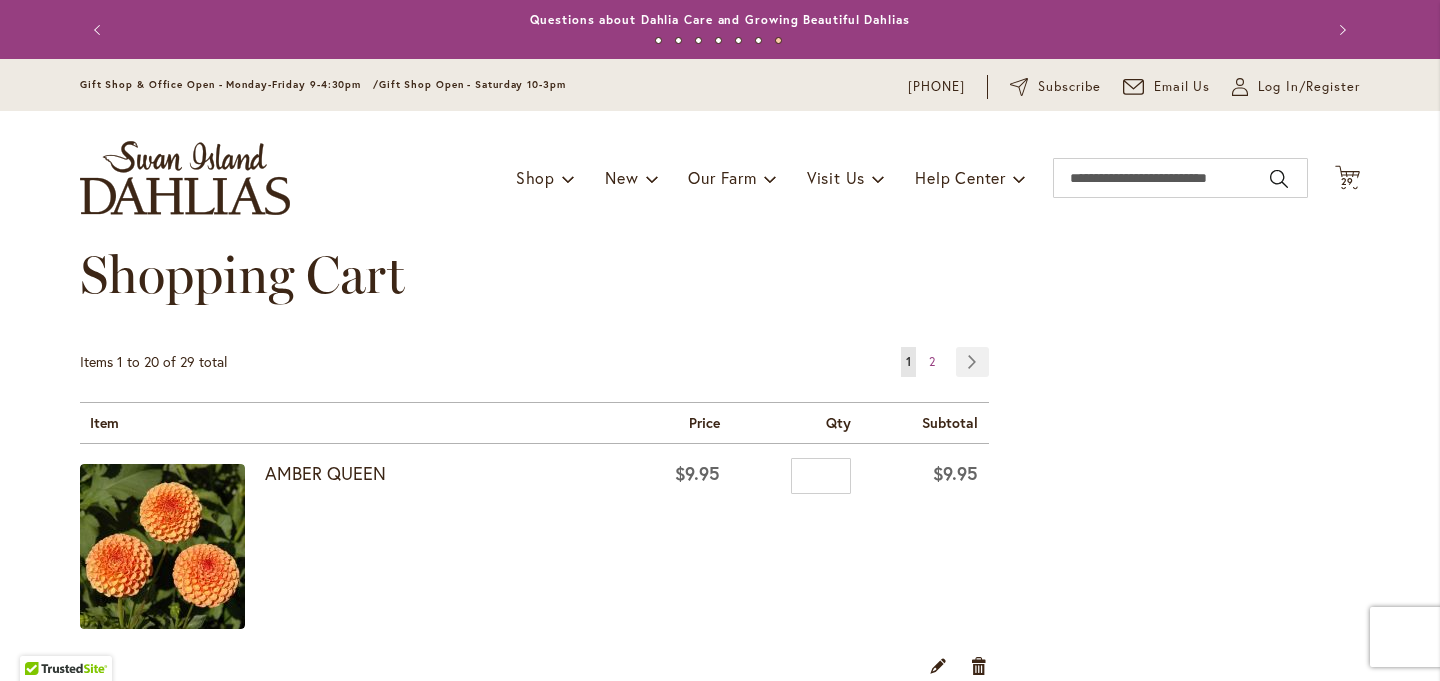 scroll, scrollTop: 0, scrollLeft: 0, axis: both 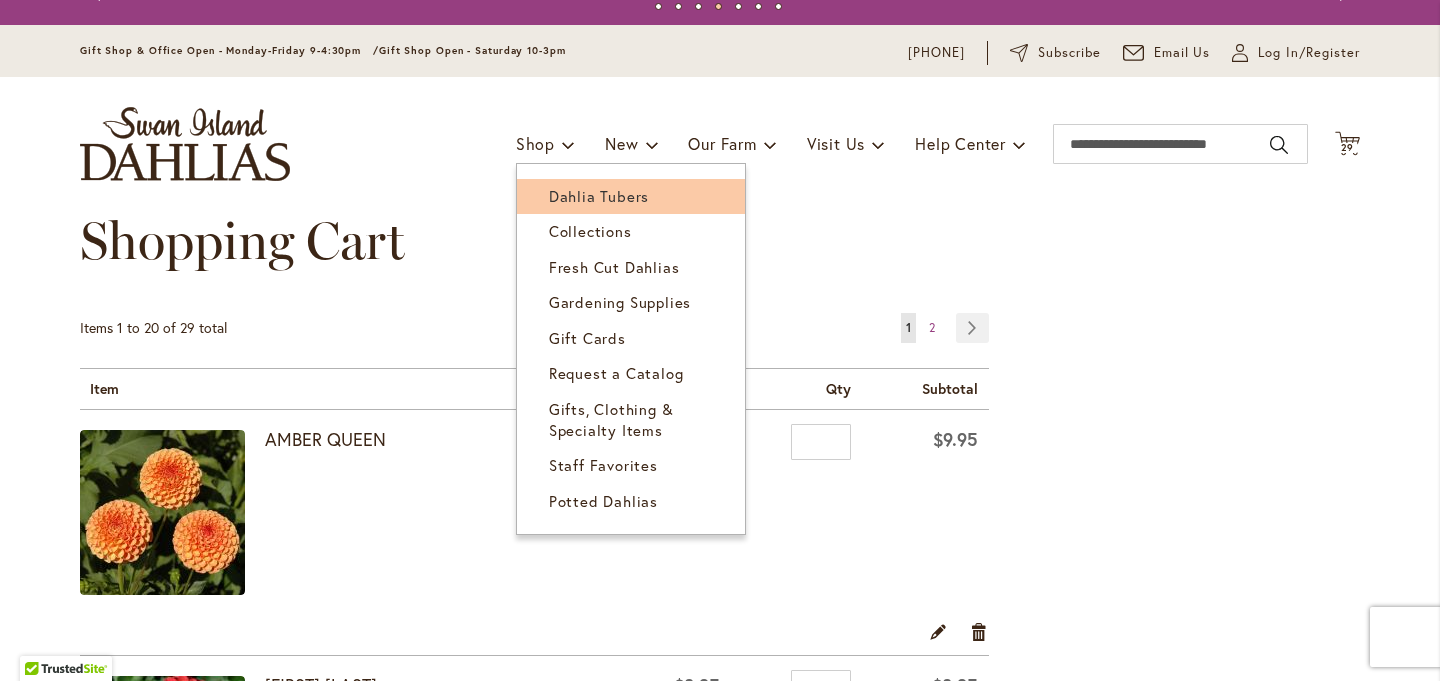 click on "Dahlia Tubers" at bounding box center (599, 196) 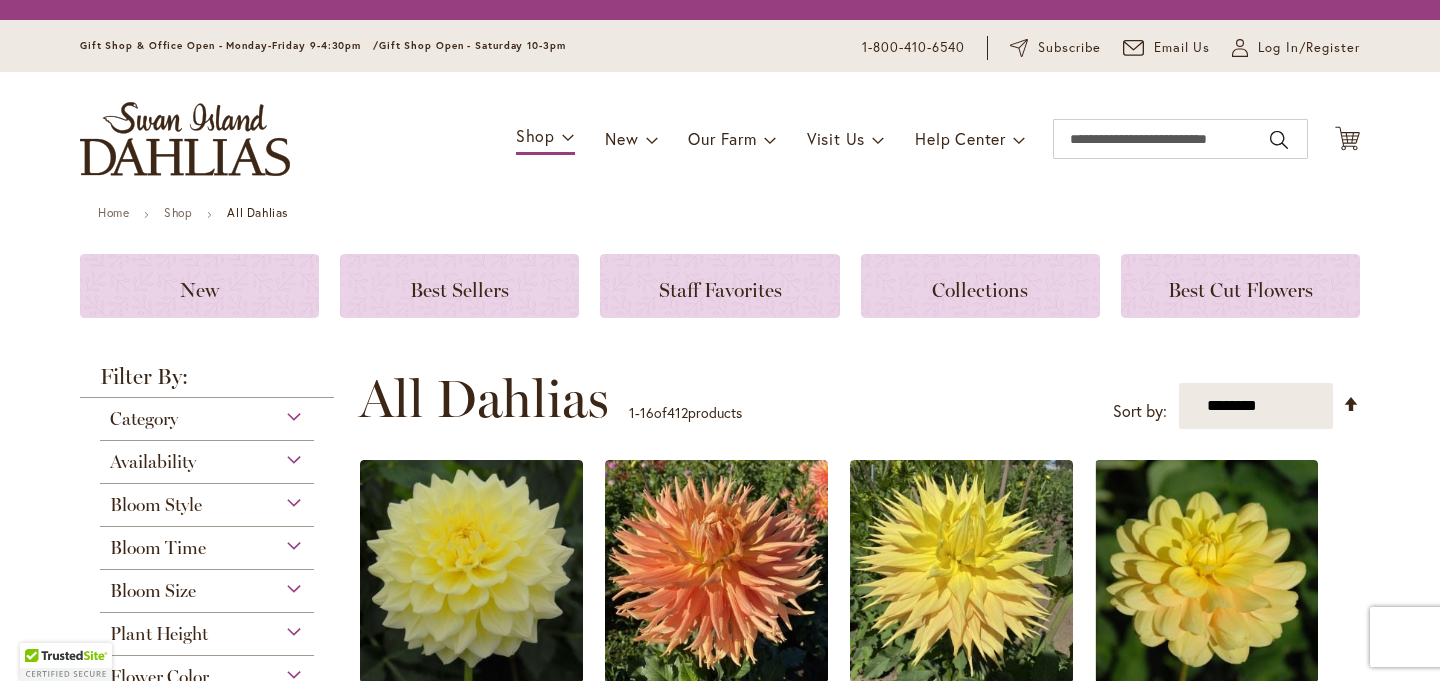 scroll, scrollTop: 0, scrollLeft: 0, axis: both 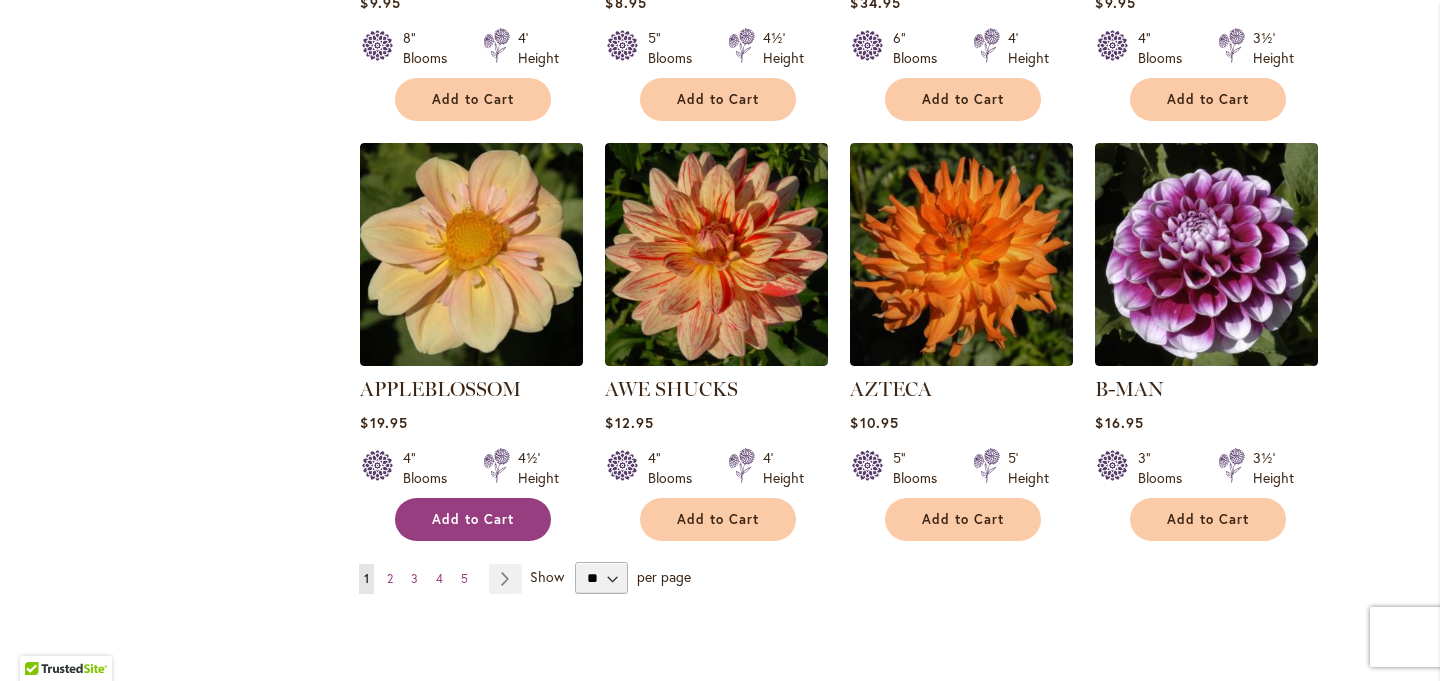 click on "Add to Cart" at bounding box center (473, 519) 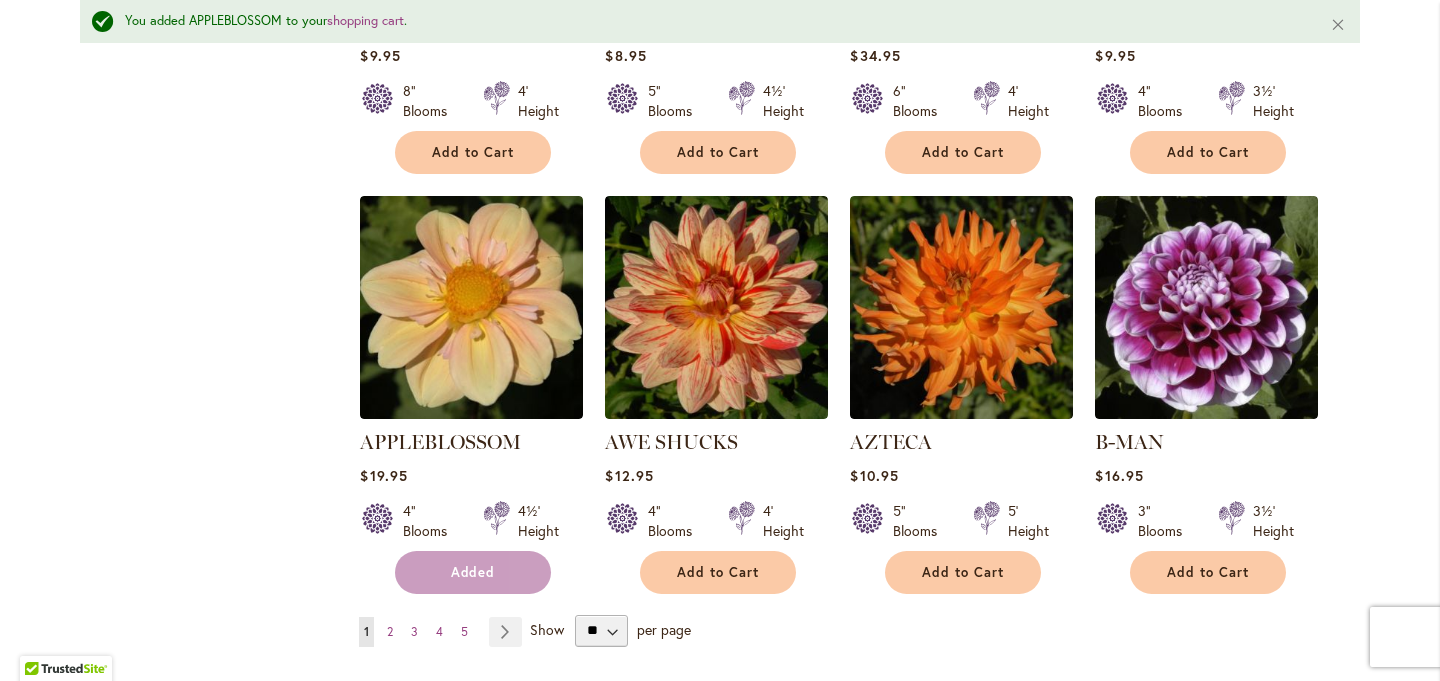 scroll, scrollTop: 1668, scrollLeft: 0, axis: vertical 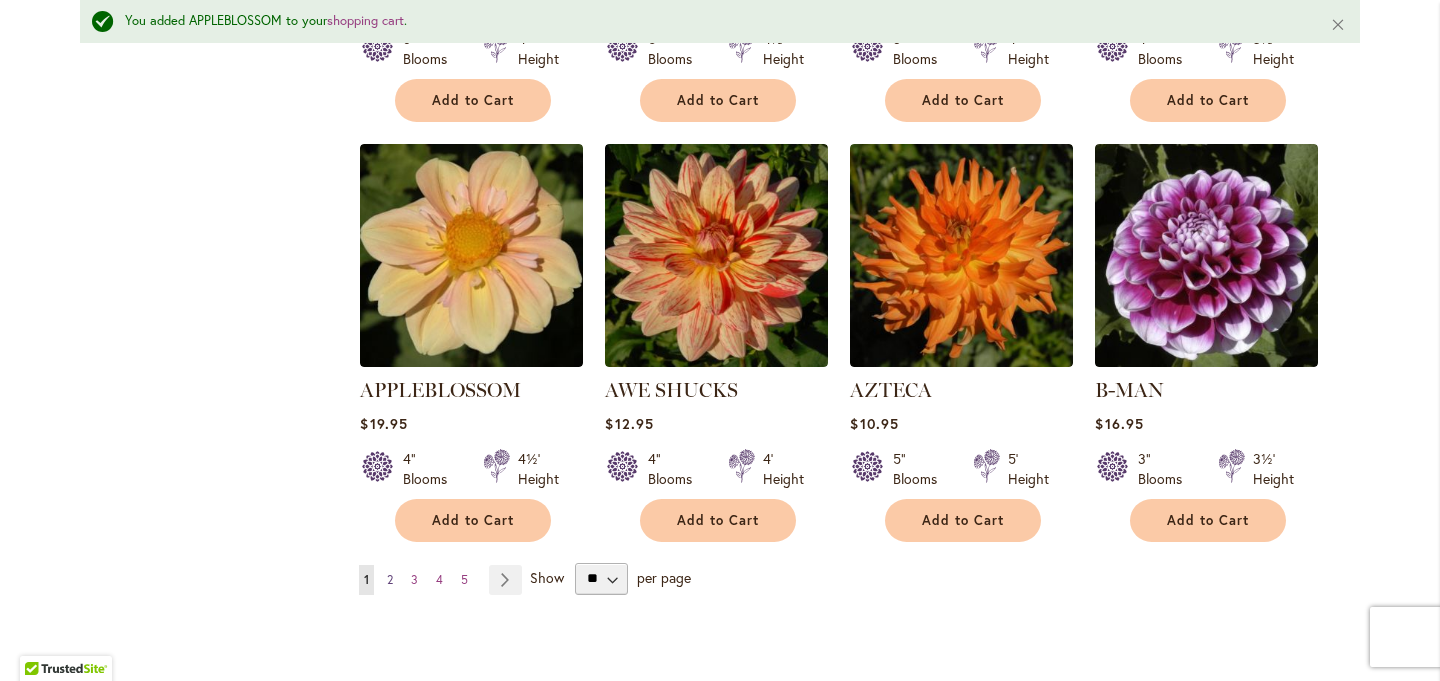 click on "2" at bounding box center (390, 579) 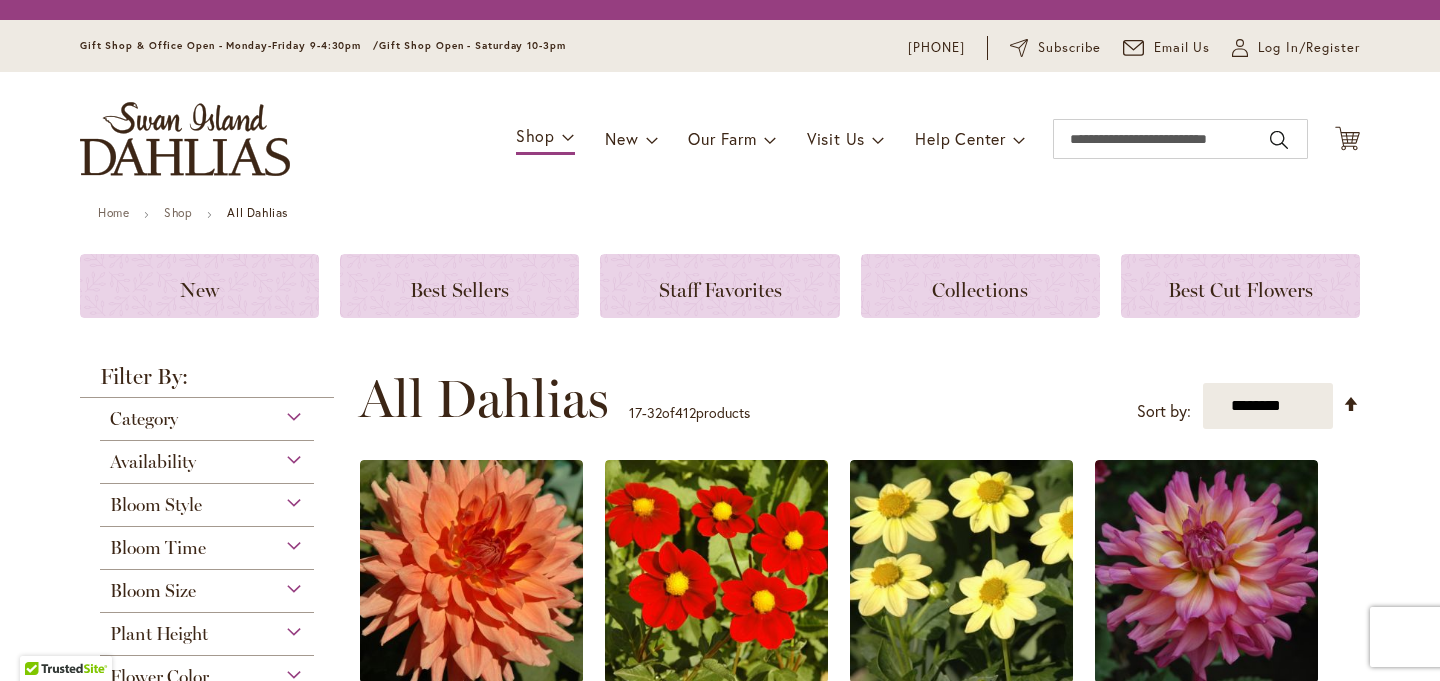 scroll, scrollTop: 0, scrollLeft: 0, axis: both 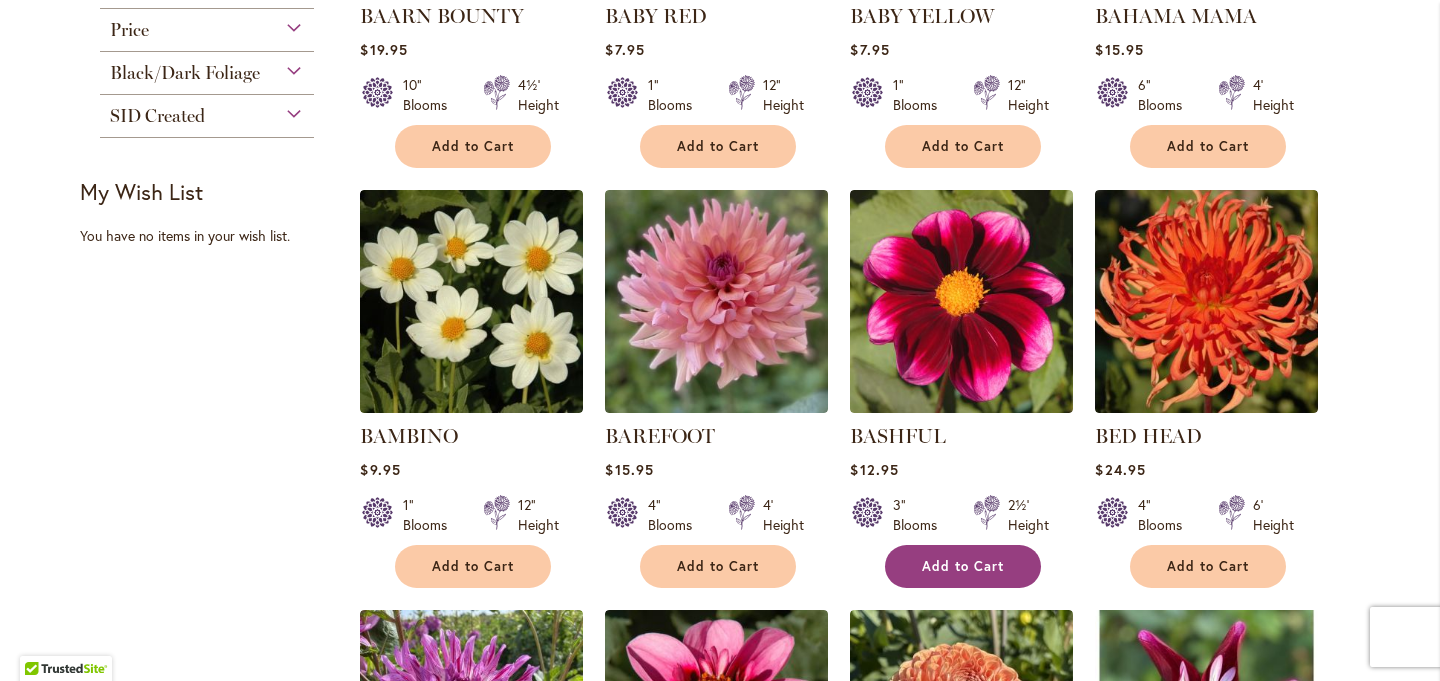 click on "Add to Cart" at bounding box center (963, 566) 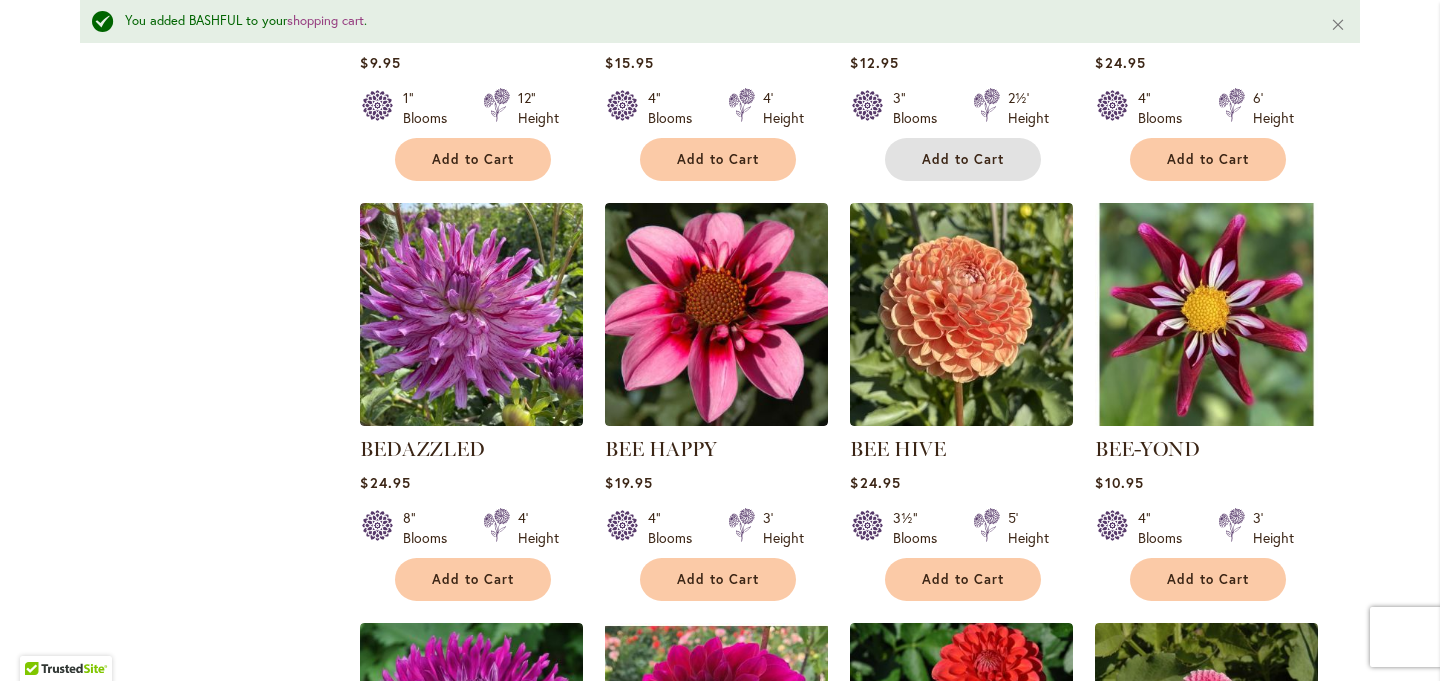 scroll, scrollTop: 1213, scrollLeft: 0, axis: vertical 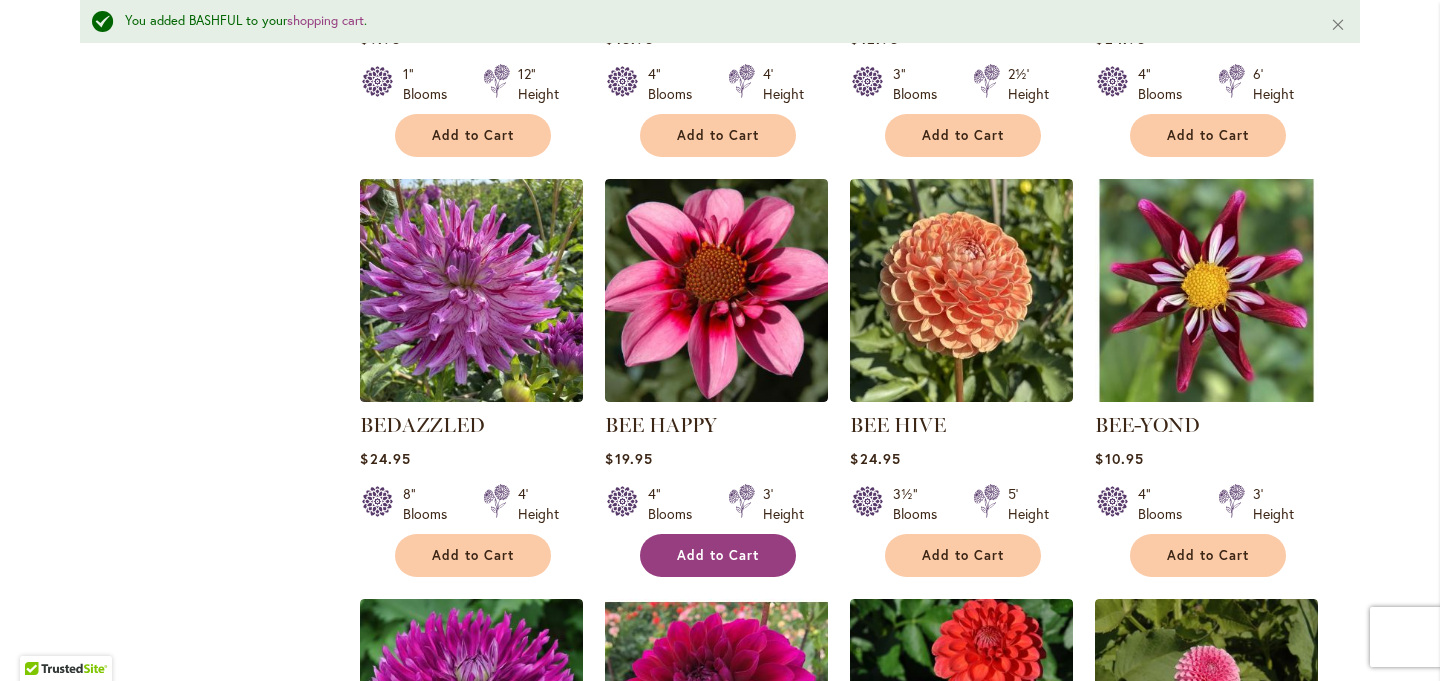 click on "Add to Cart" at bounding box center [718, 555] 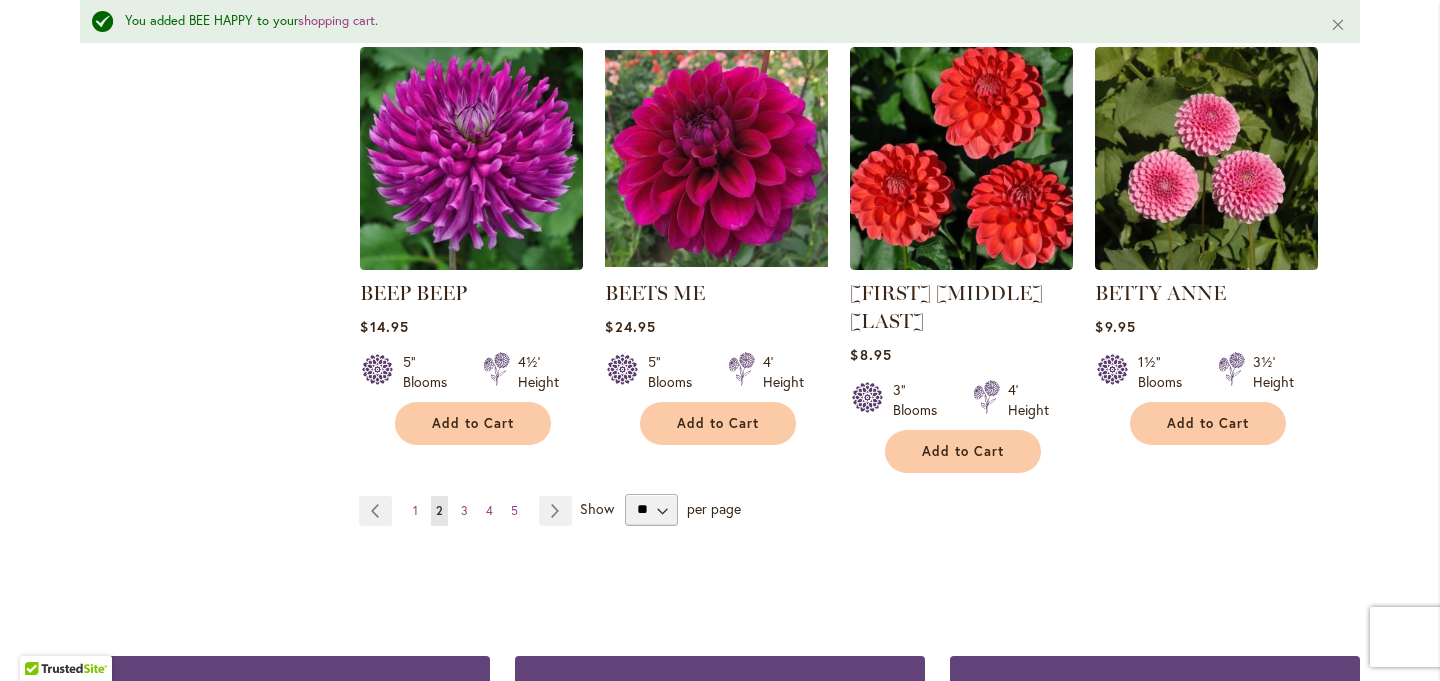 scroll, scrollTop: 1767, scrollLeft: 0, axis: vertical 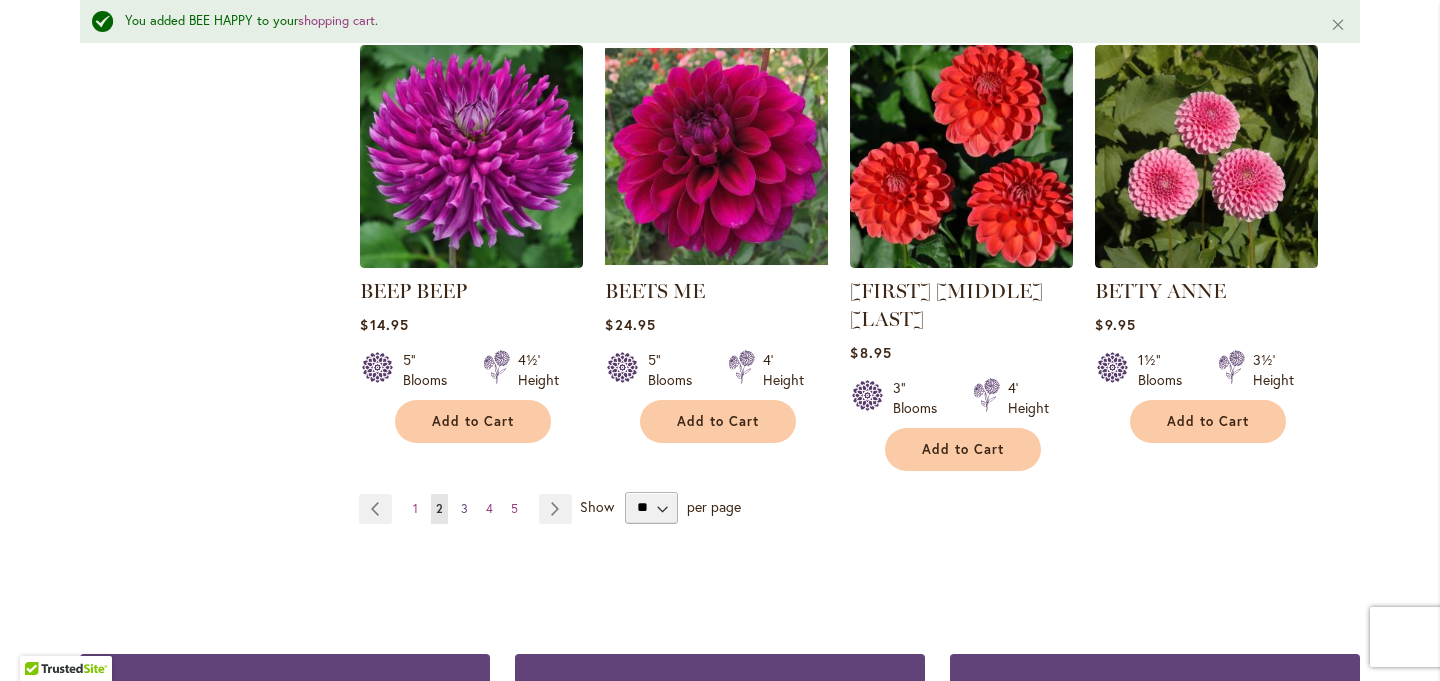 click on "3" at bounding box center (464, 508) 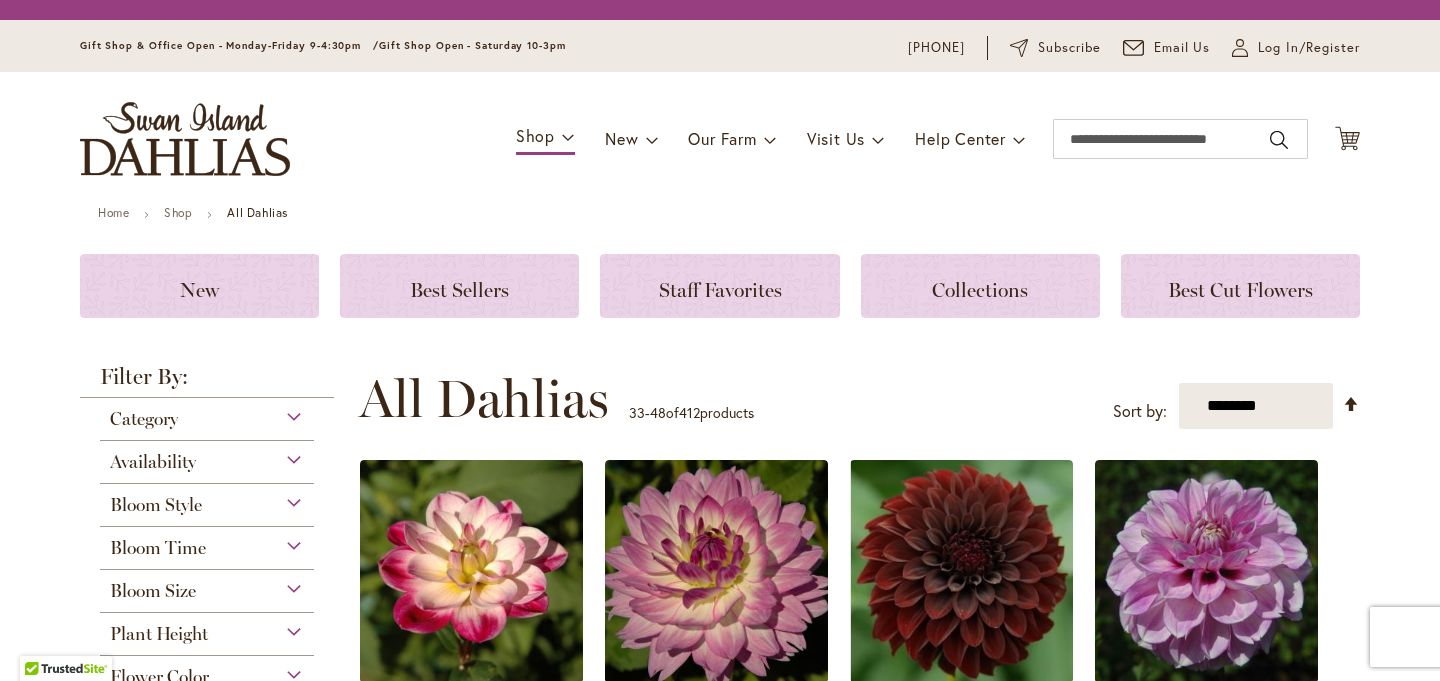 scroll, scrollTop: 0, scrollLeft: 0, axis: both 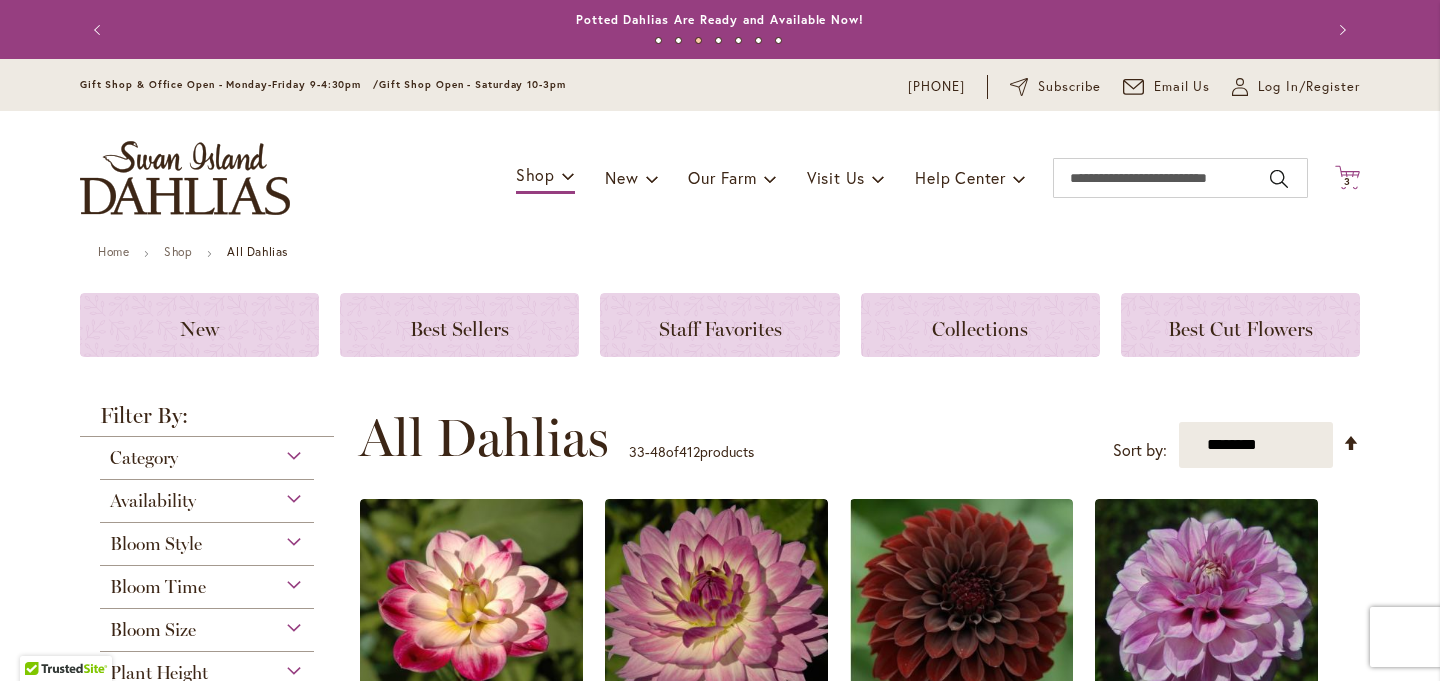 click on "3" at bounding box center (1347, 181) 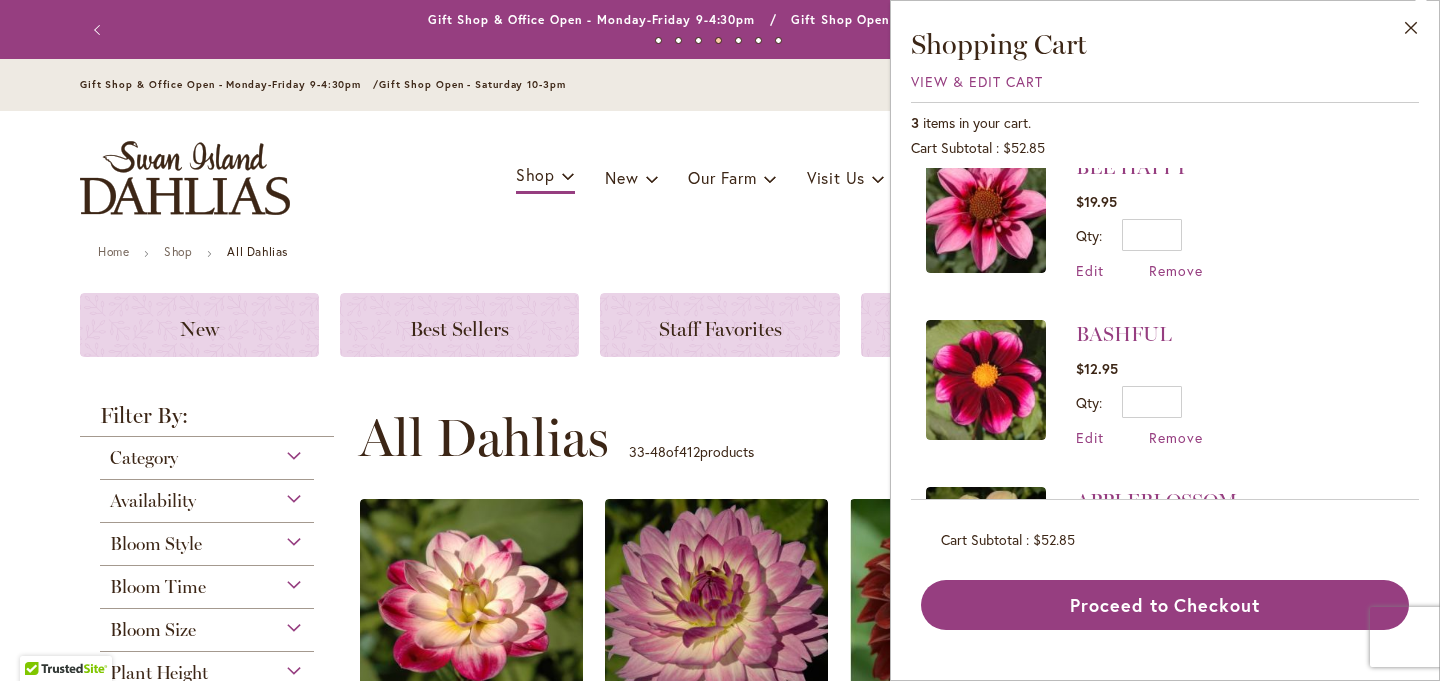 scroll, scrollTop: 0, scrollLeft: 0, axis: both 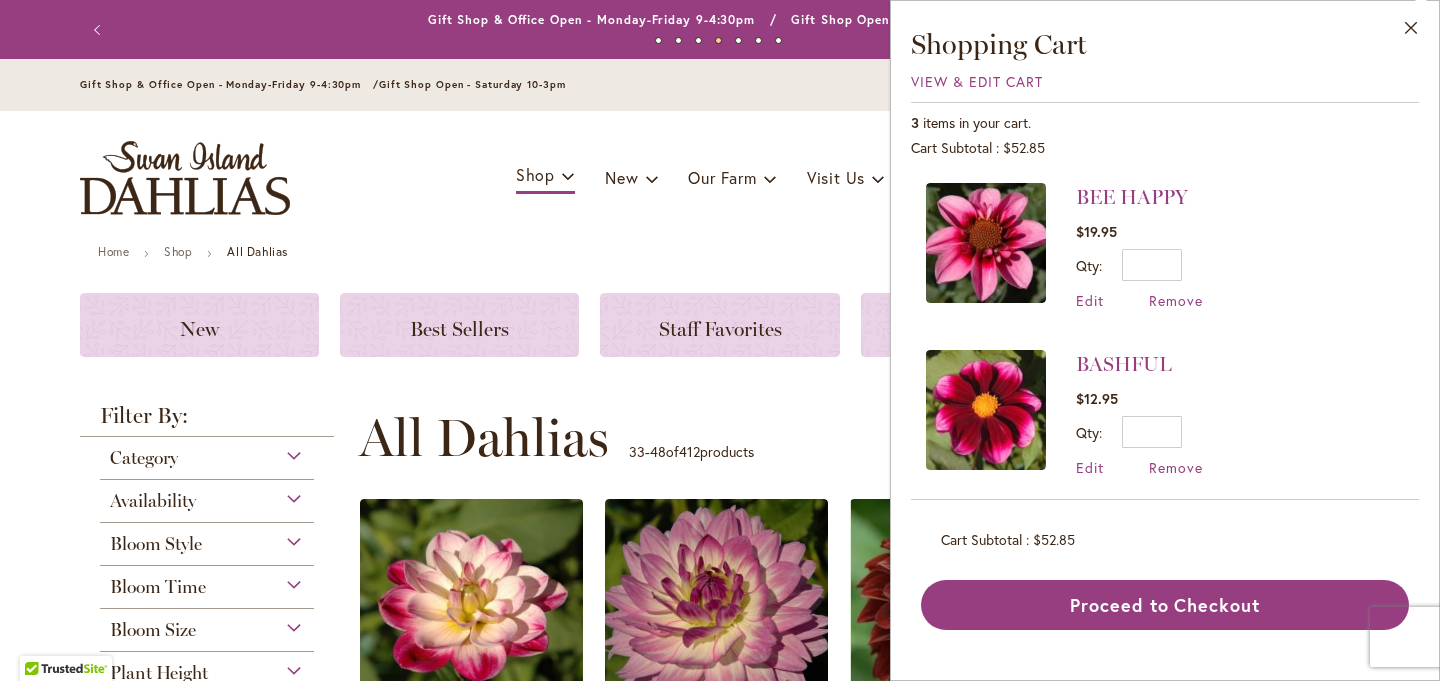 click on "**********" at bounding box center [859, 438] 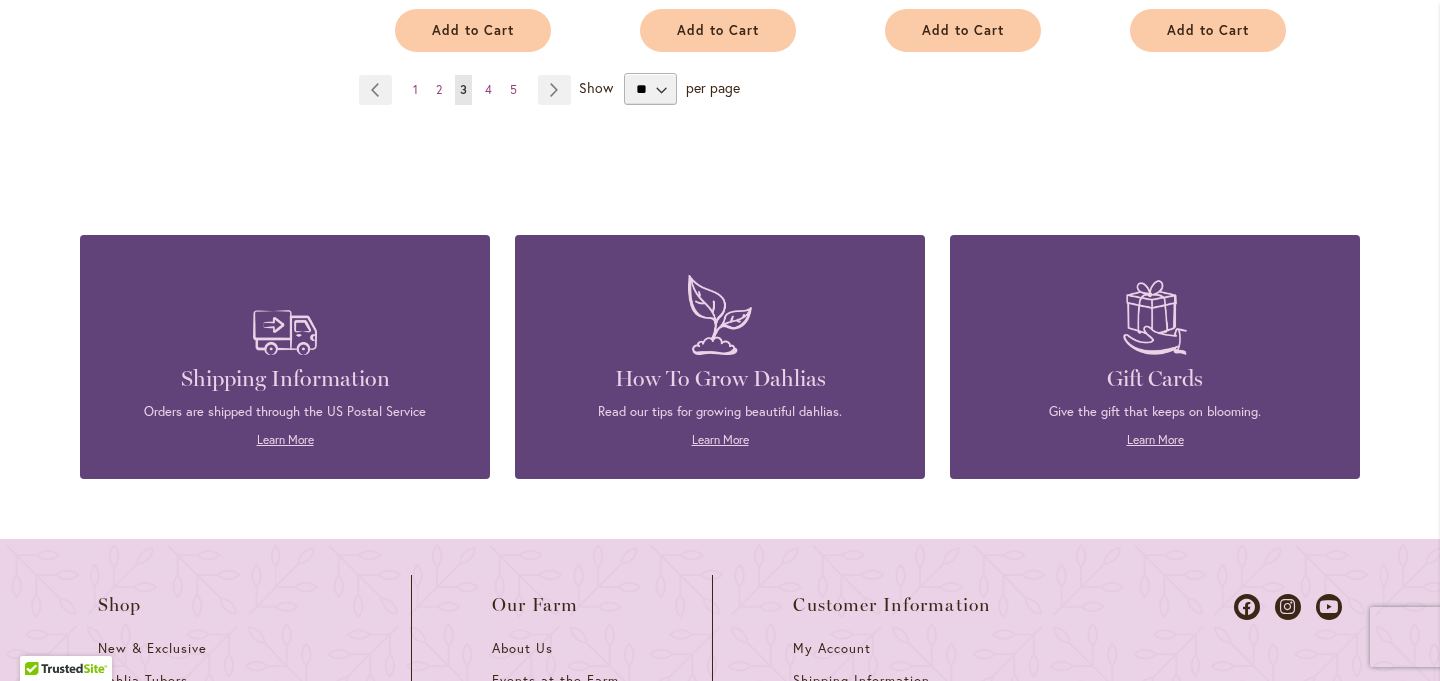 scroll, scrollTop: 2054, scrollLeft: 0, axis: vertical 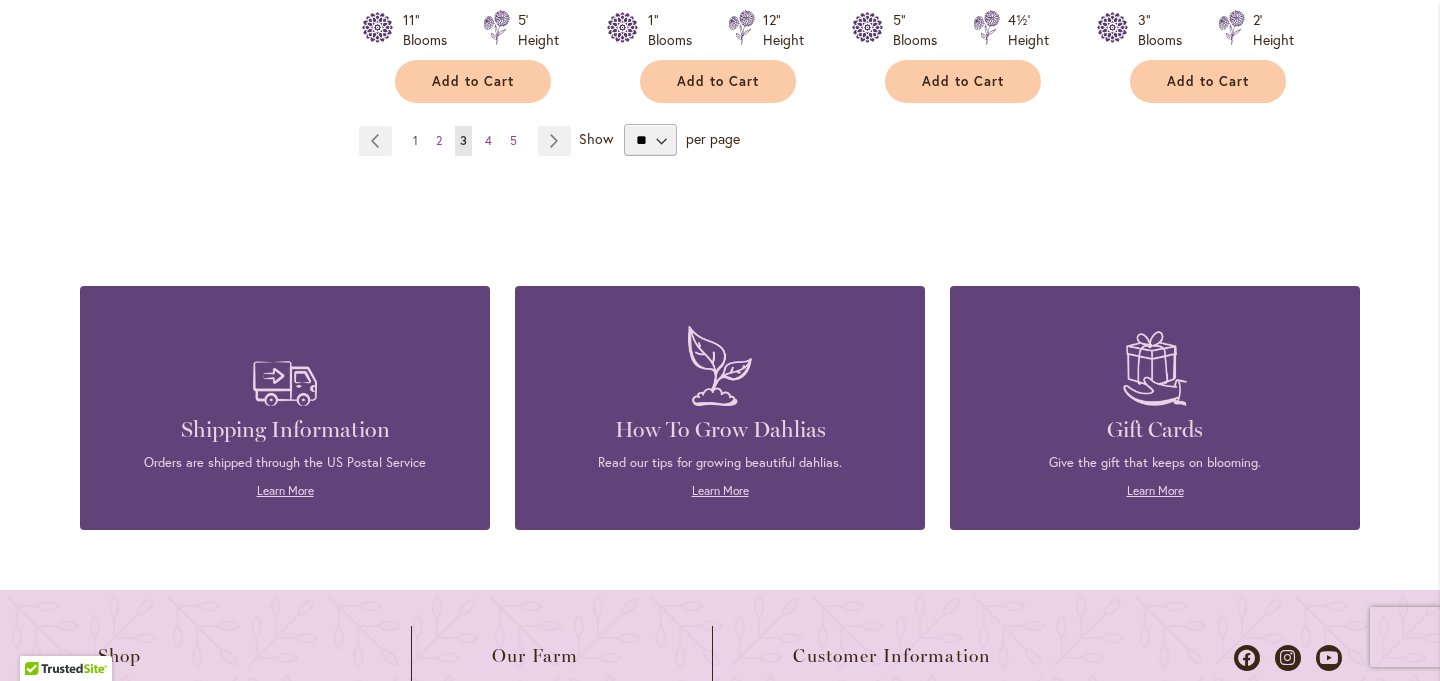 click on "Page
1" at bounding box center [415, 141] 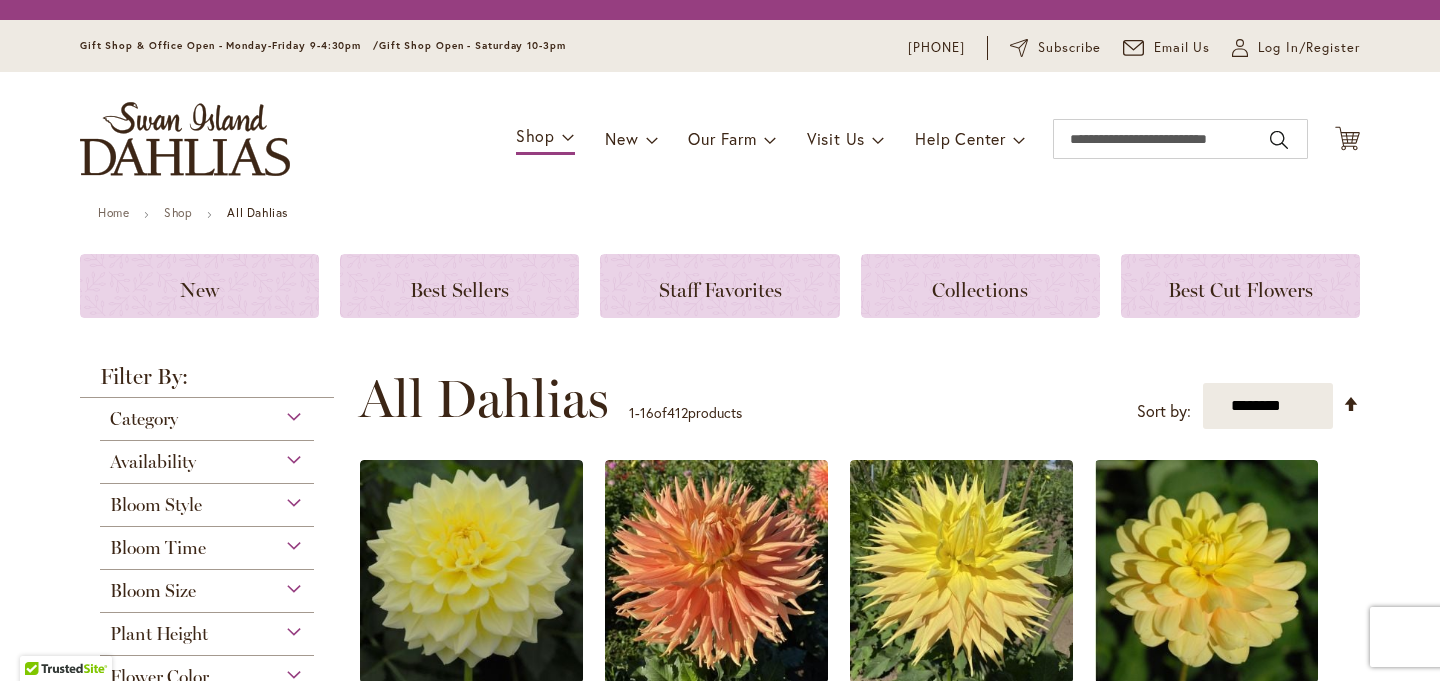 scroll, scrollTop: 0, scrollLeft: 0, axis: both 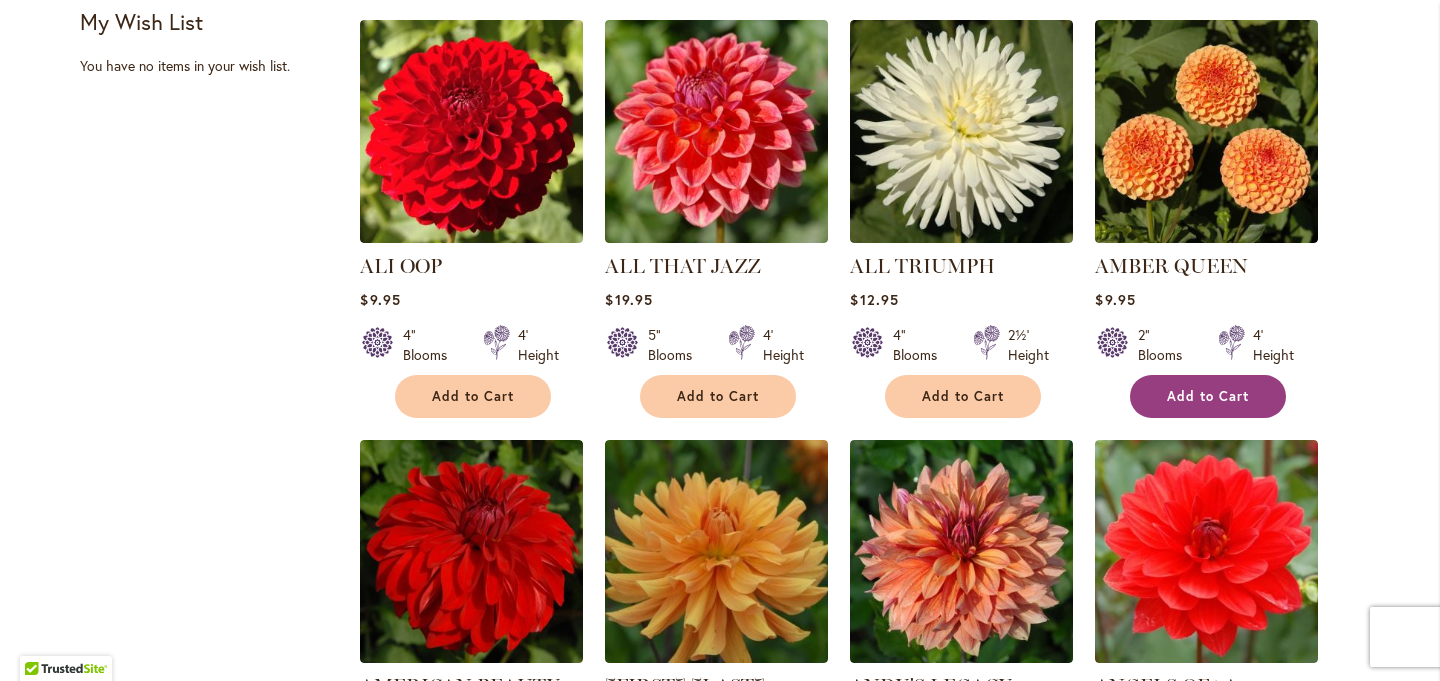 click on "Add to Cart" at bounding box center [1208, 396] 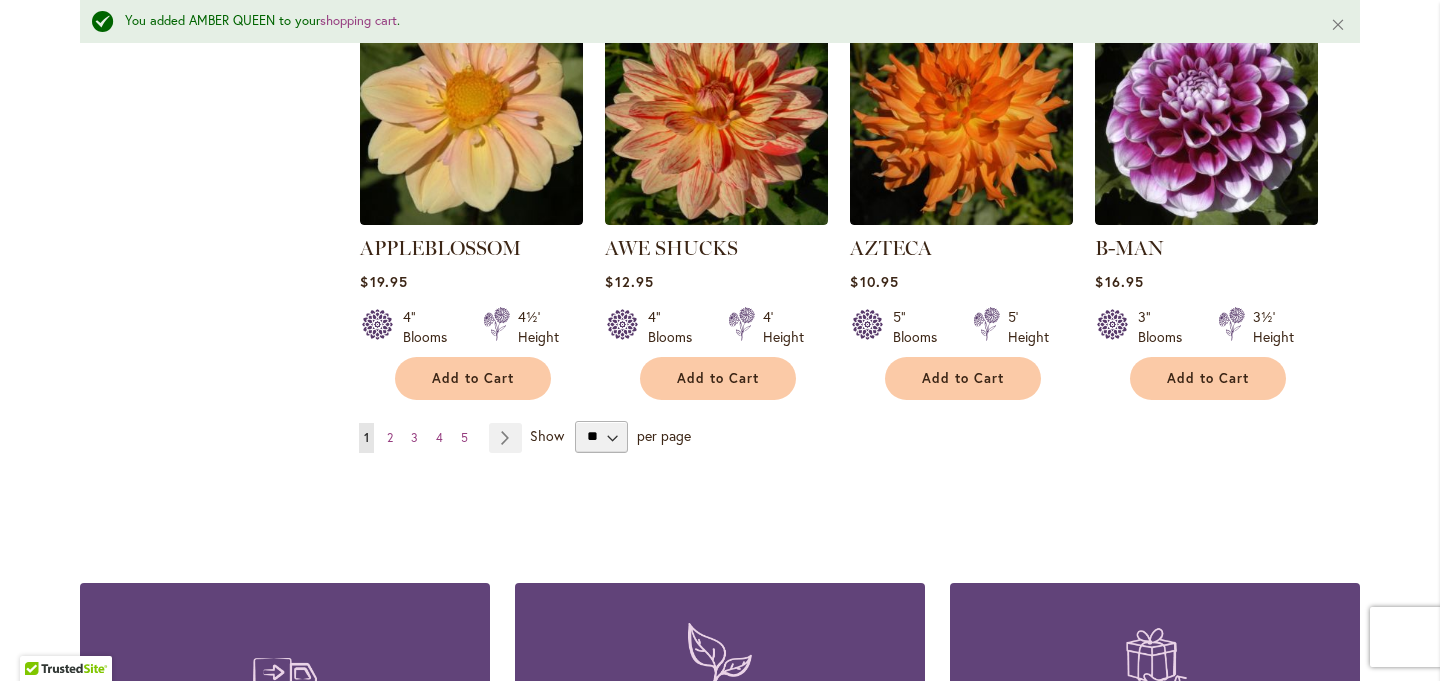 scroll, scrollTop: 1816, scrollLeft: 0, axis: vertical 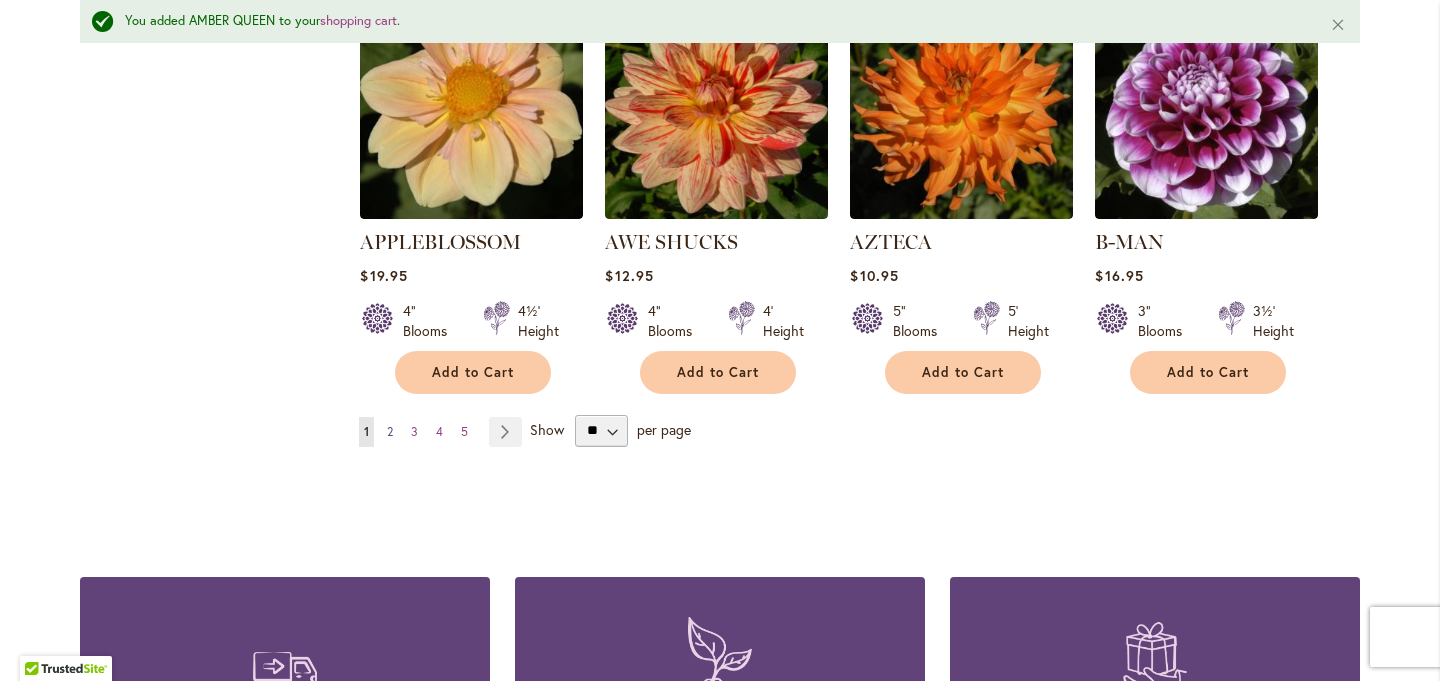 click on "2" at bounding box center (390, 431) 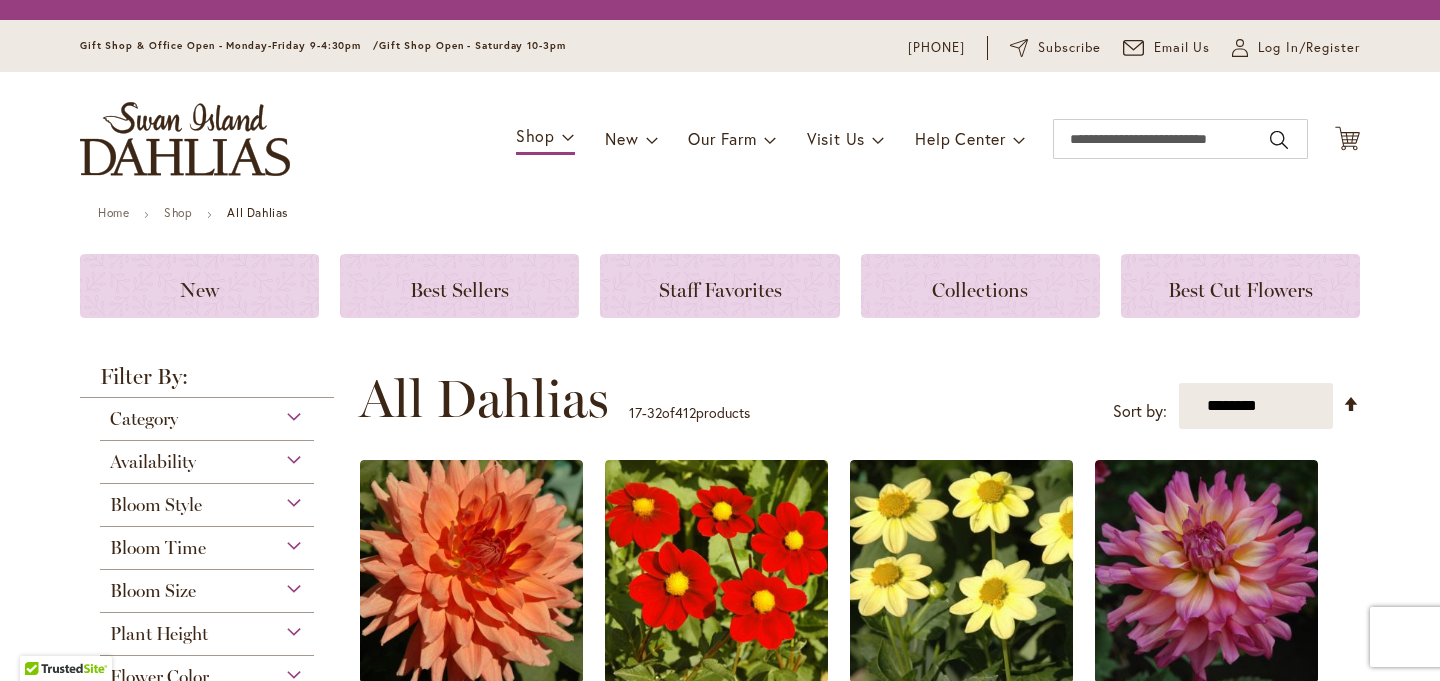 scroll, scrollTop: 0, scrollLeft: 0, axis: both 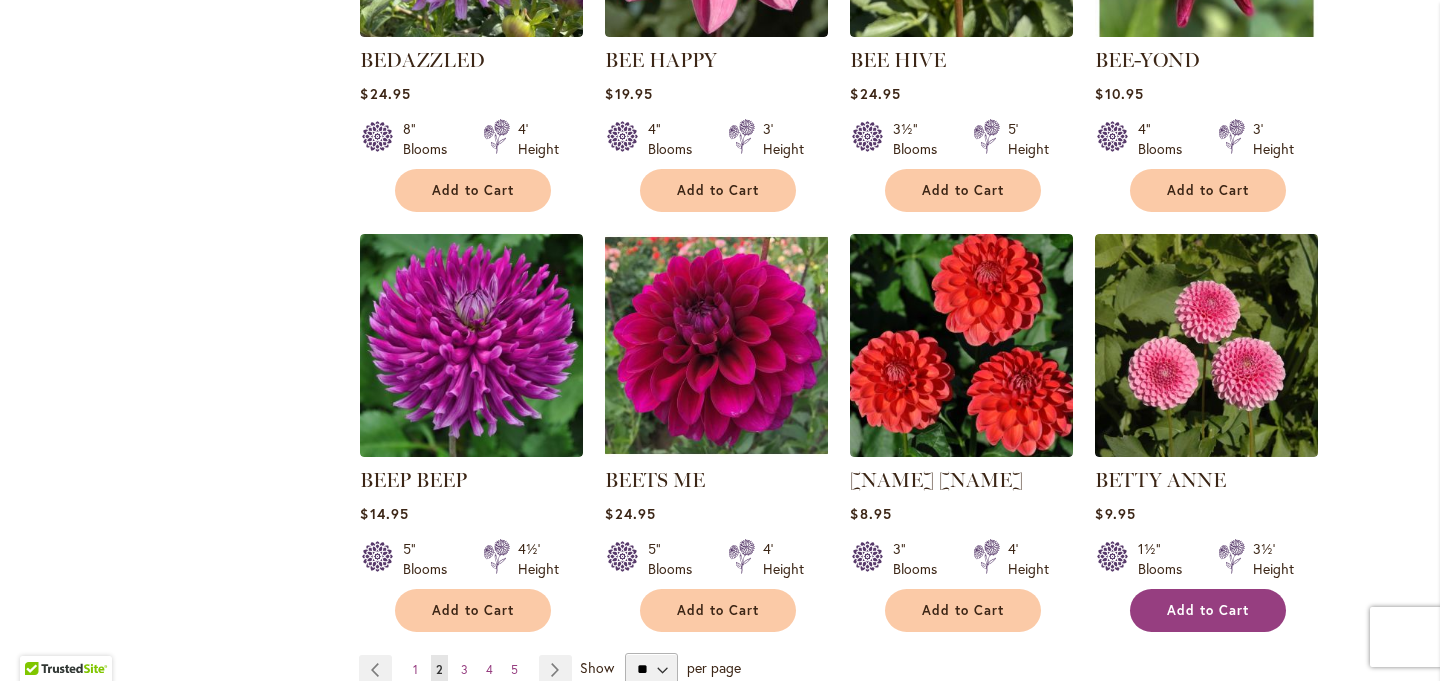 click on "Add to Cart" at bounding box center [1208, 610] 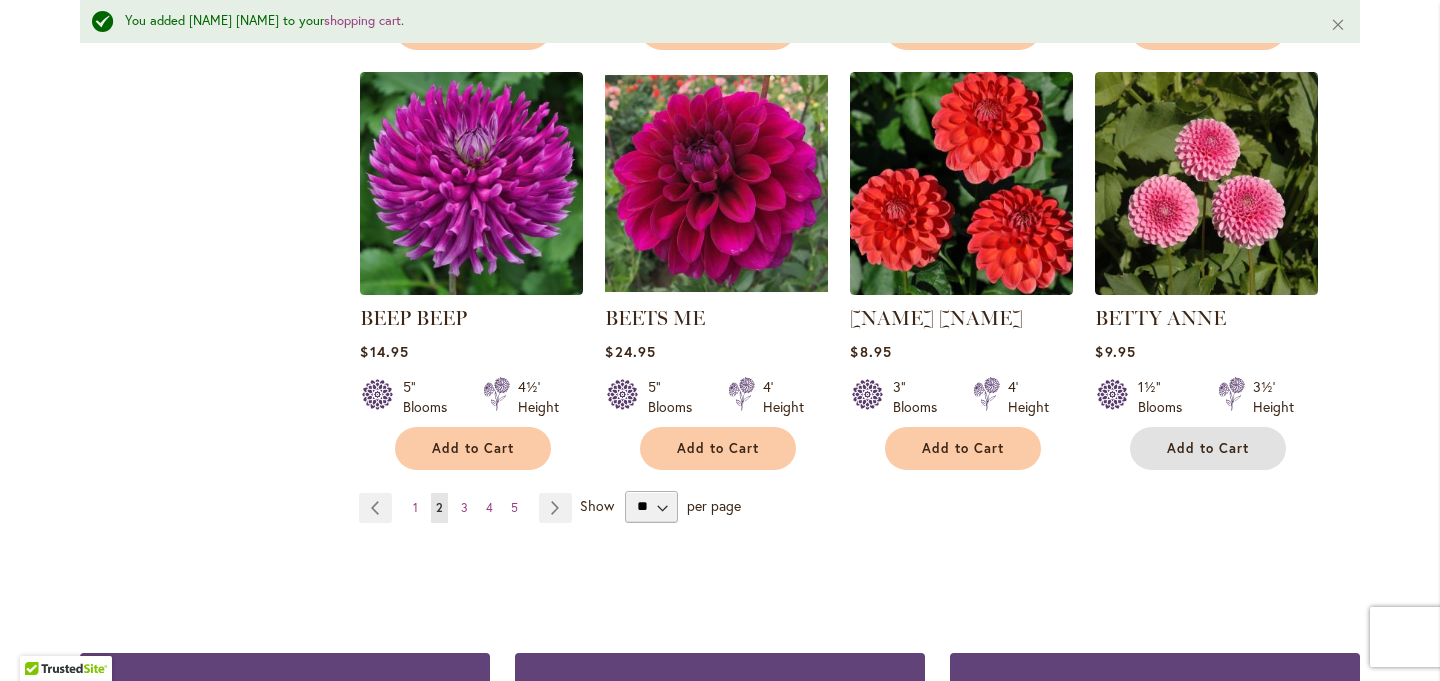 scroll, scrollTop: 1742, scrollLeft: 0, axis: vertical 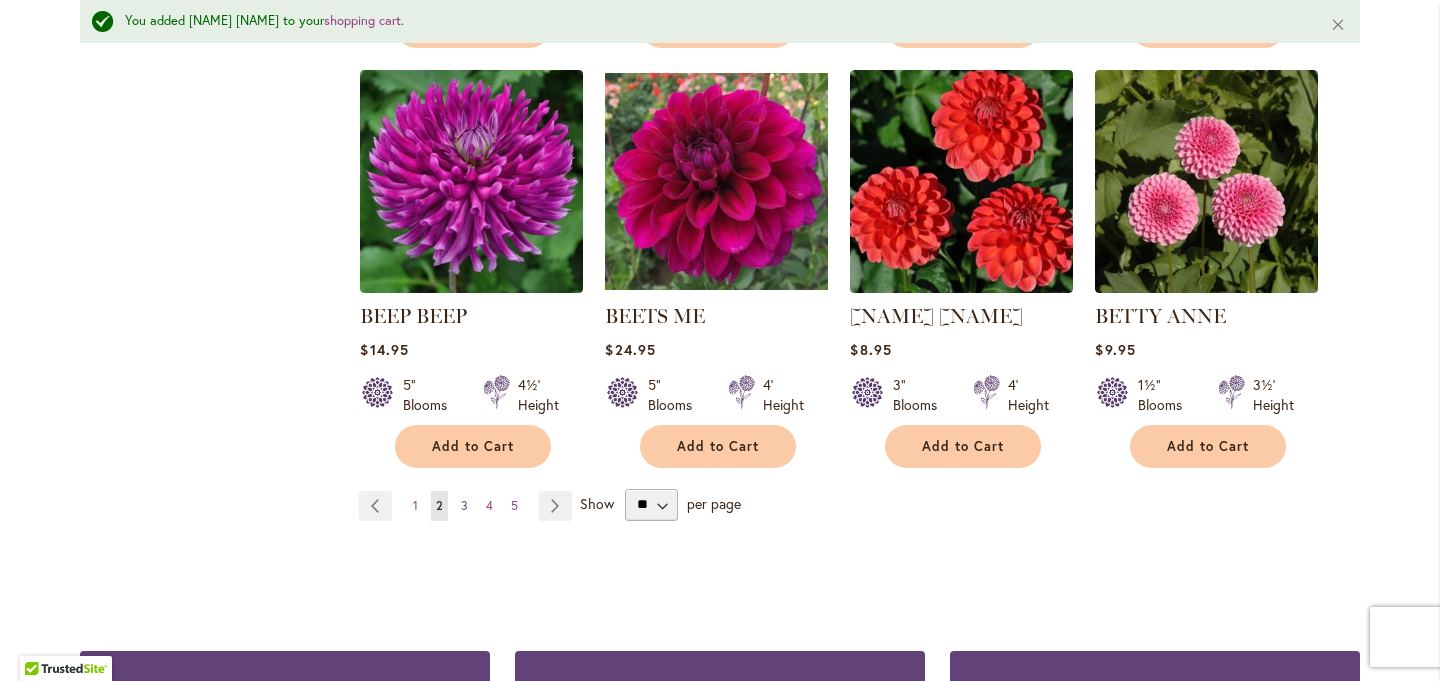 click on "3" at bounding box center (464, 505) 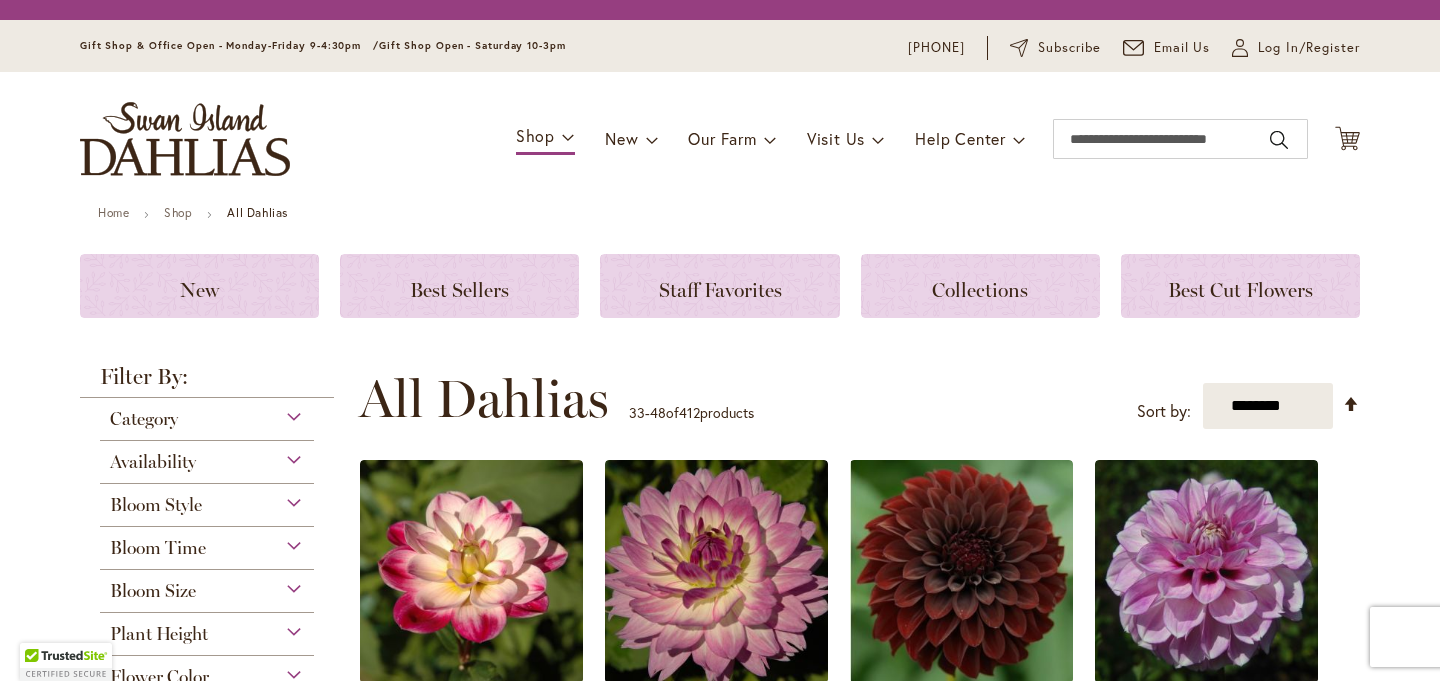 scroll, scrollTop: 0, scrollLeft: 0, axis: both 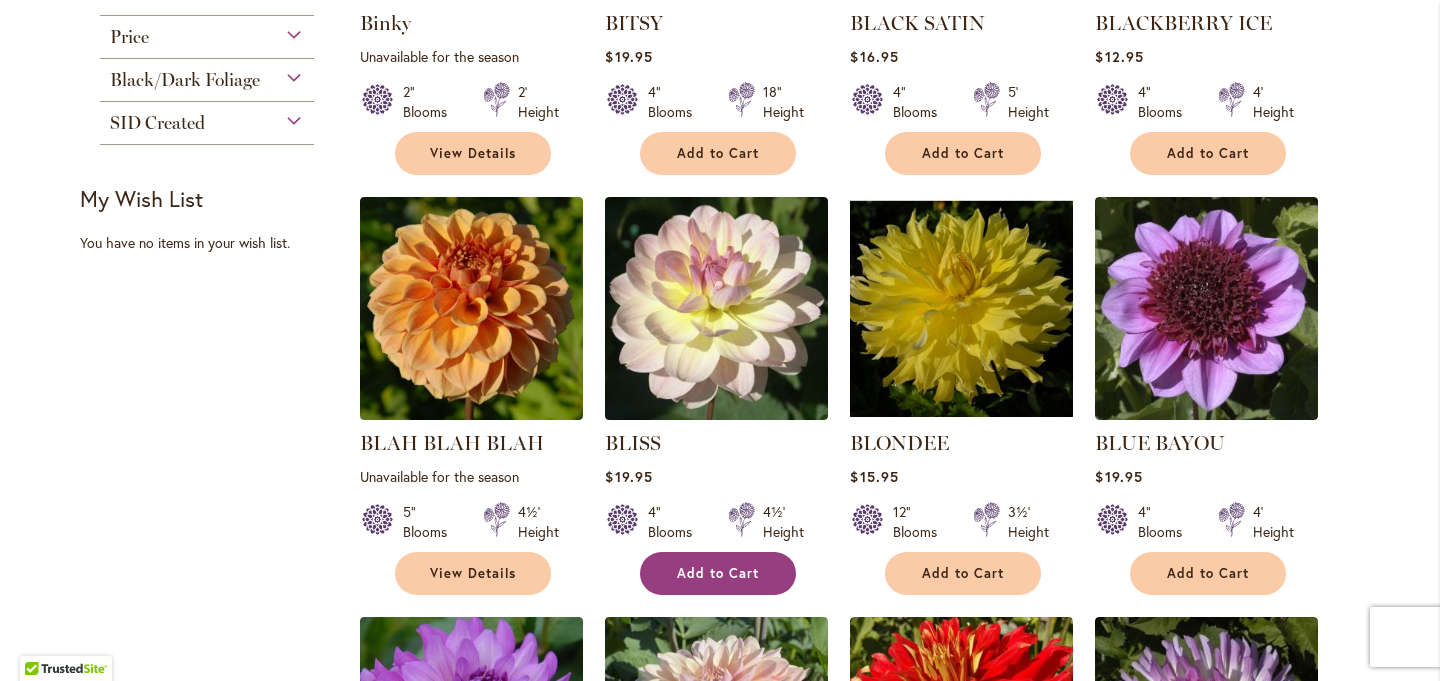 click on "Add to Cart" at bounding box center [718, 573] 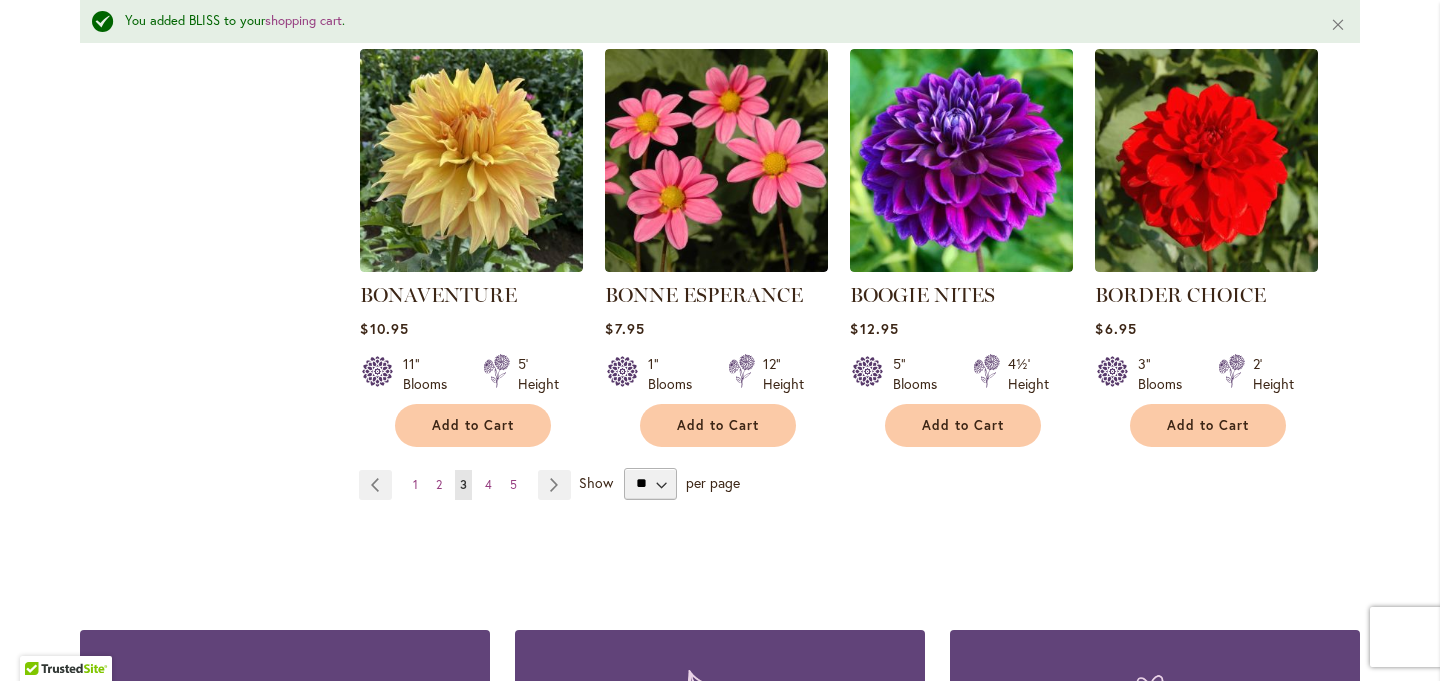 scroll, scrollTop: 1906, scrollLeft: 0, axis: vertical 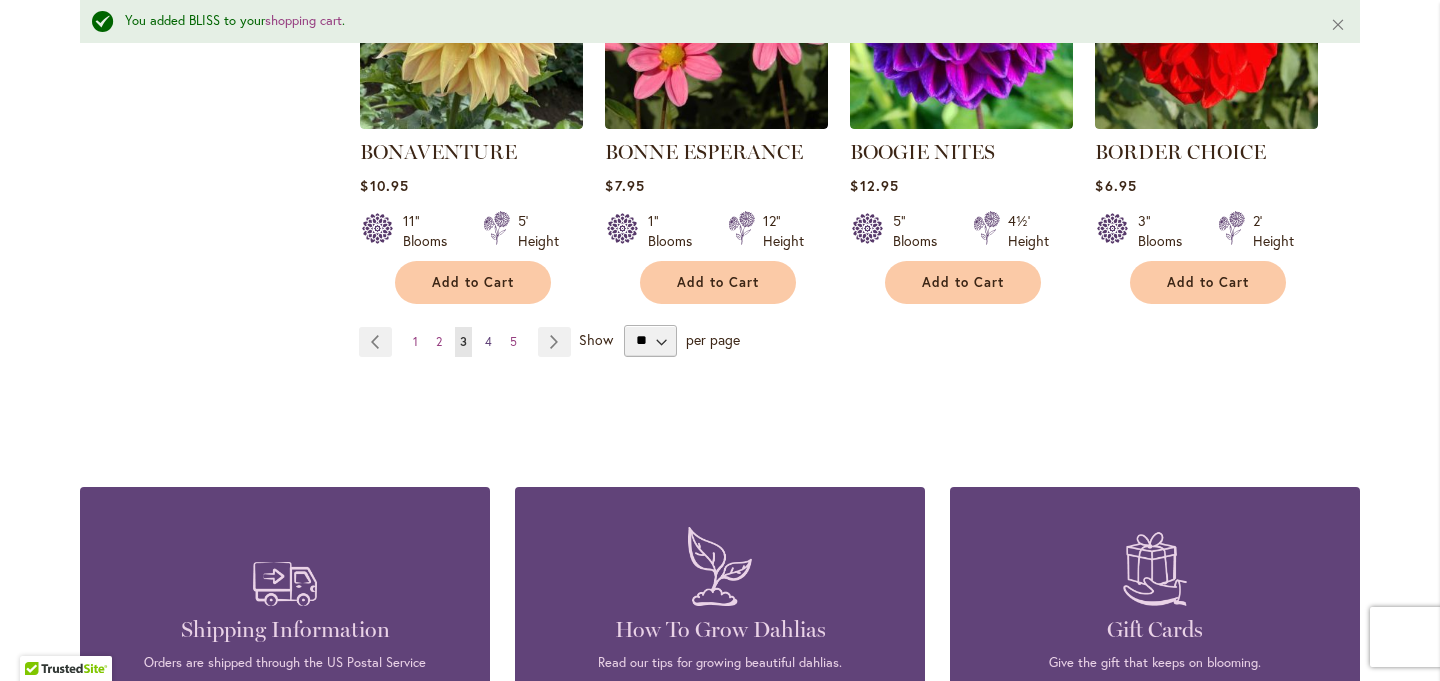 click on "4" at bounding box center [488, 341] 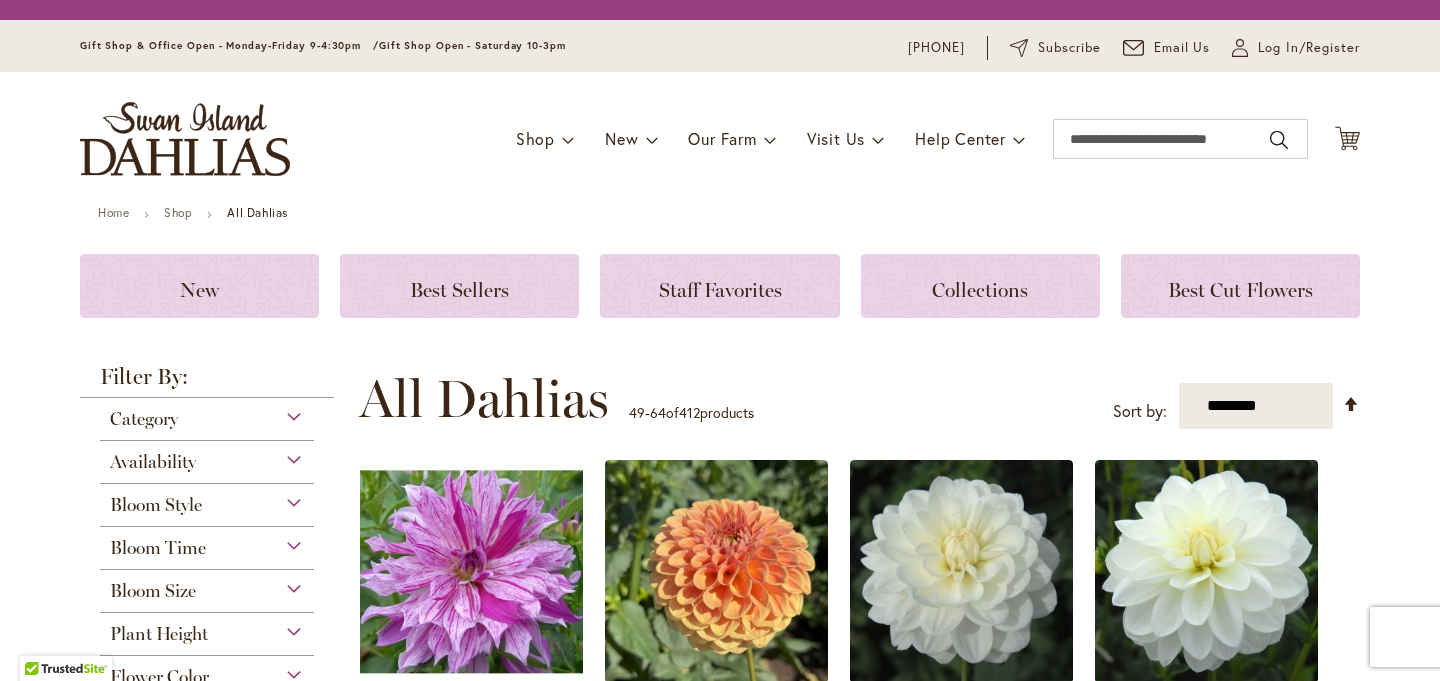 scroll, scrollTop: 0, scrollLeft: 0, axis: both 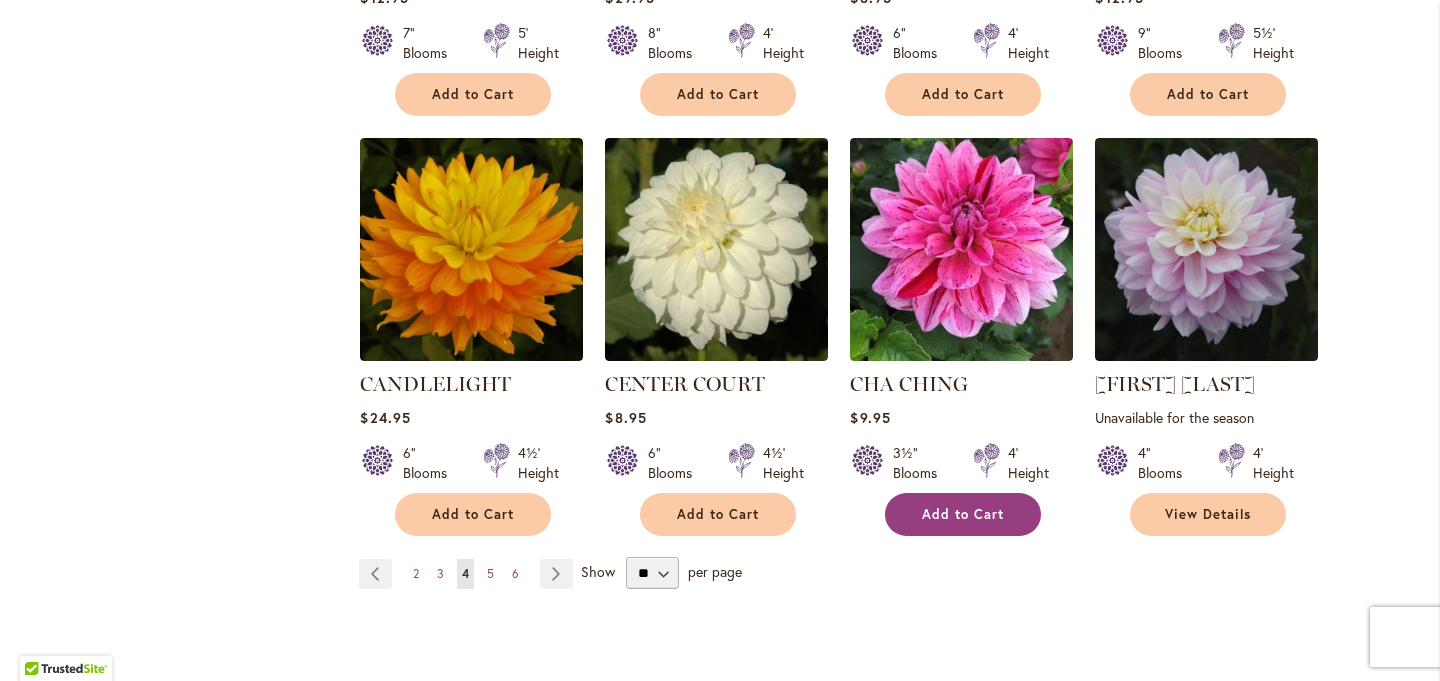 click on "Add to Cart" at bounding box center (963, 514) 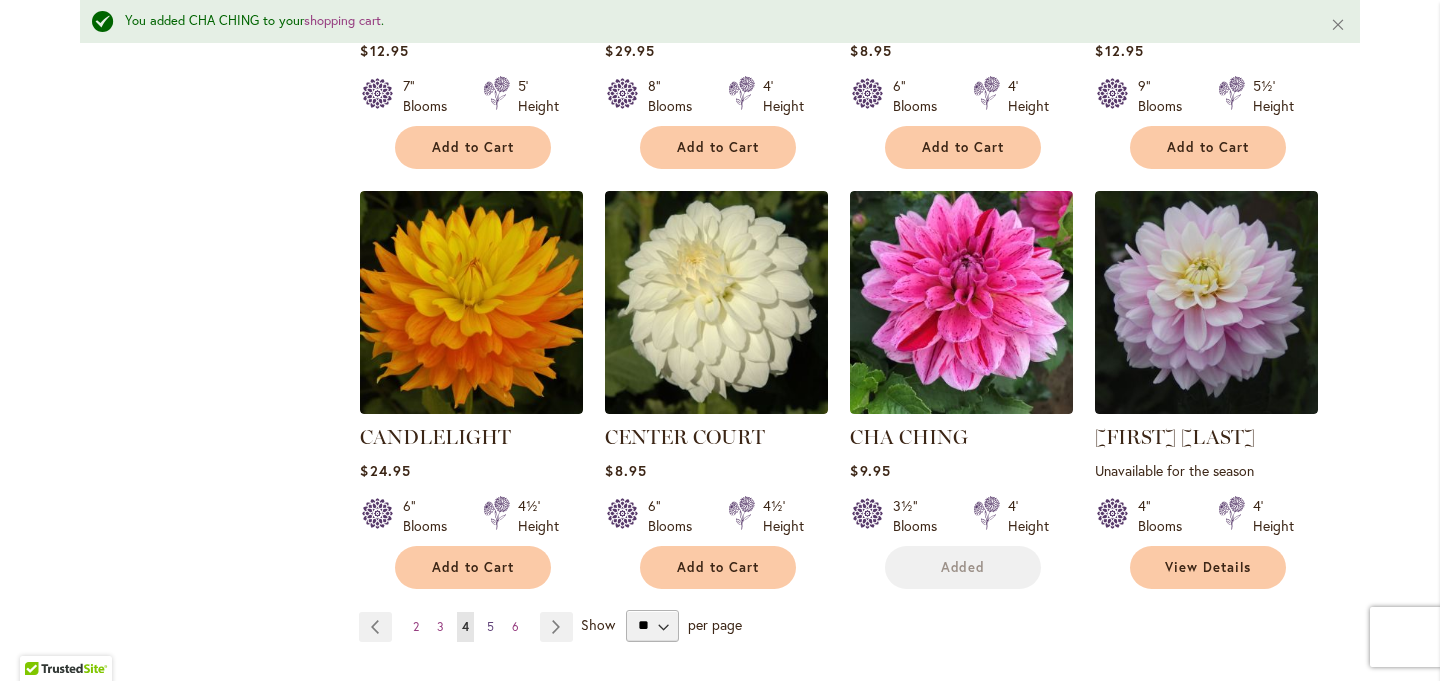scroll, scrollTop: 1701, scrollLeft: 0, axis: vertical 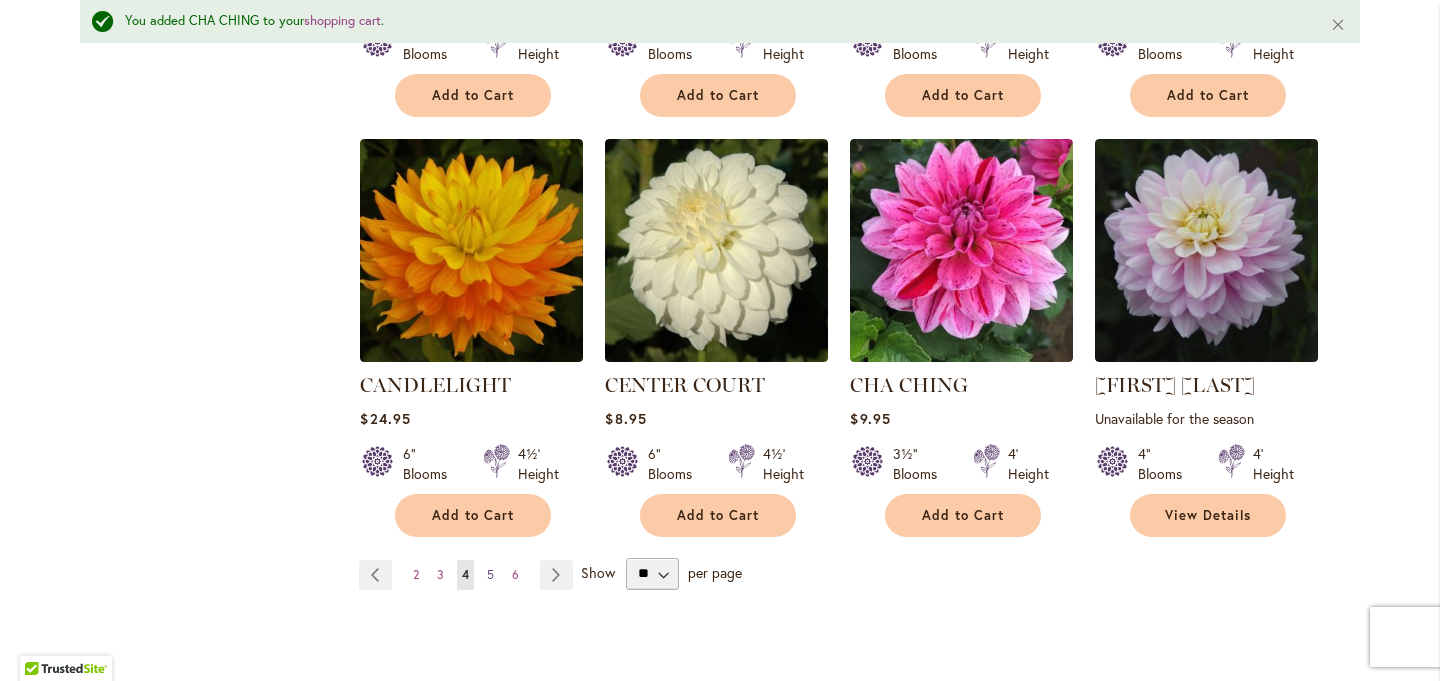click on "5" at bounding box center (490, 574) 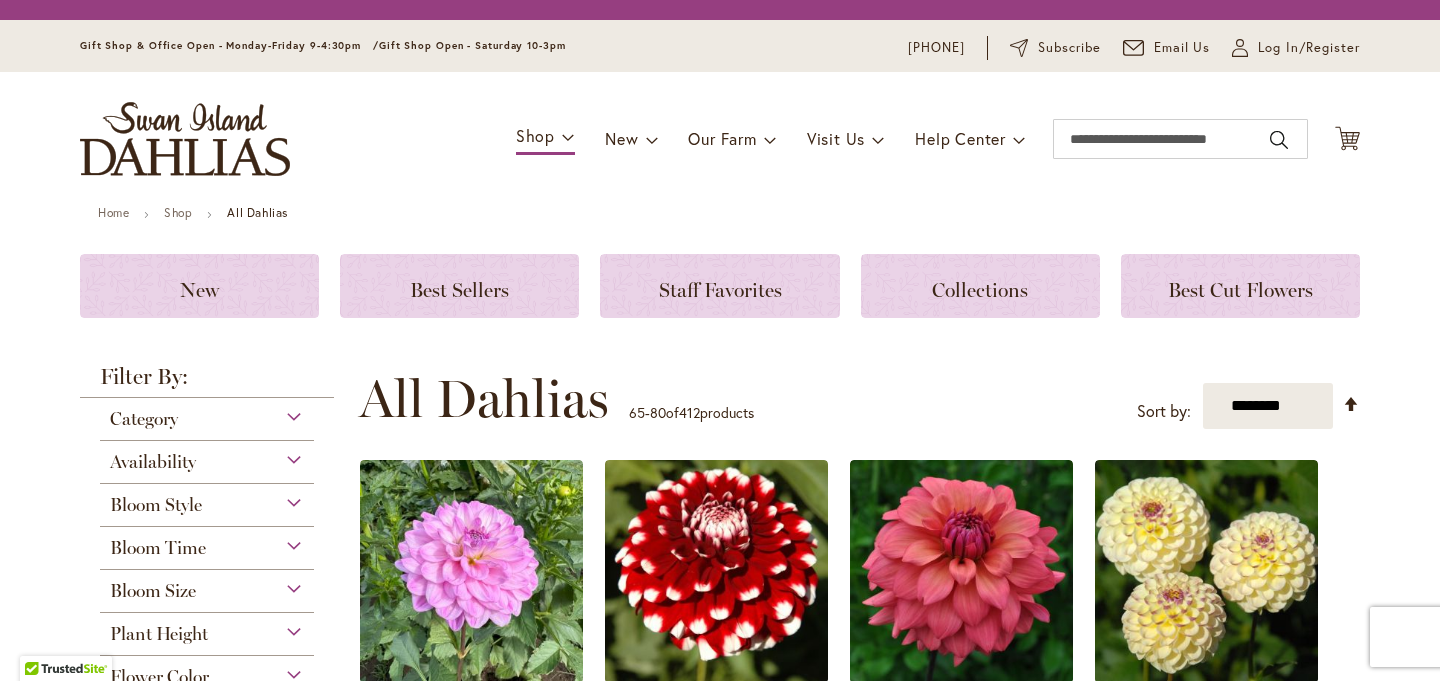 scroll, scrollTop: 0, scrollLeft: 0, axis: both 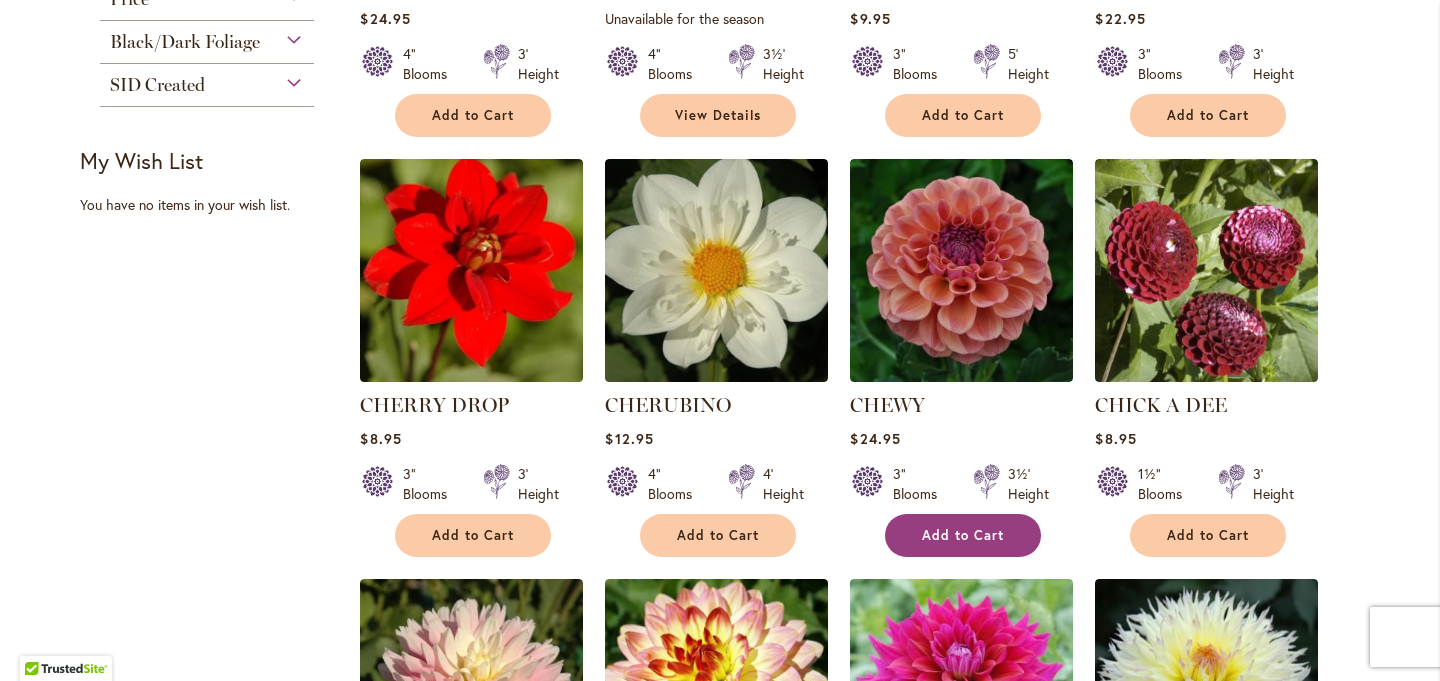 click on "Add to Cart" at bounding box center (963, 535) 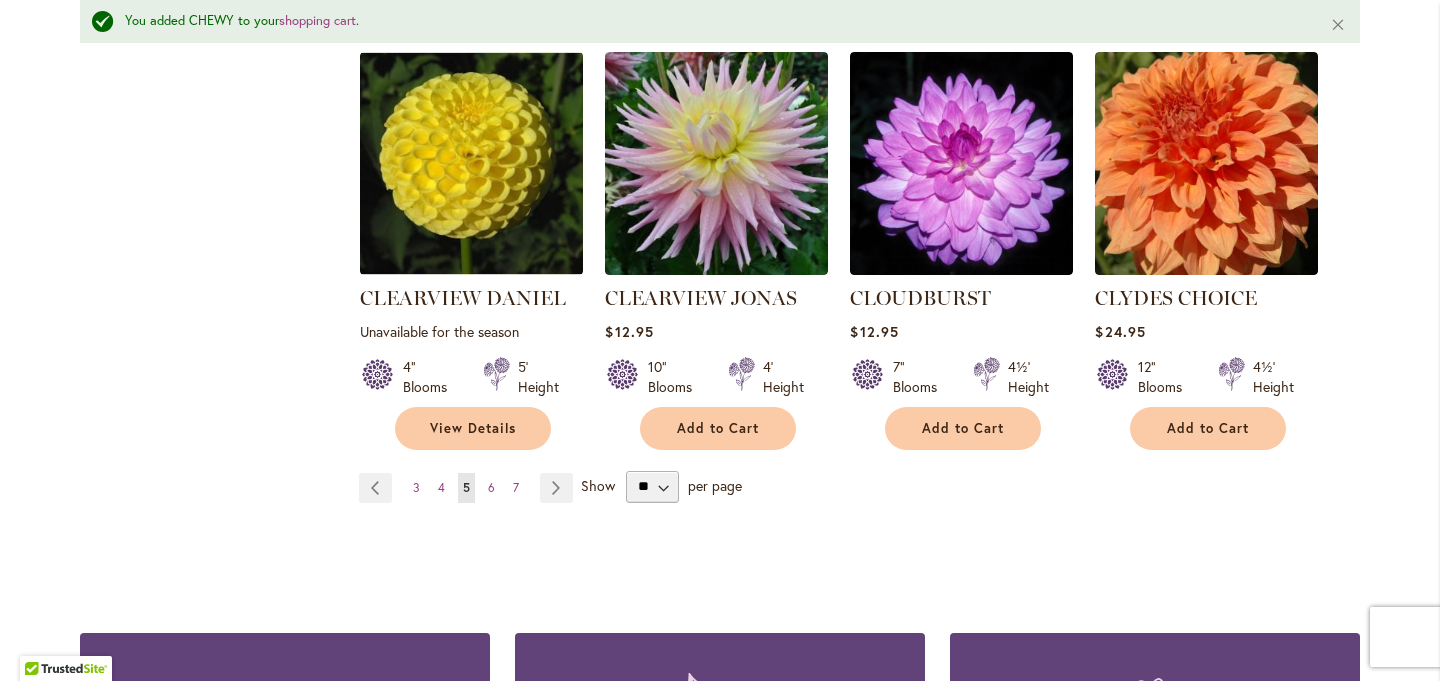 scroll, scrollTop: 1764, scrollLeft: 0, axis: vertical 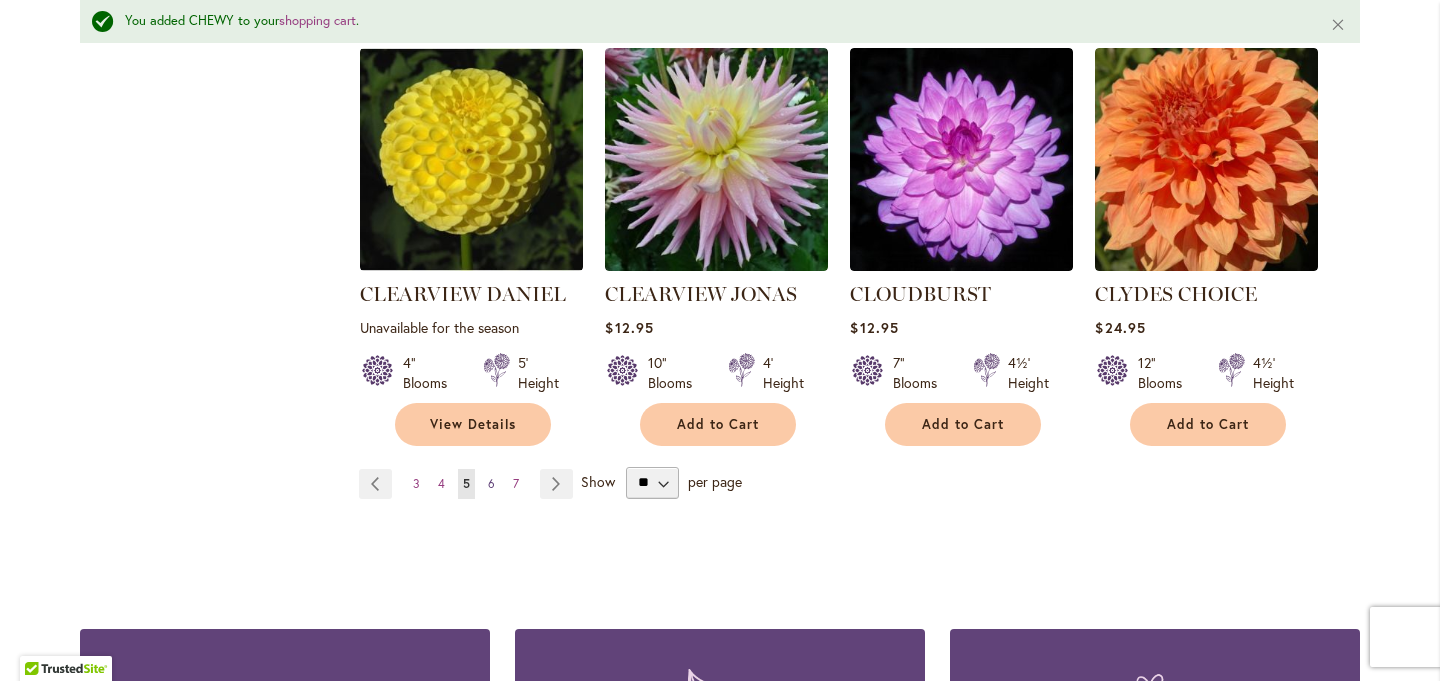 click on "6" at bounding box center [491, 483] 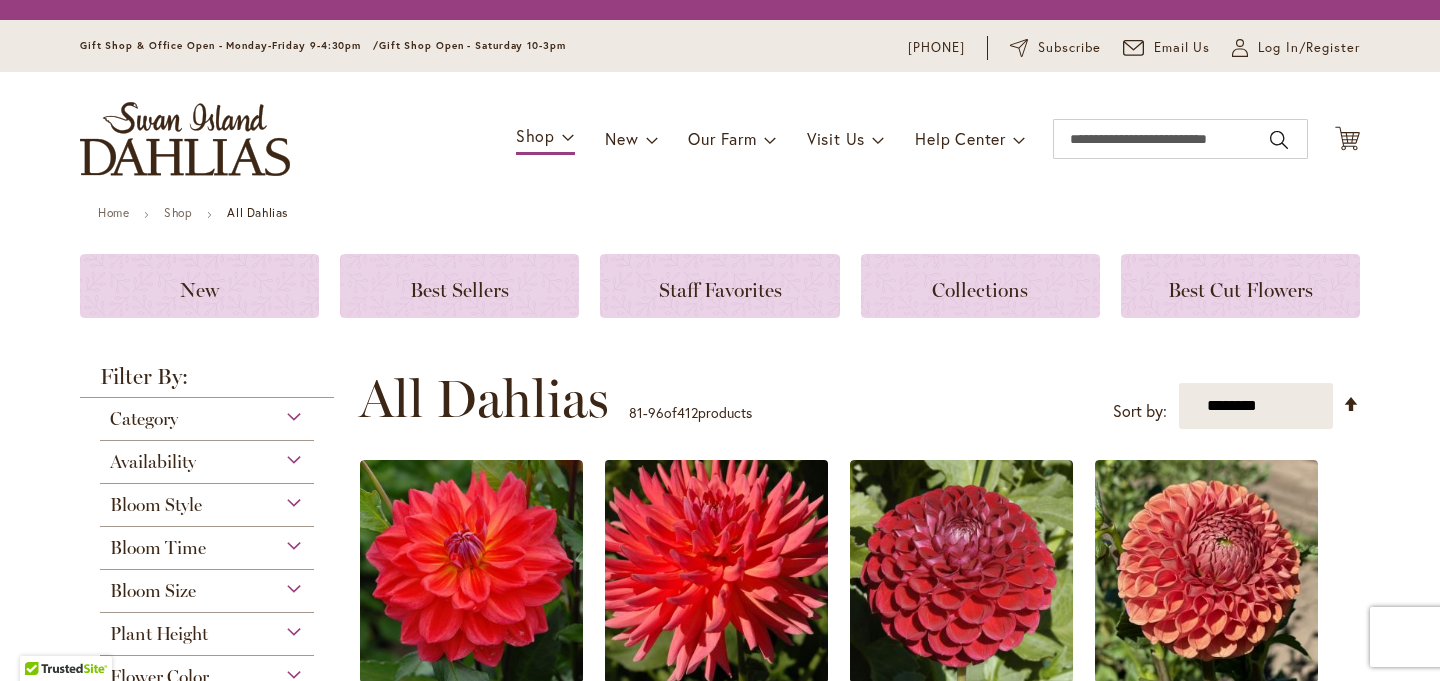 scroll, scrollTop: 0, scrollLeft: 0, axis: both 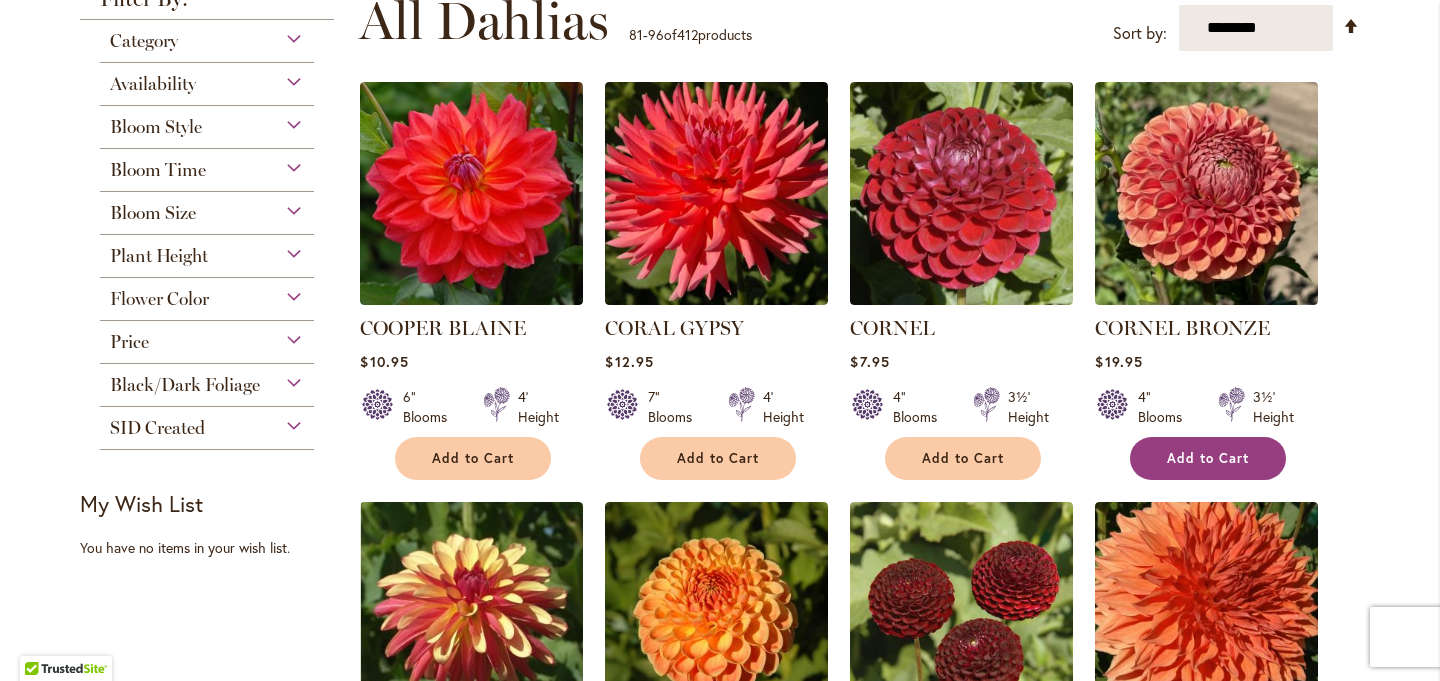 click on "Add to Cart" at bounding box center (1208, 458) 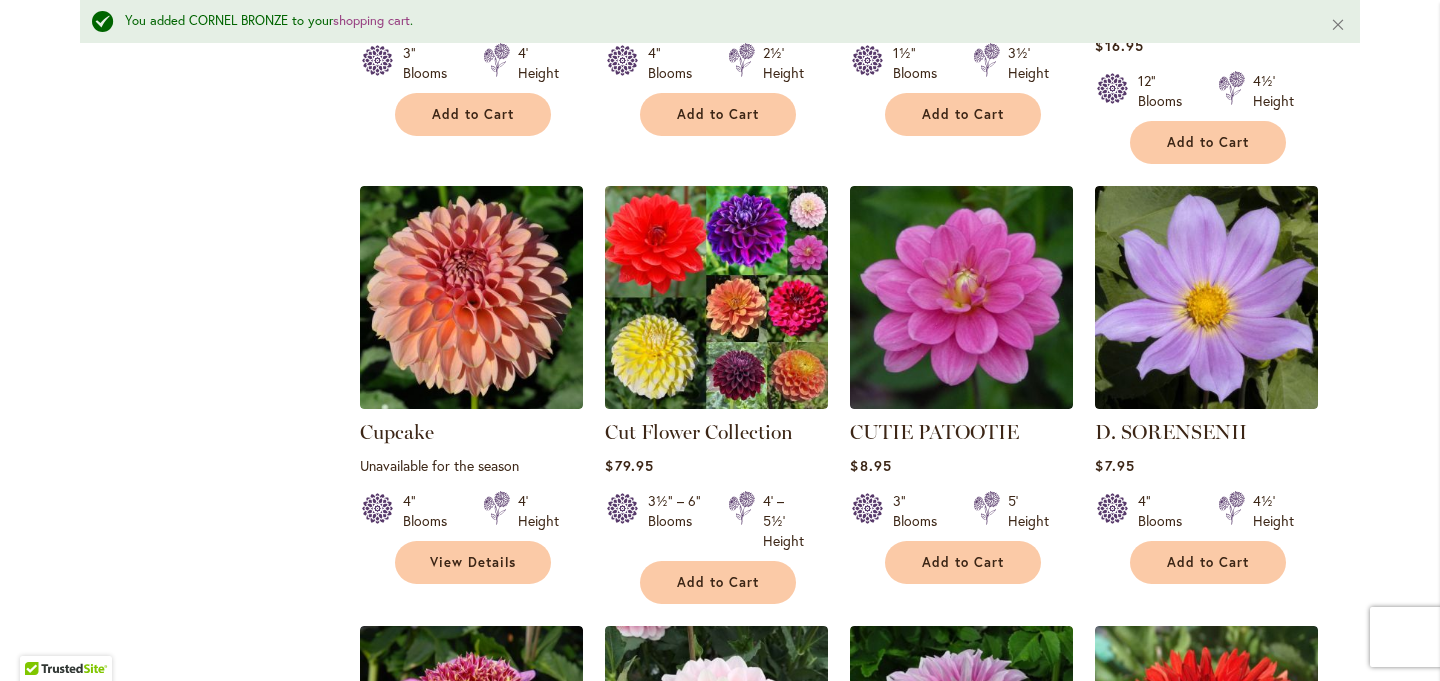 scroll, scrollTop: 1236, scrollLeft: 0, axis: vertical 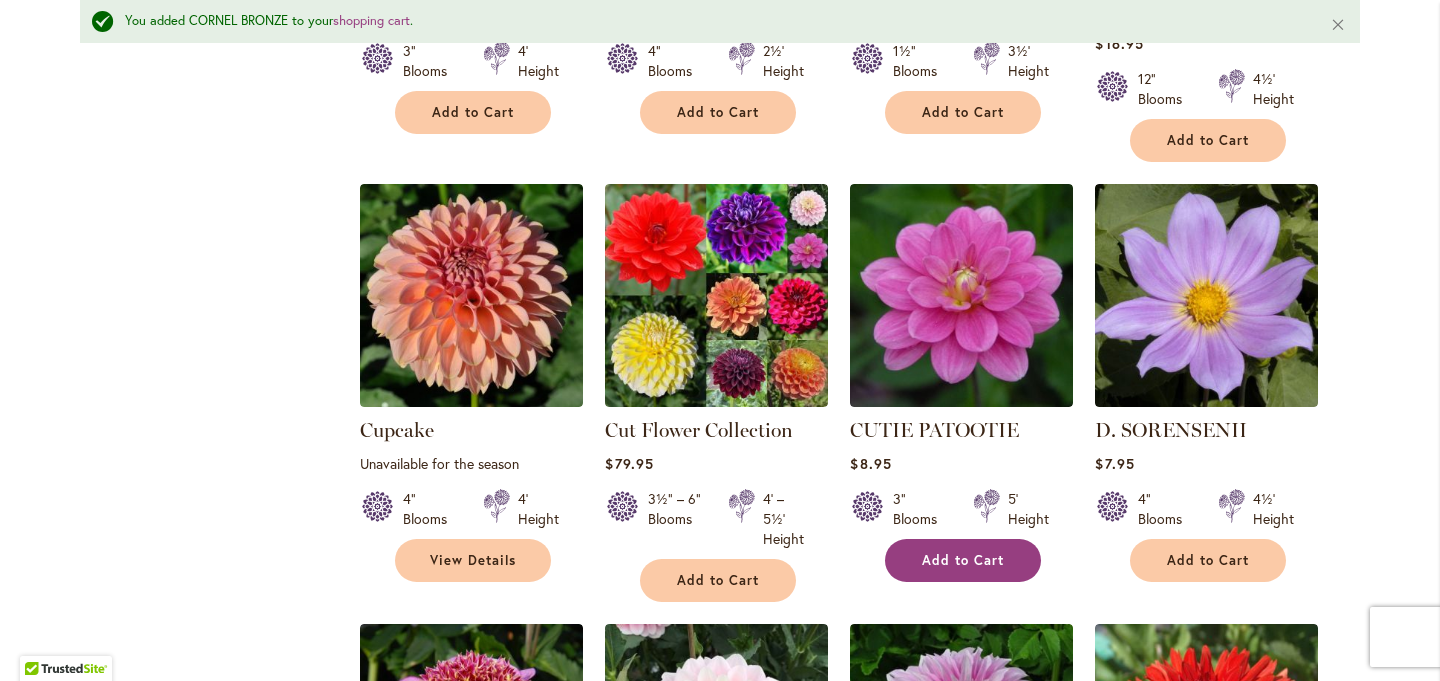 click on "Add to Cart" at bounding box center (963, 560) 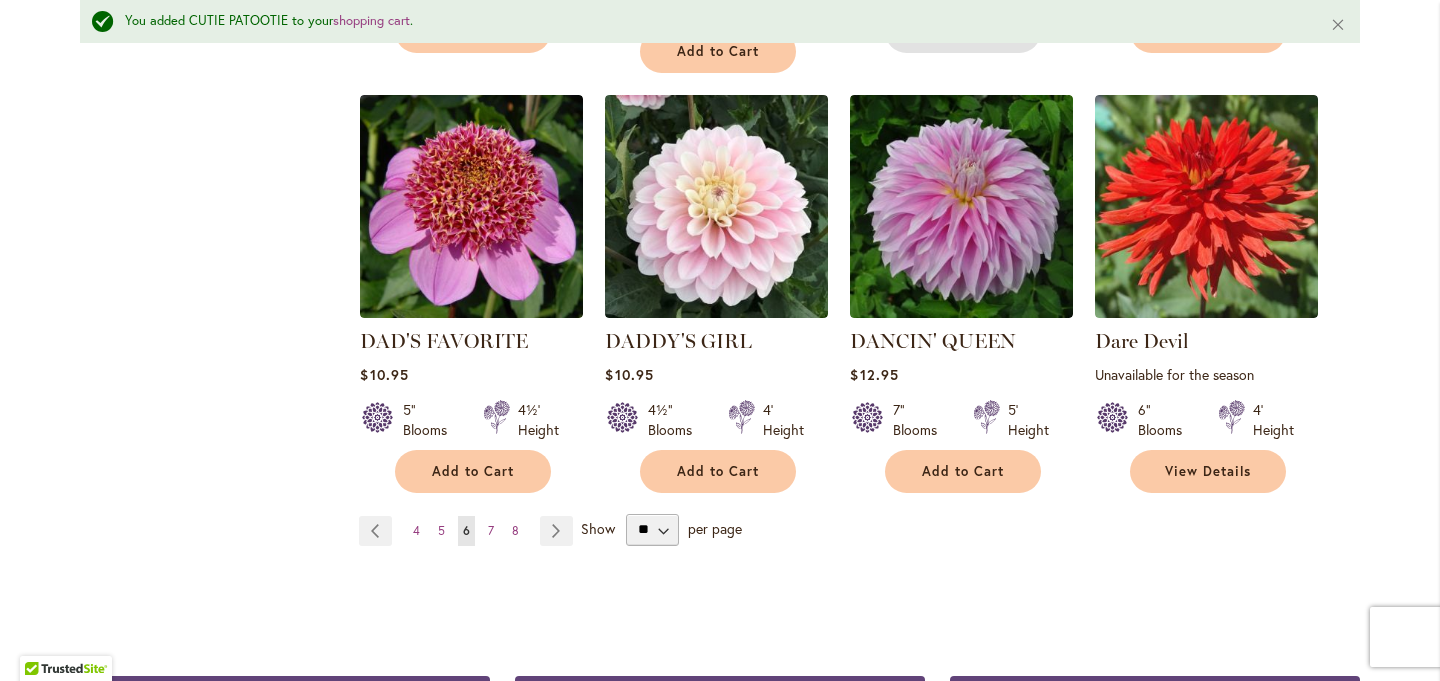 scroll, scrollTop: 1838, scrollLeft: 0, axis: vertical 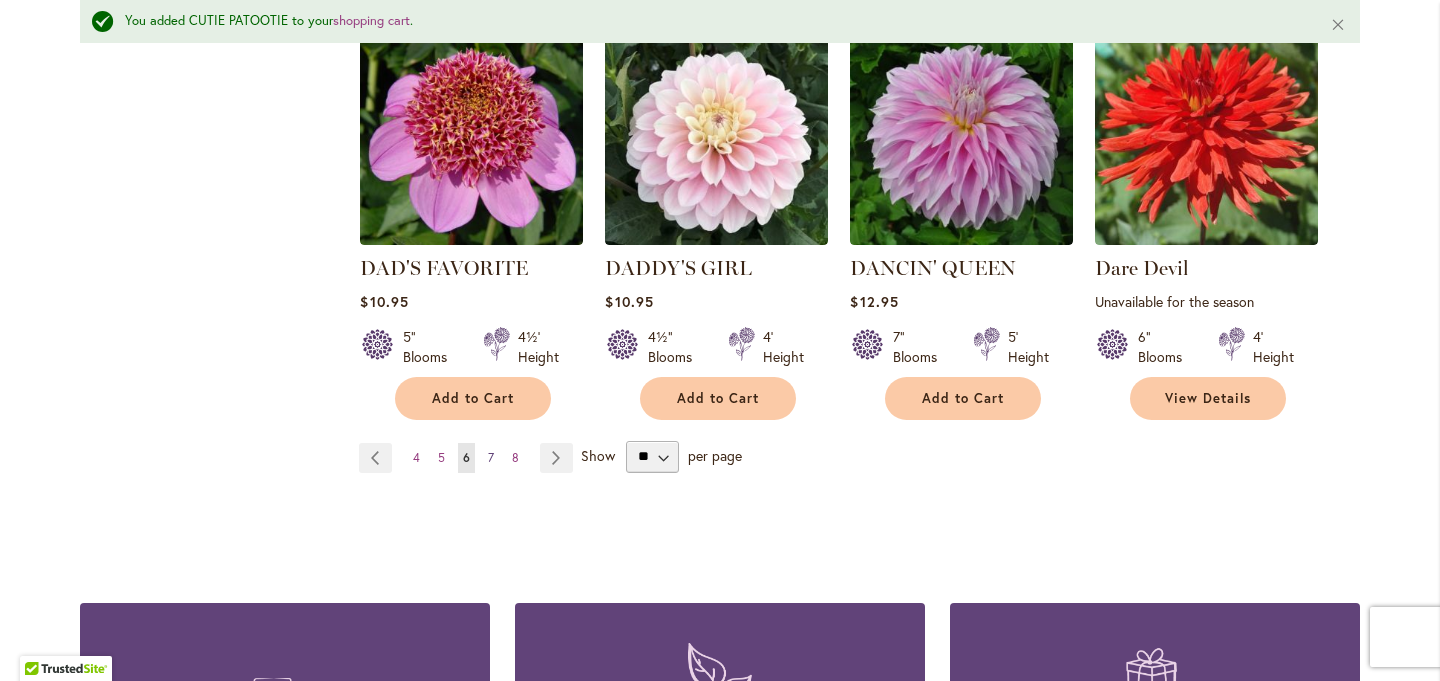 click on "7" at bounding box center (491, 457) 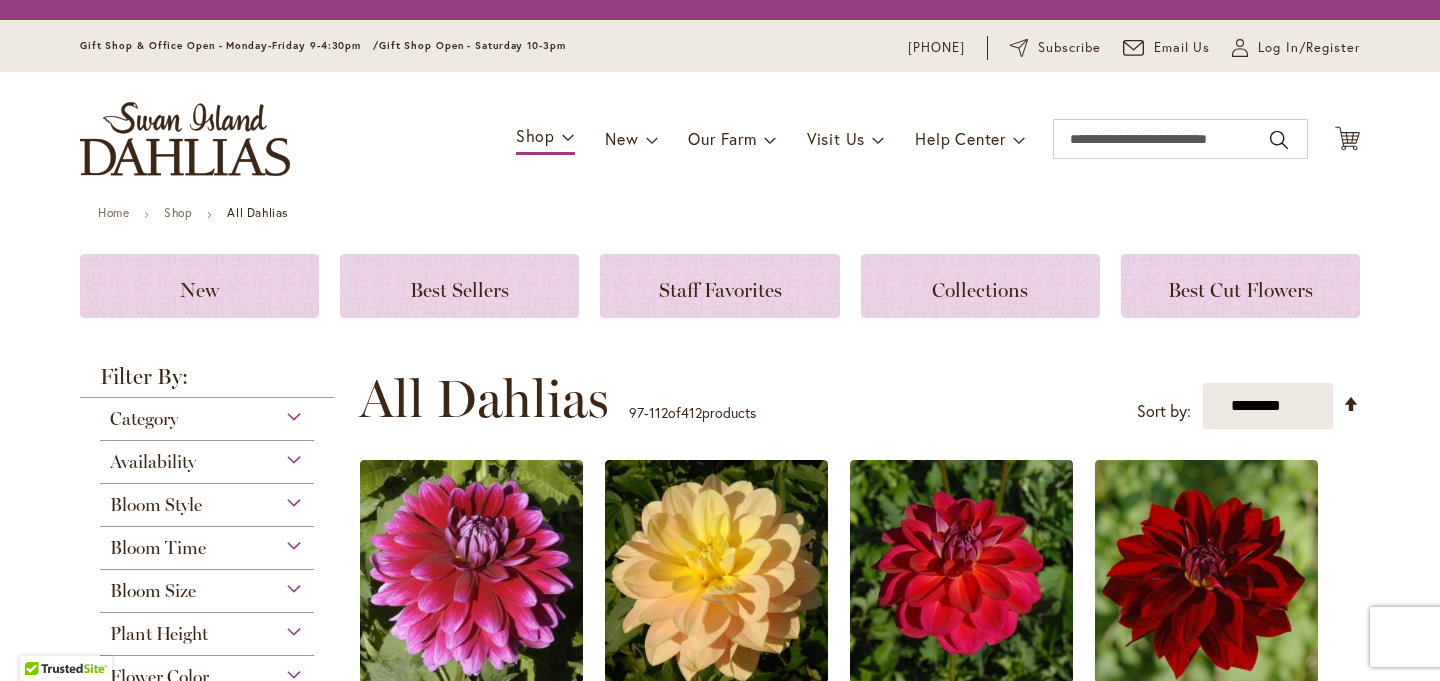scroll, scrollTop: 0, scrollLeft: 0, axis: both 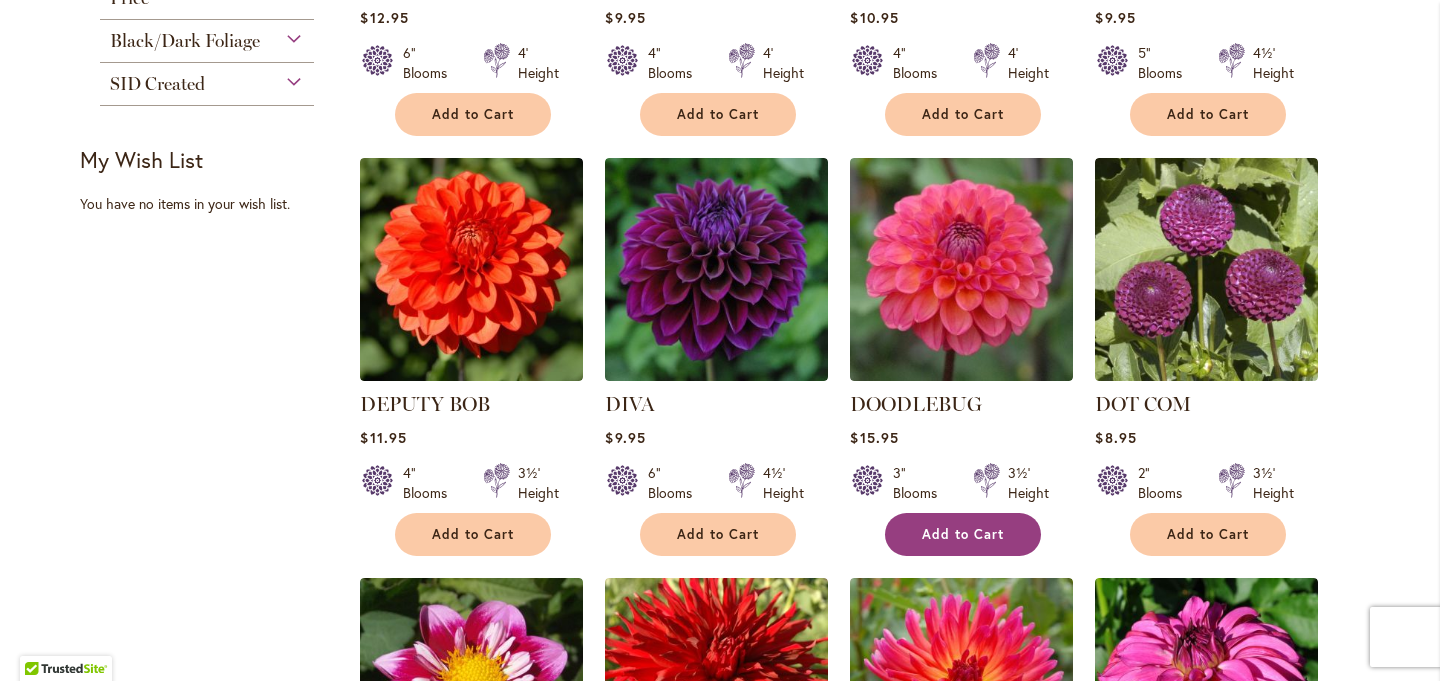 click on "Add to Cart" at bounding box center (963, 534) 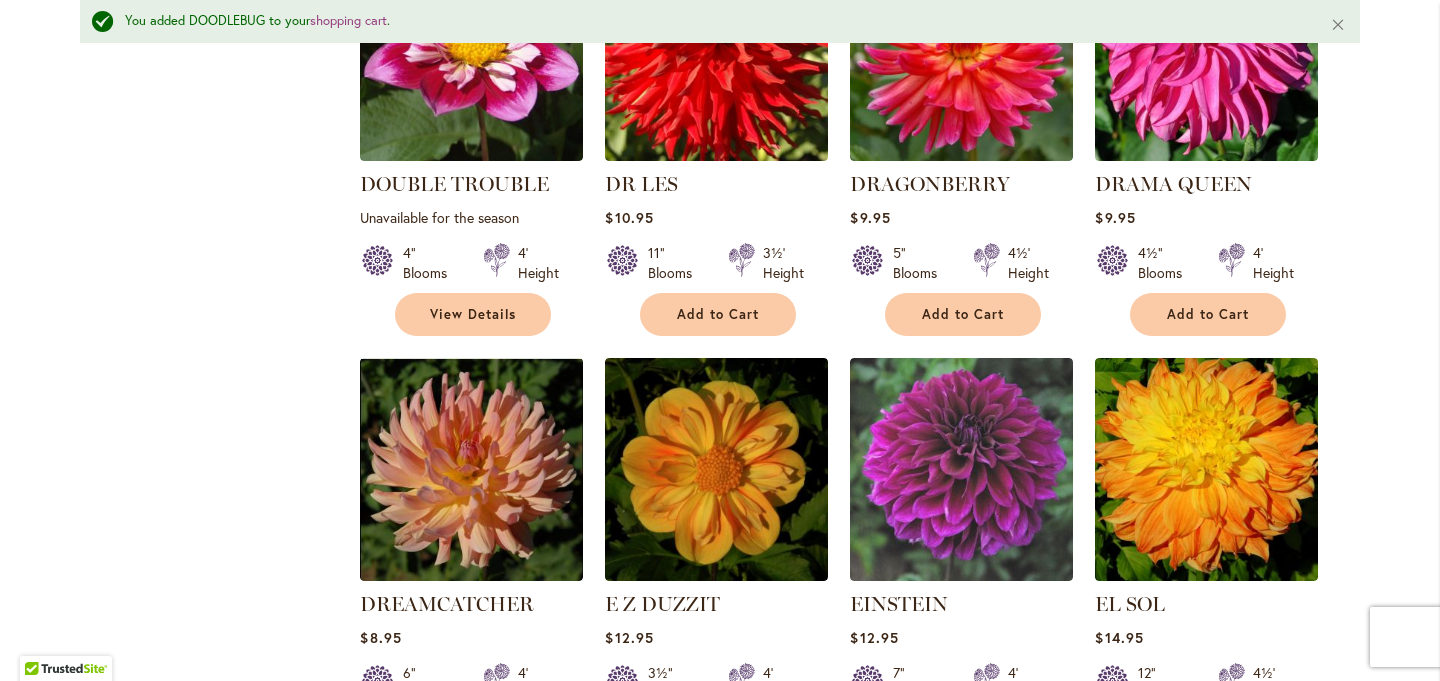 scroll, scrollTop: 1586, scrollLeft: 0, axis: vertical 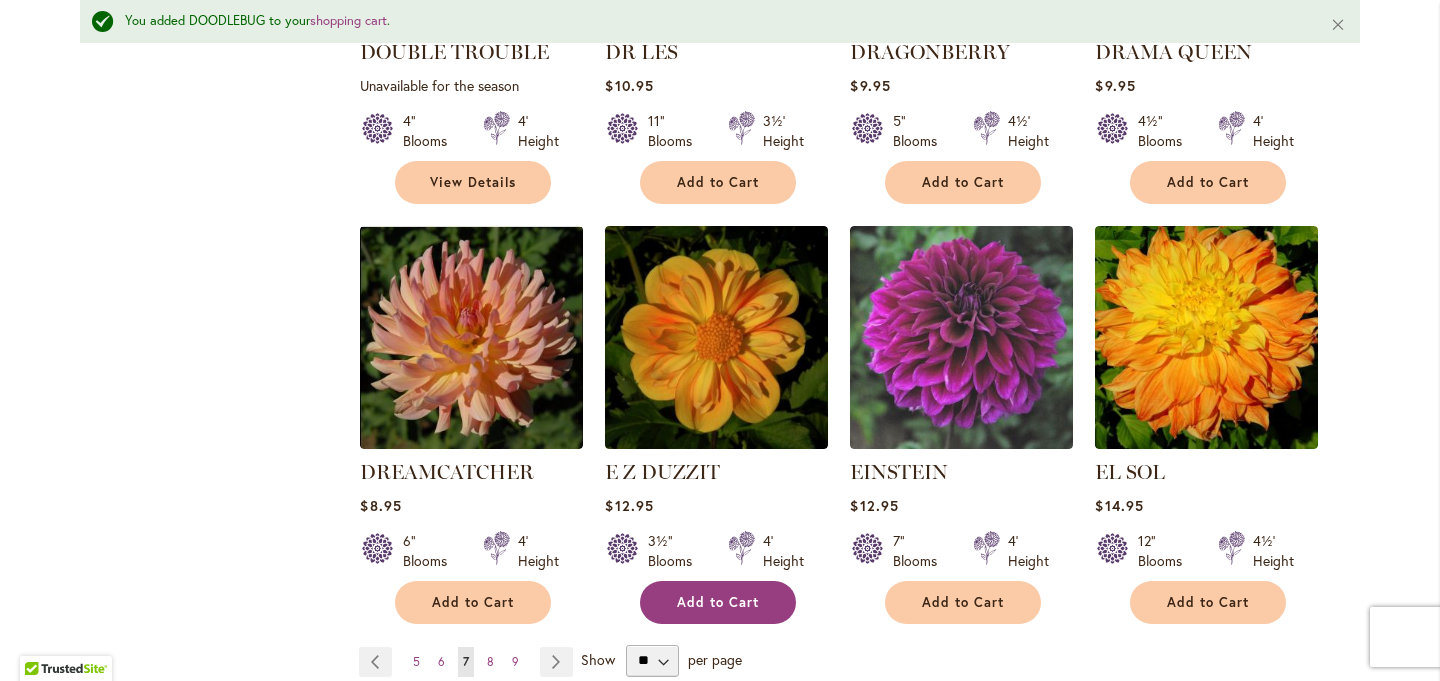 click on "Add to Cart" at bounding box center [718, 602] 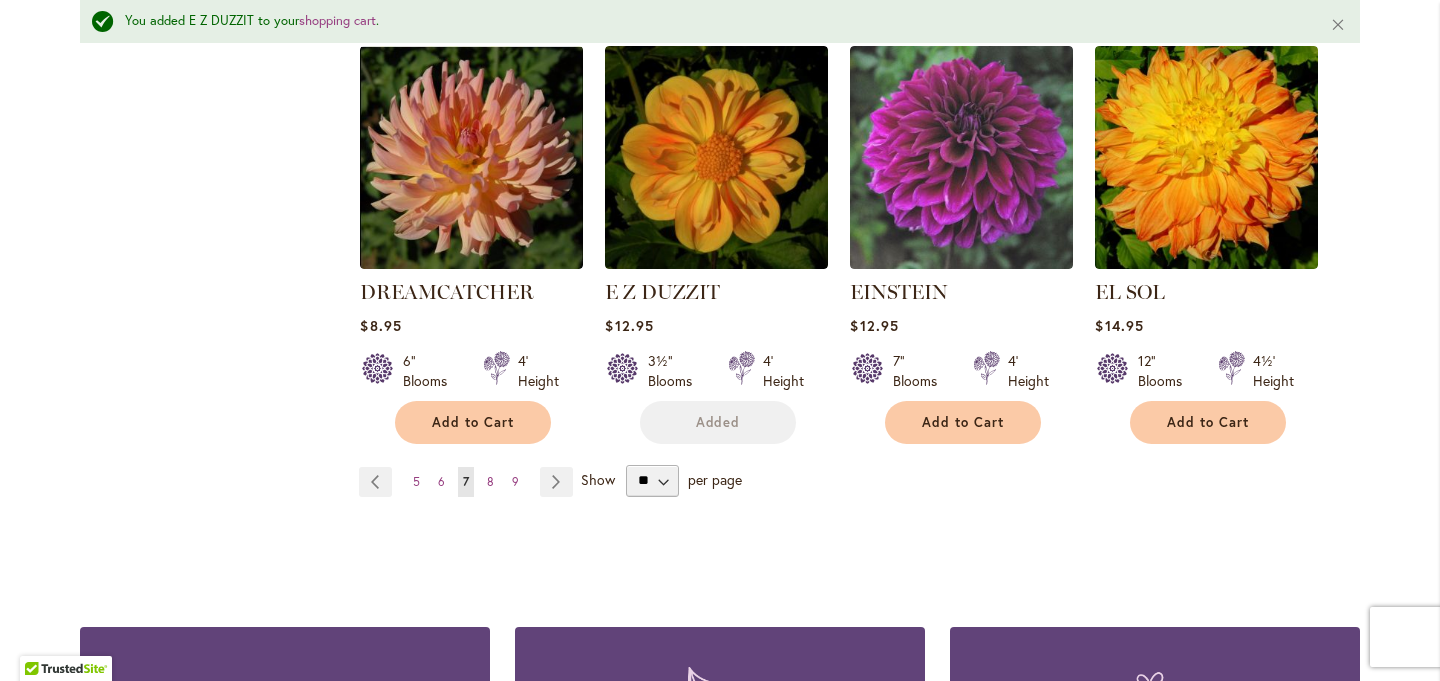 scroll, scrollTop: 1767, scrollLeft: 0, axis: vertical 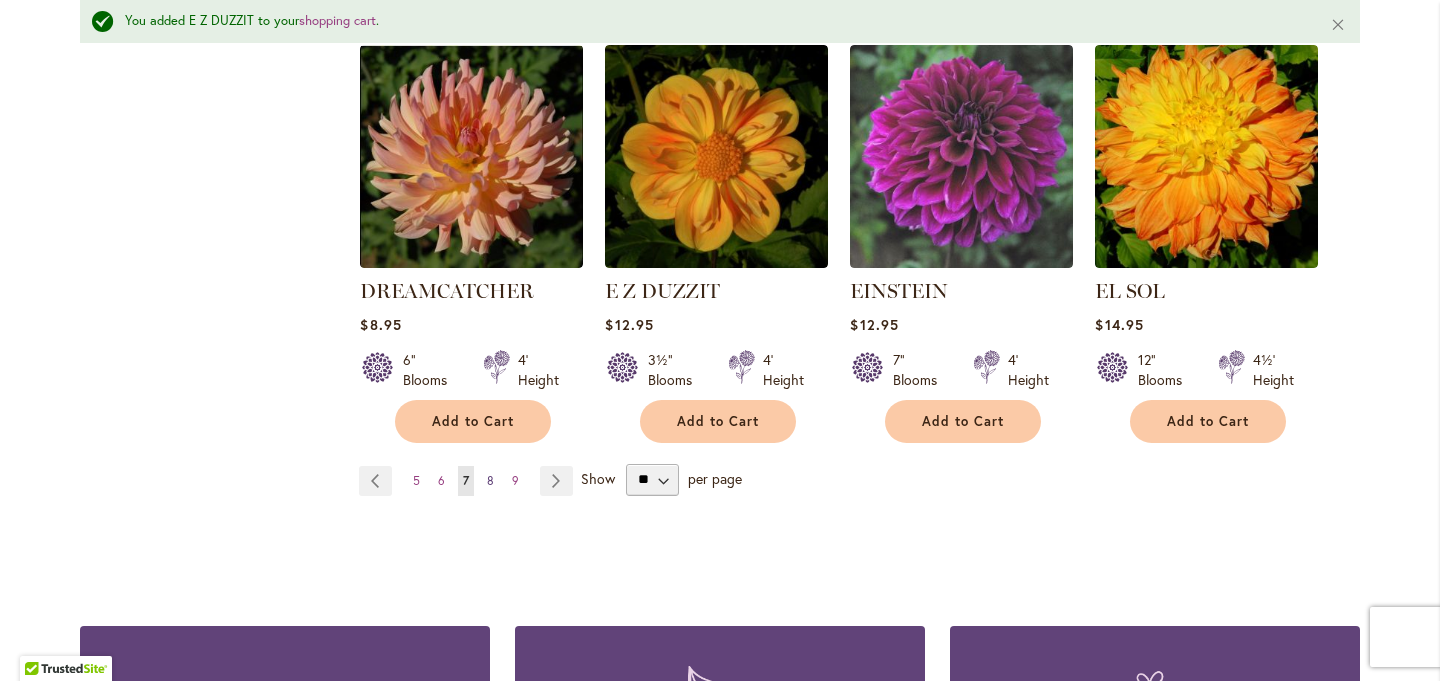 click on "8" at bounding box center (490, 480) 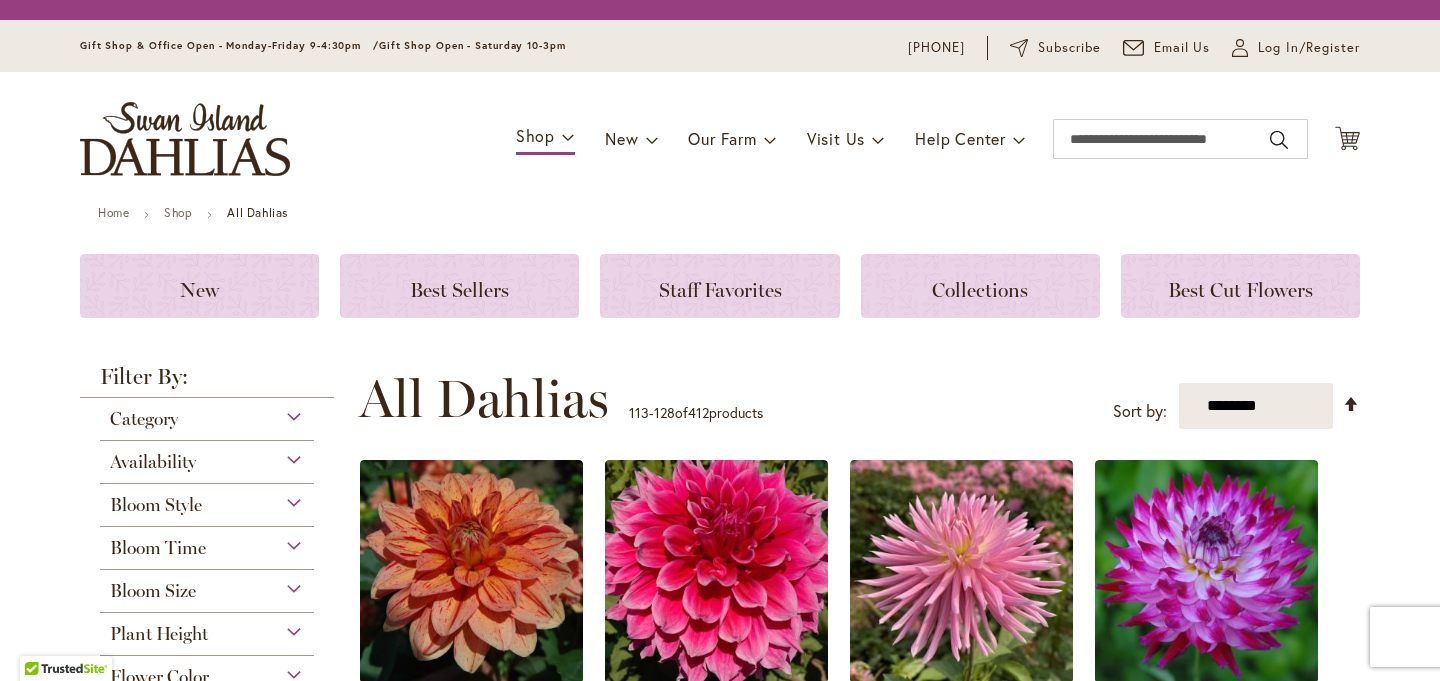 scroll, scrollTop: 0, scrollLeft: 0, axis: both 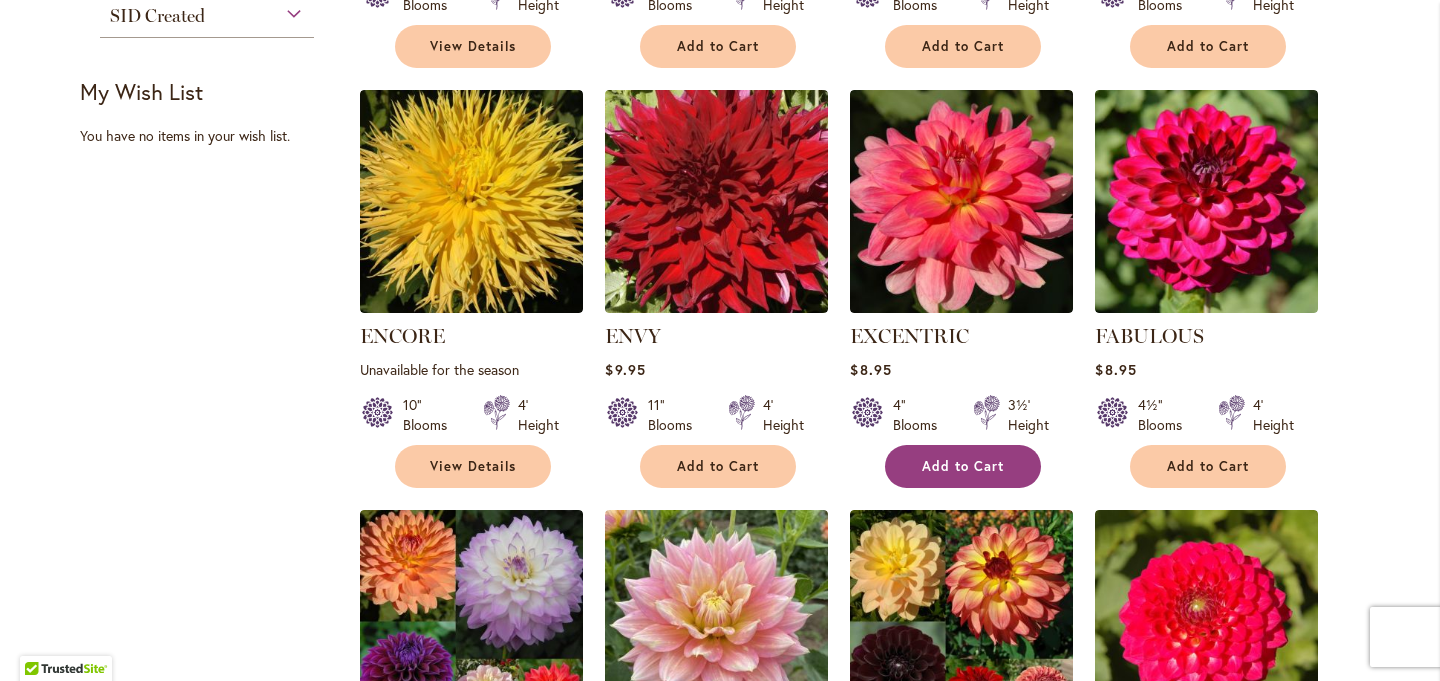 click on "Add to Cart" at bounding box center [963, 466] 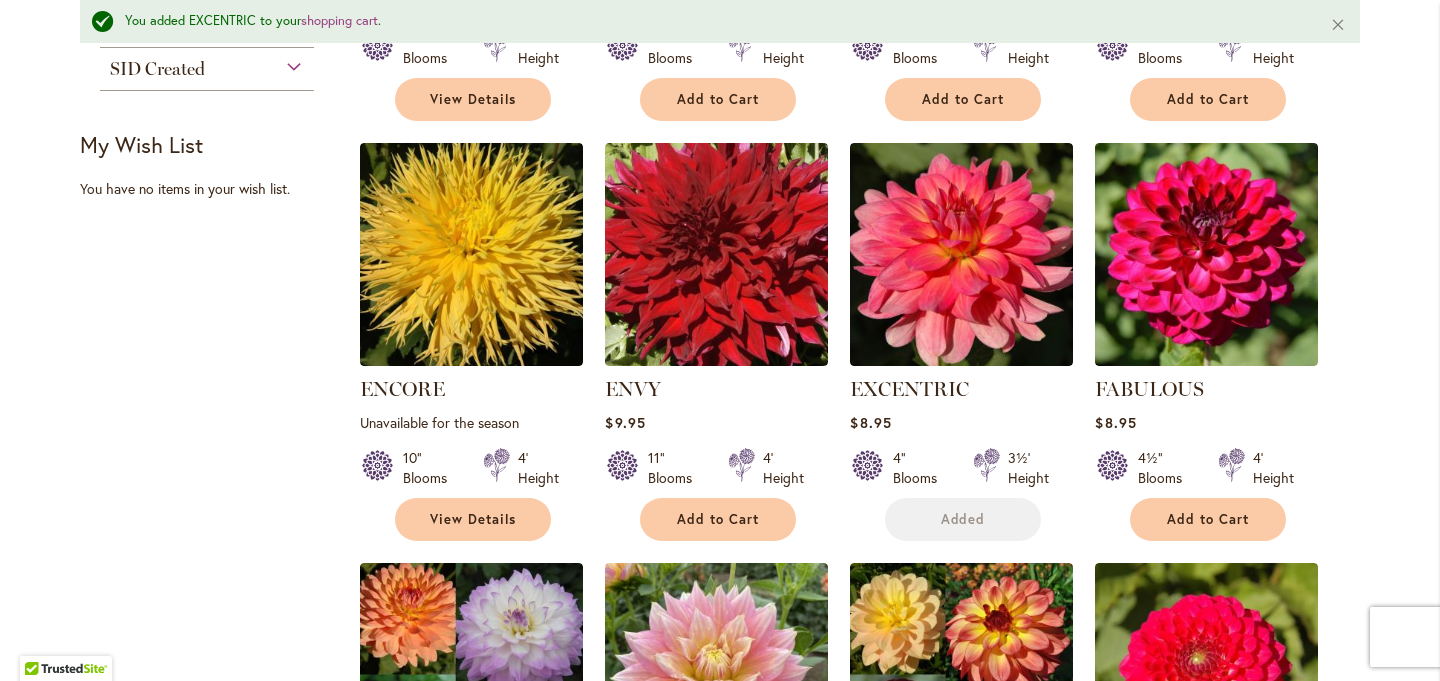 scroll, scrollTop: 881, scrollLeft: 0, axis: vertical 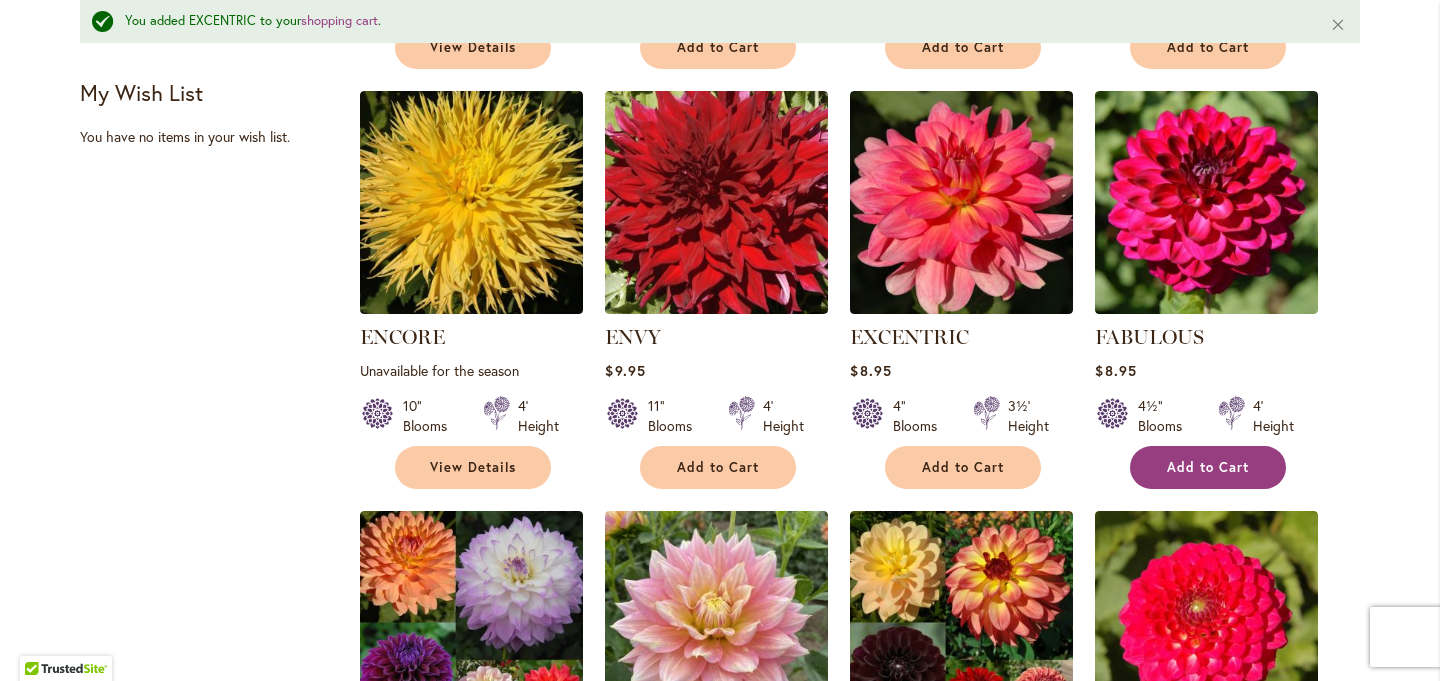 click on "Add to Cart" at bounding box center (1208, 467) 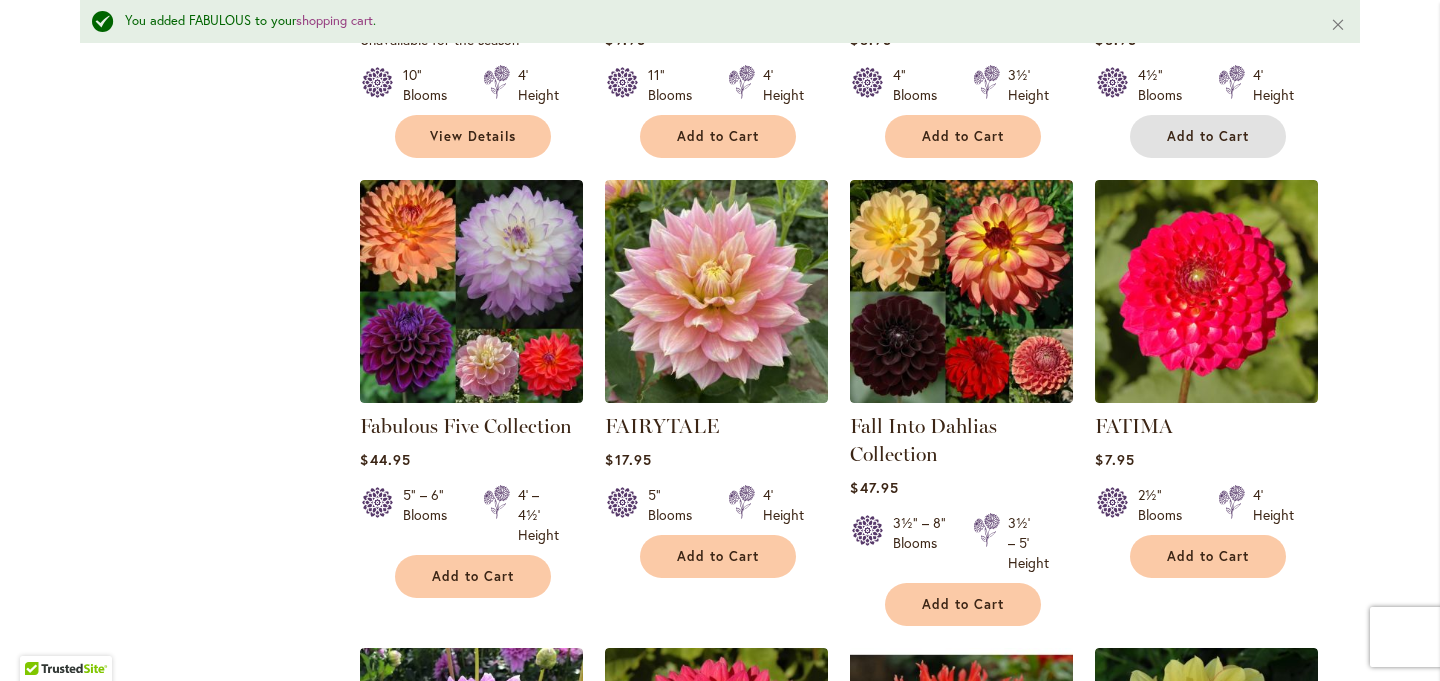 scroll, scrollTop: 1309, scrollLeft: 0, axis: vertical 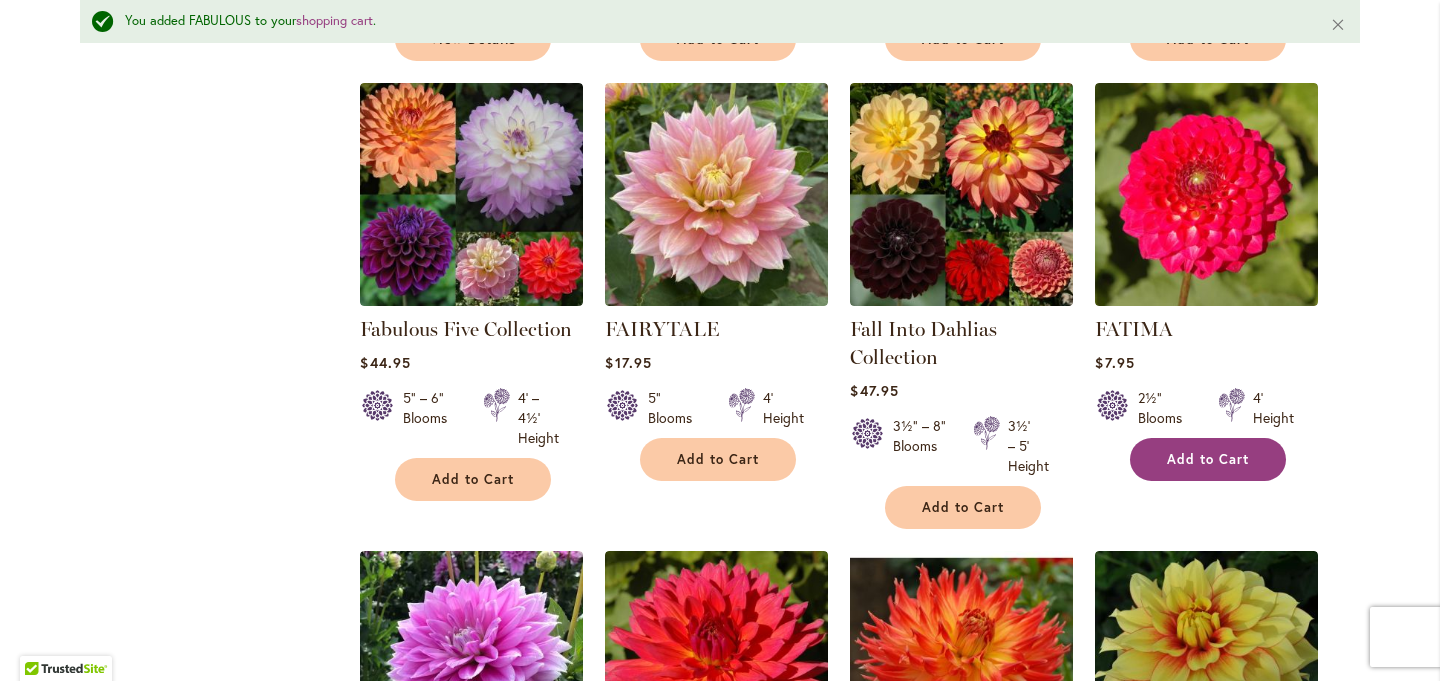 click on "Add to Cart" at bounding box center (1208, 459) 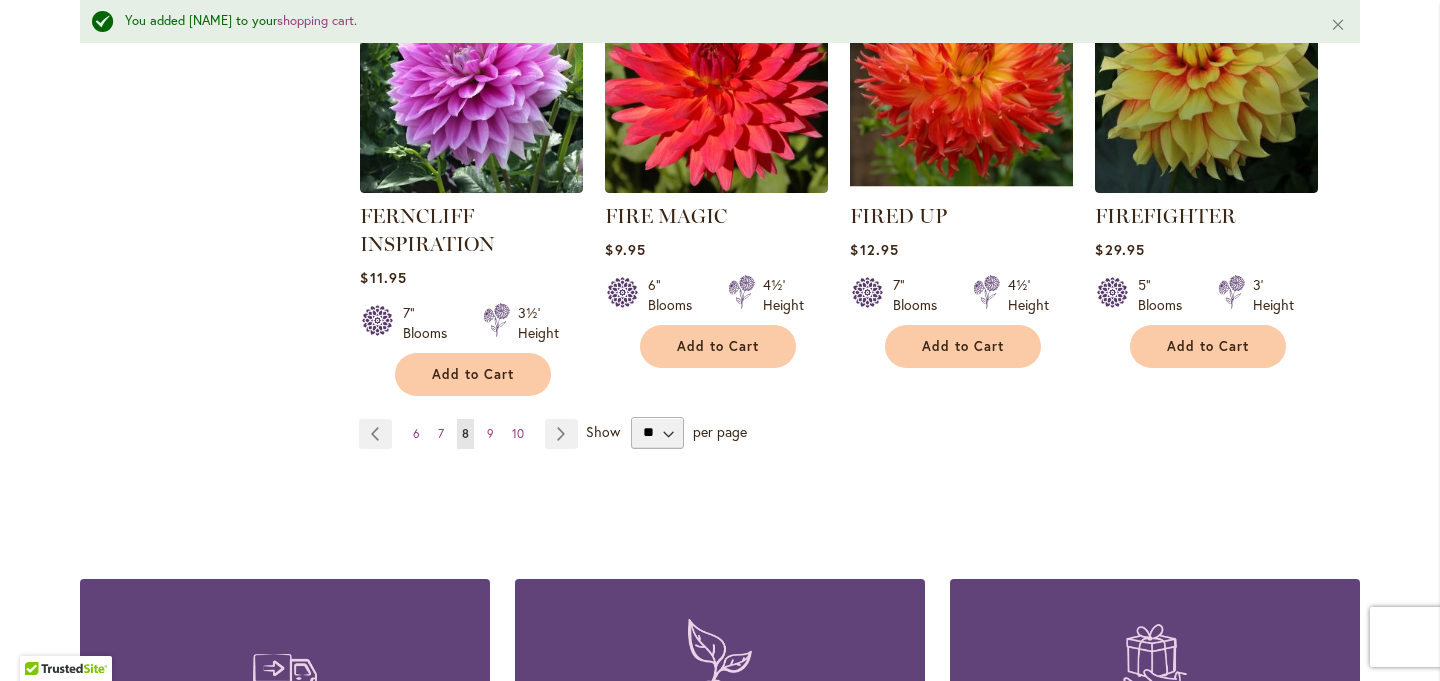 scroll, scrollTop: 1900, scrollLeft: 0, axis: vertical 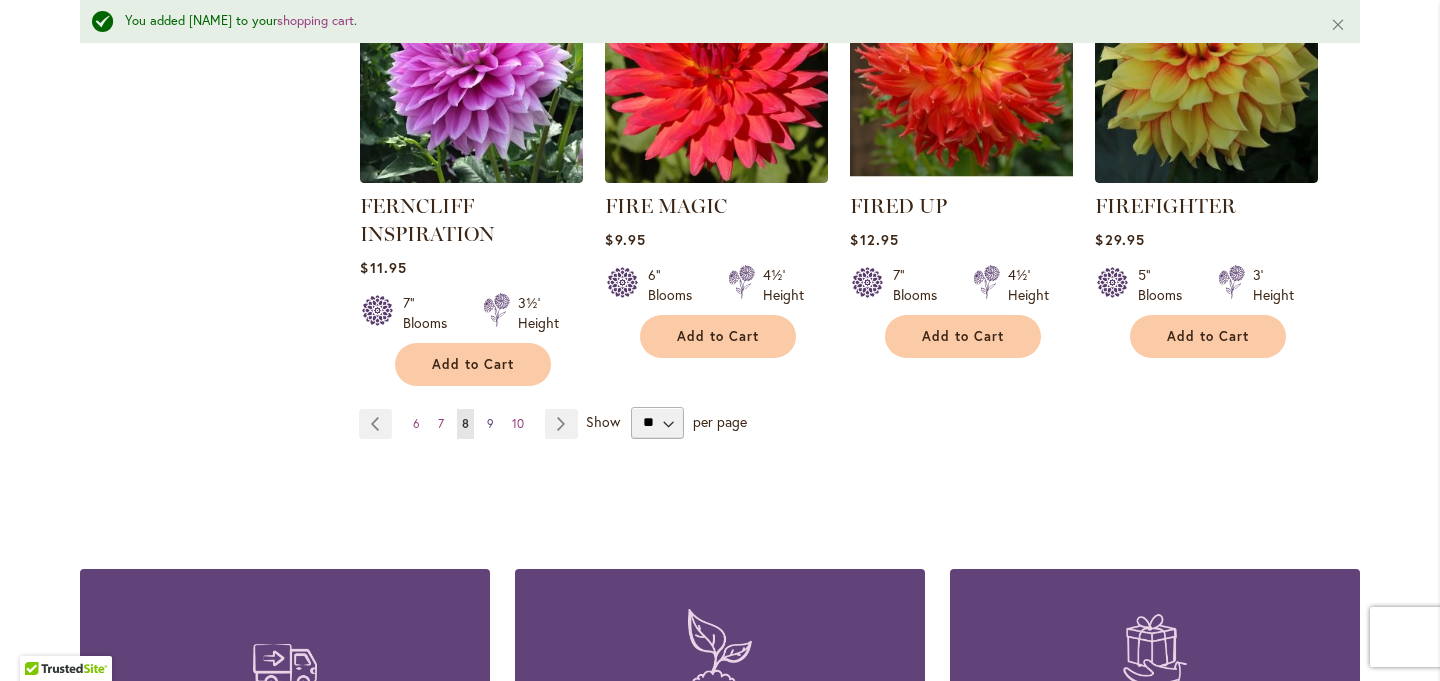 click on "9" at bounding box center (490, 423) 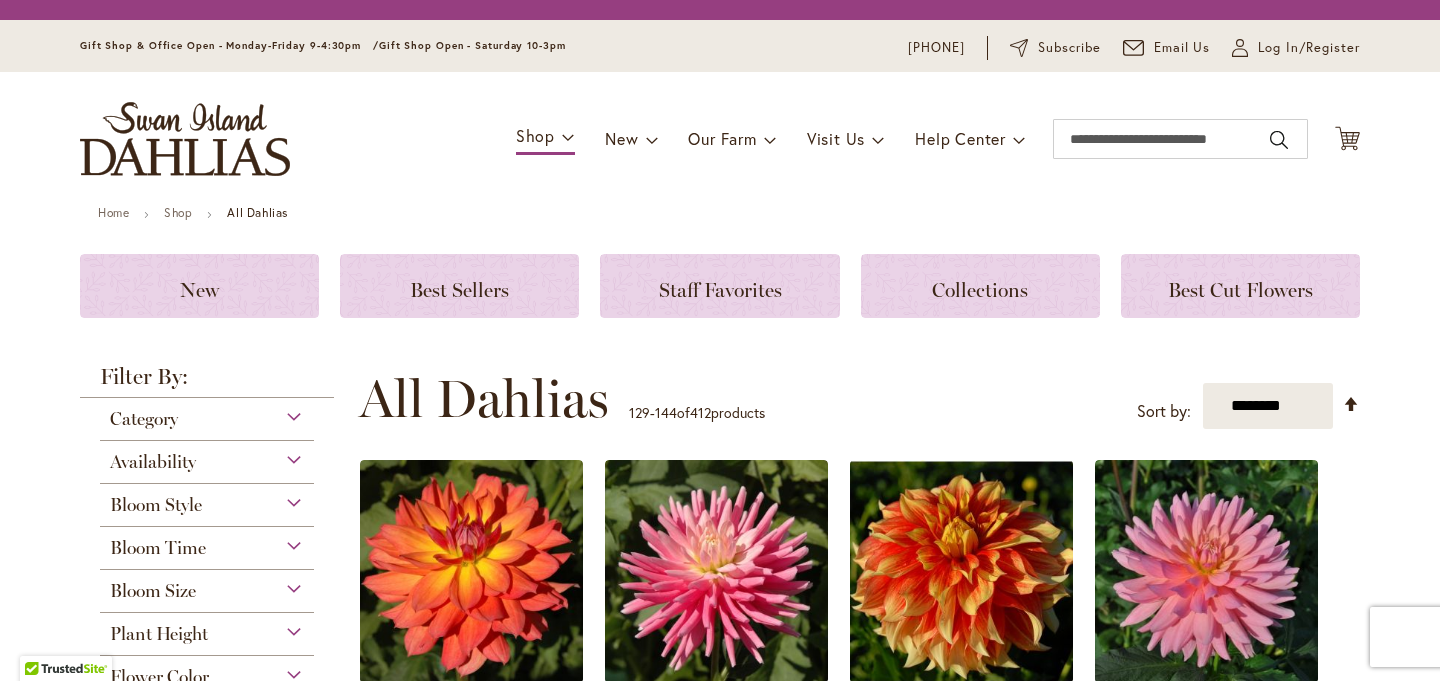scroll, scrollTop: 0, scrollLeft: 0, axis: both 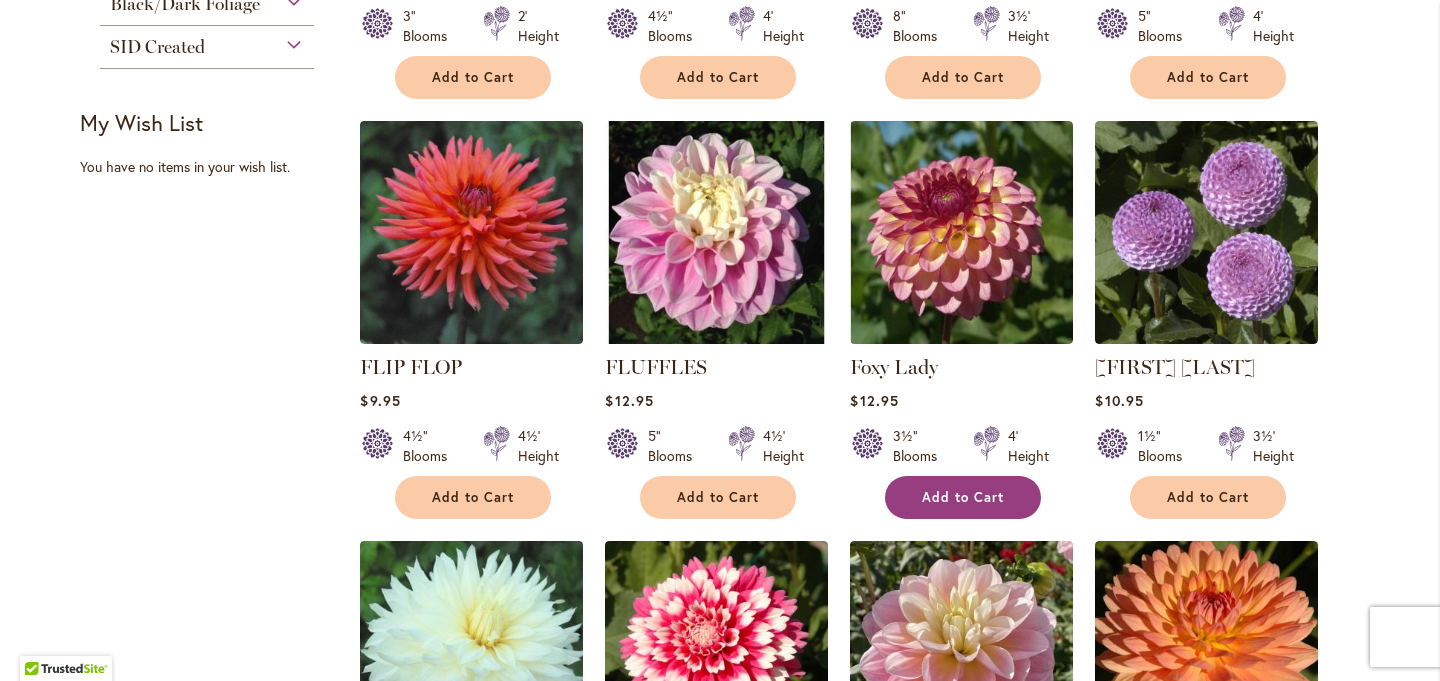 click on "Add to Cart" at bounding box center [963, 497] 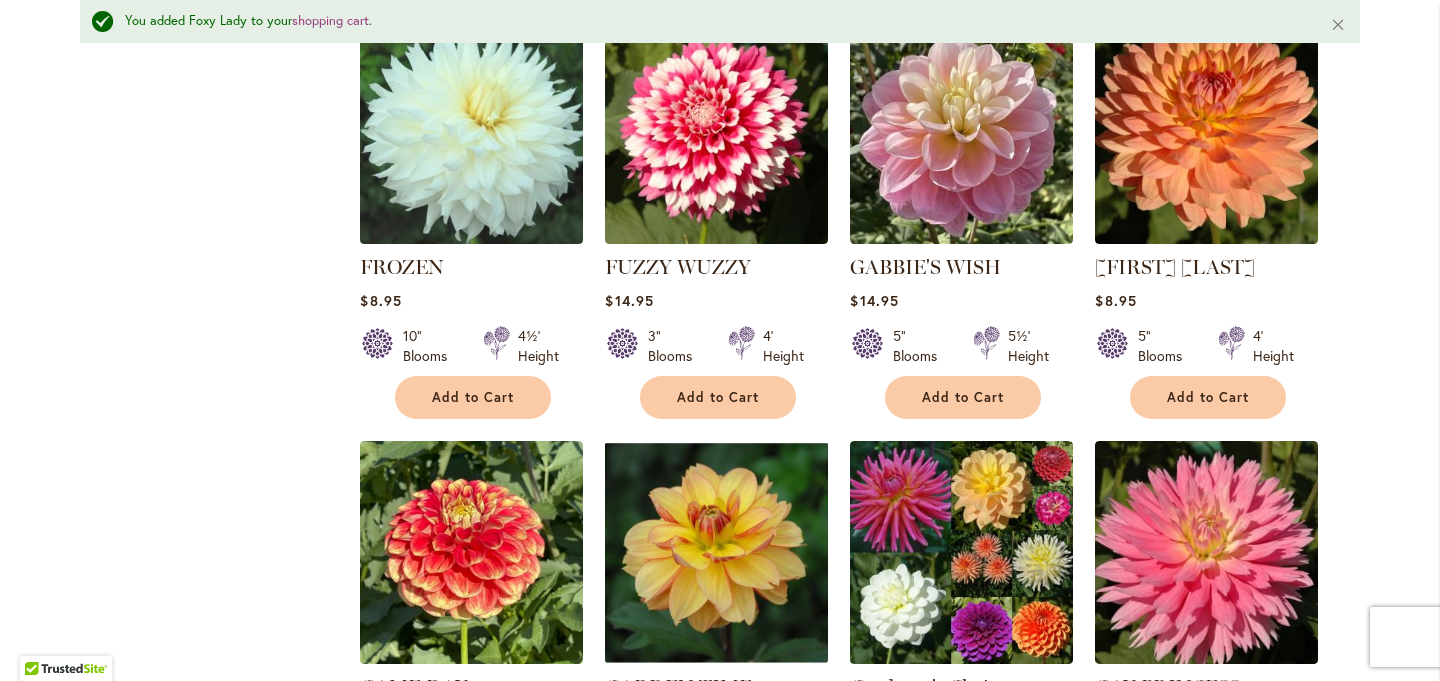 scroll, scrollTop: 1380, scrollLeft: 0, axis: vertical 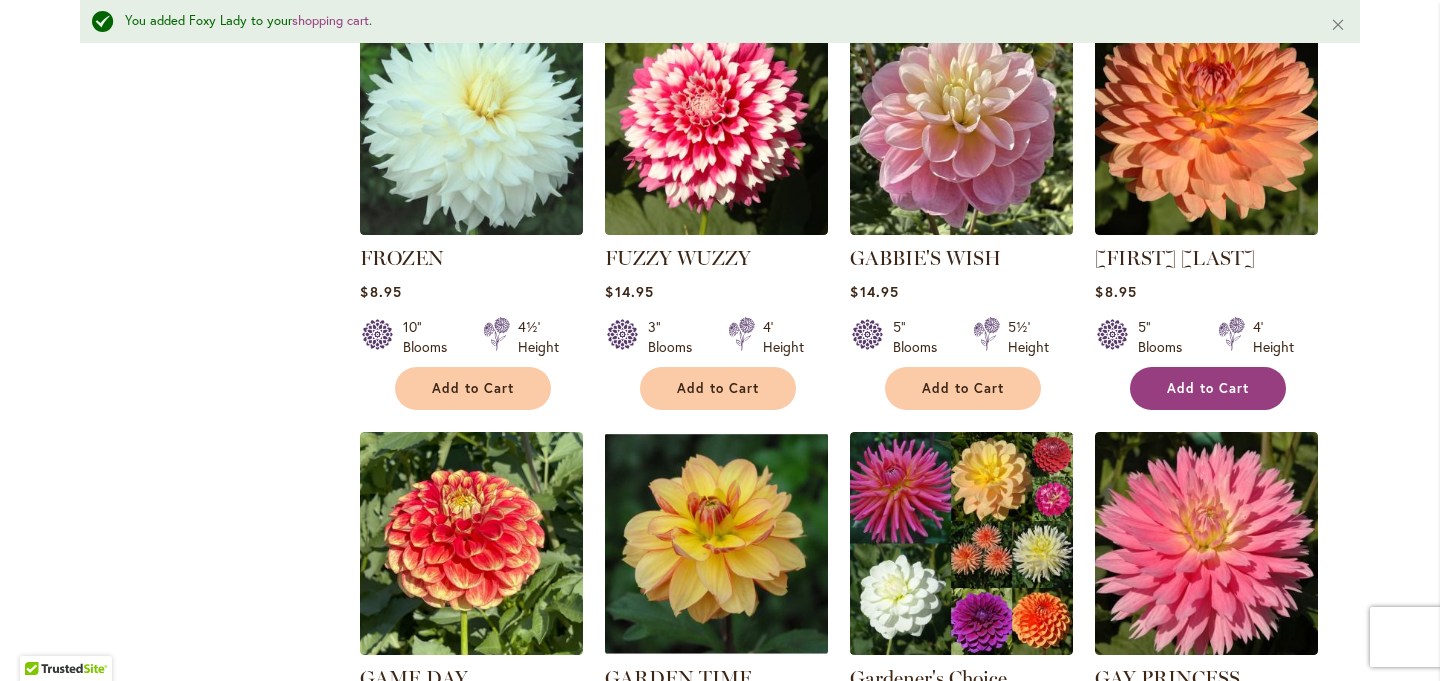 click on "Add to Cart" at bounding box center [1208, 388] 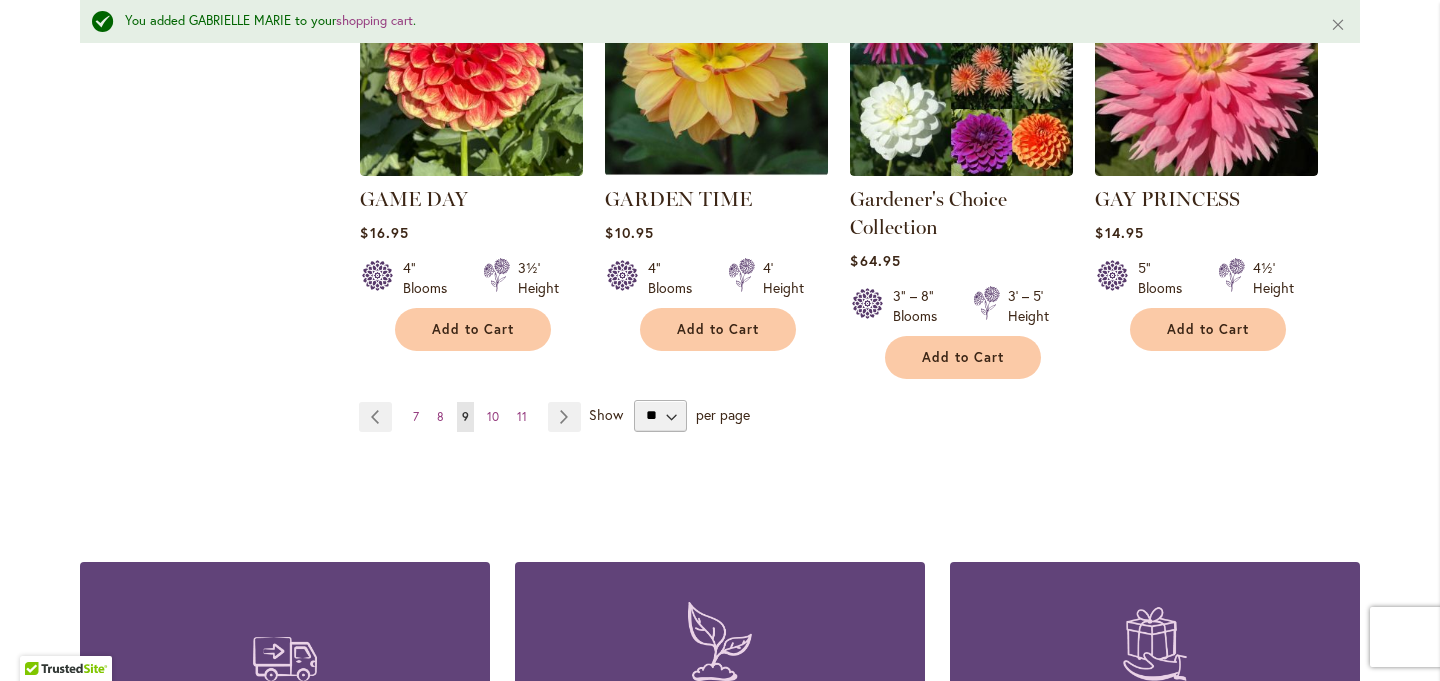 scroll, scrollTop: 1871, scrollLeft: 0, axis: vertical 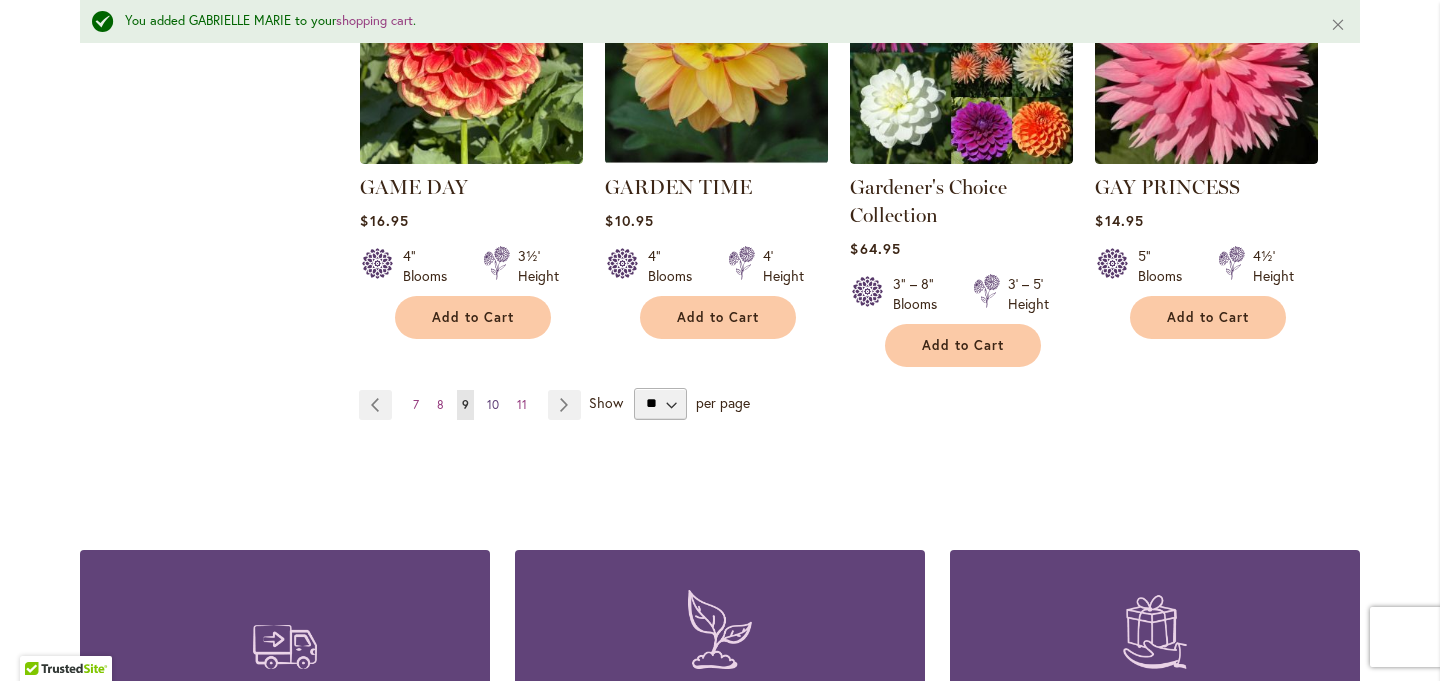 click on "10" at bounding box center [493, 404] 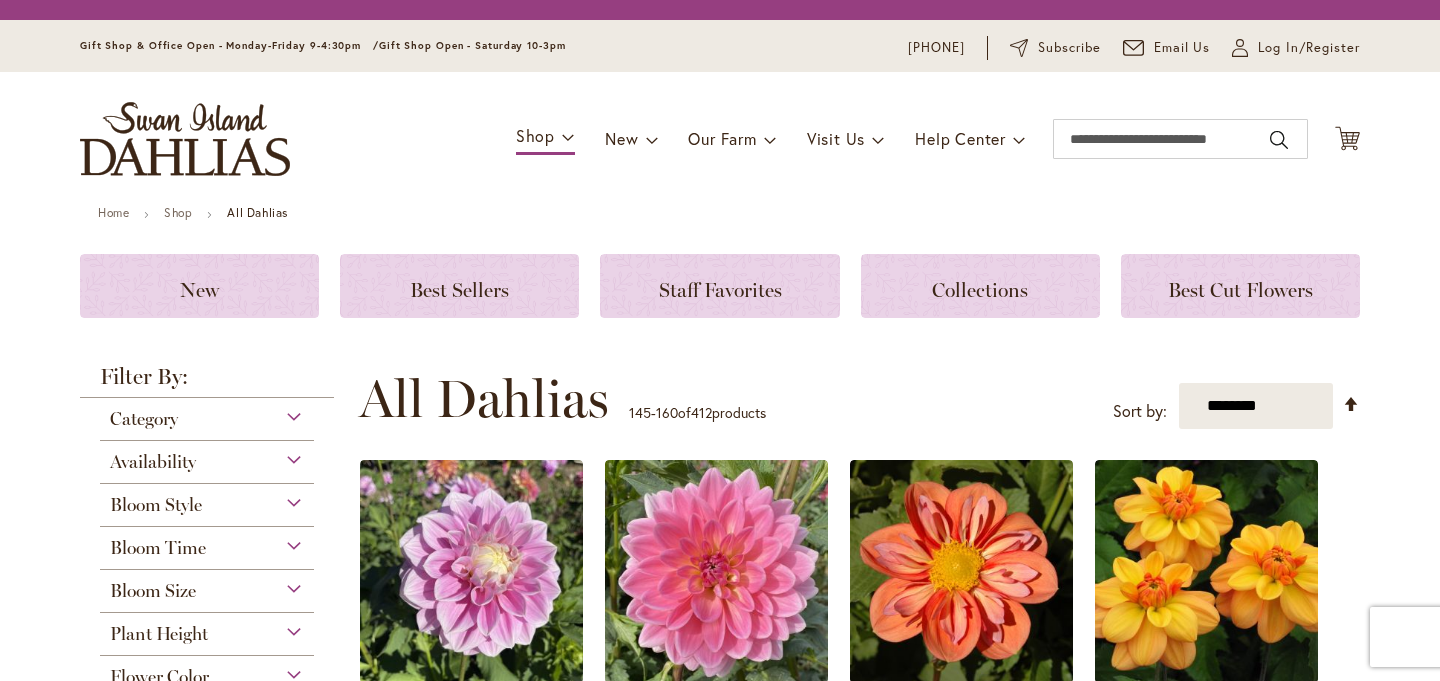 scroll, scrollTop: 0, scrollLeft: 0, axis: both 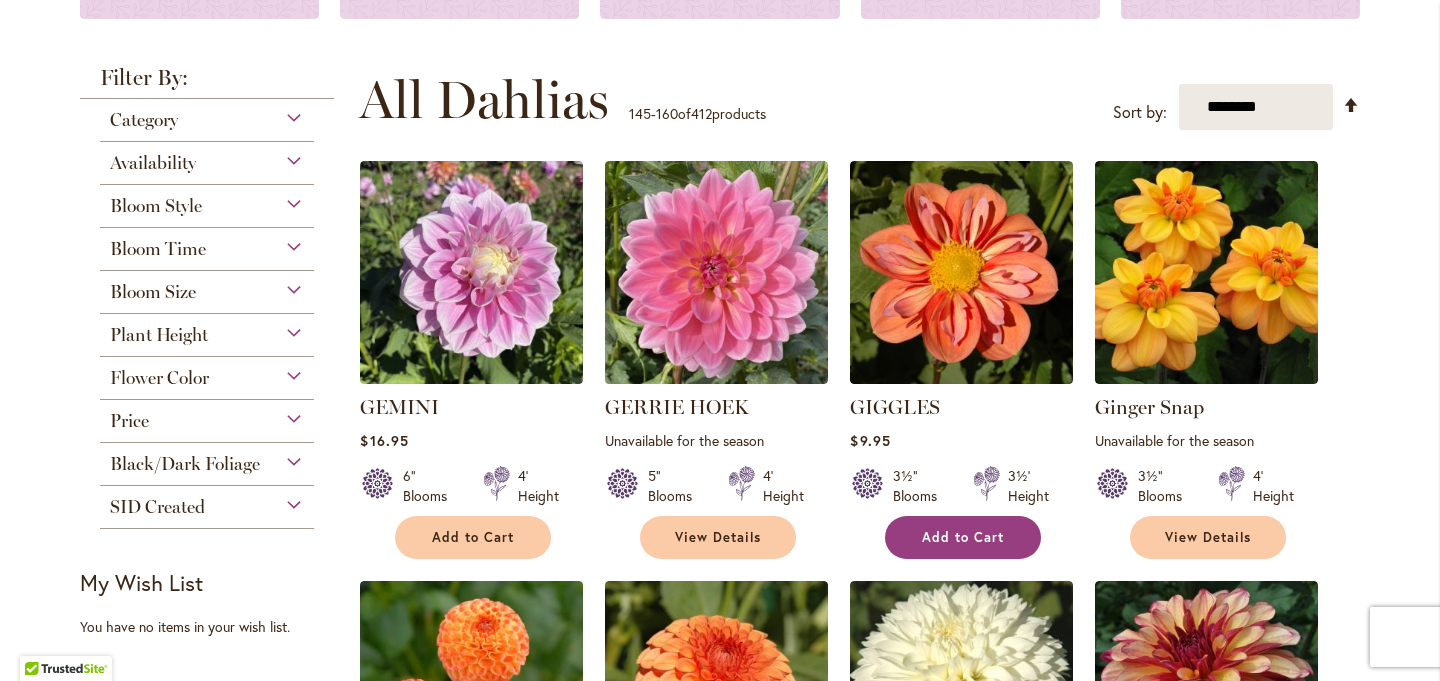 click on "Add to Cart" at bounding box center (963, 537) 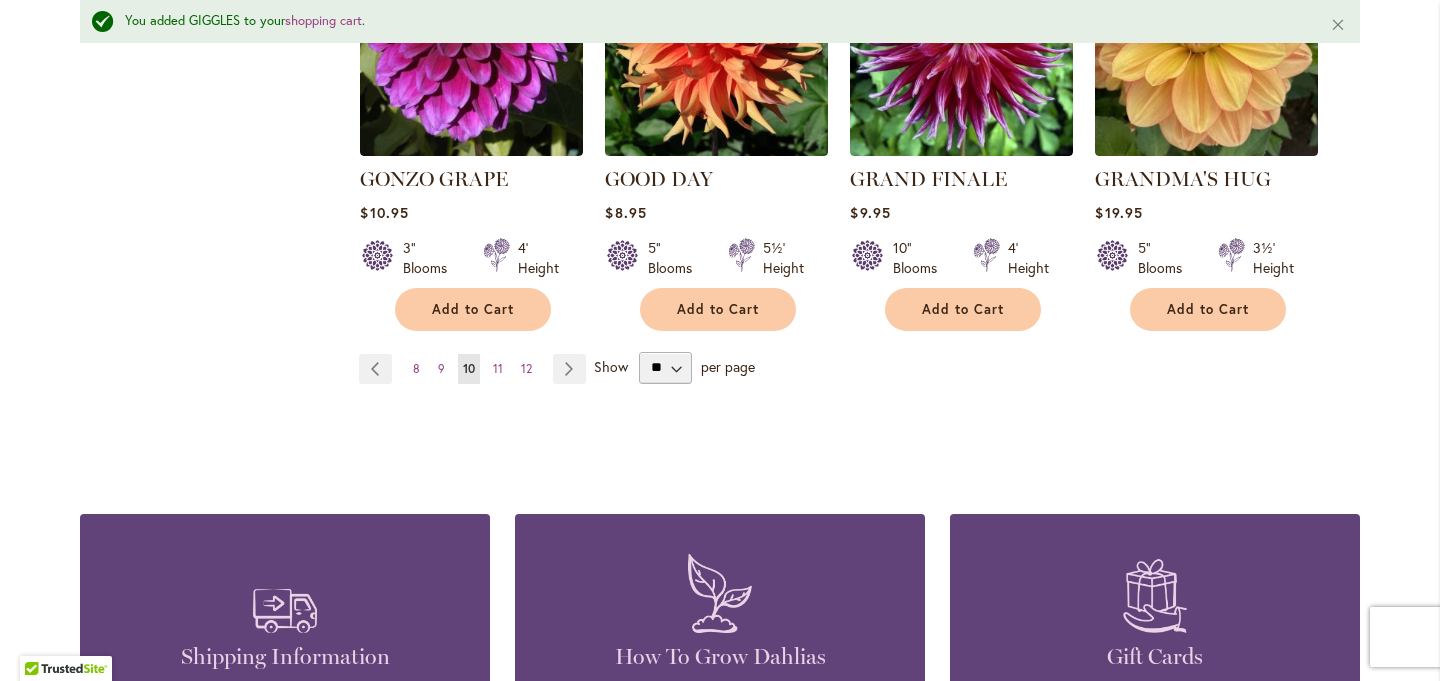 scroll, scrollTop: 1964, scrollLeft: 0, axis: vertical 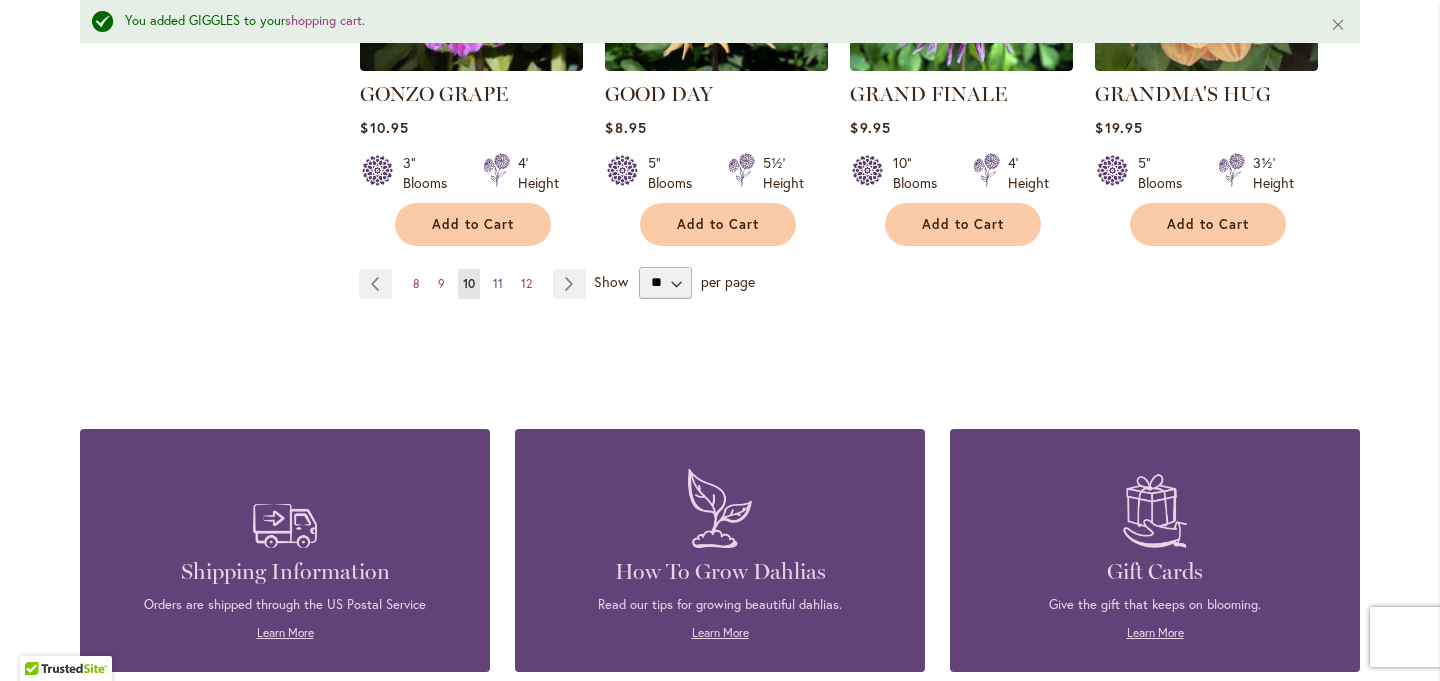 click on "11" at bounding box center (498, 283) 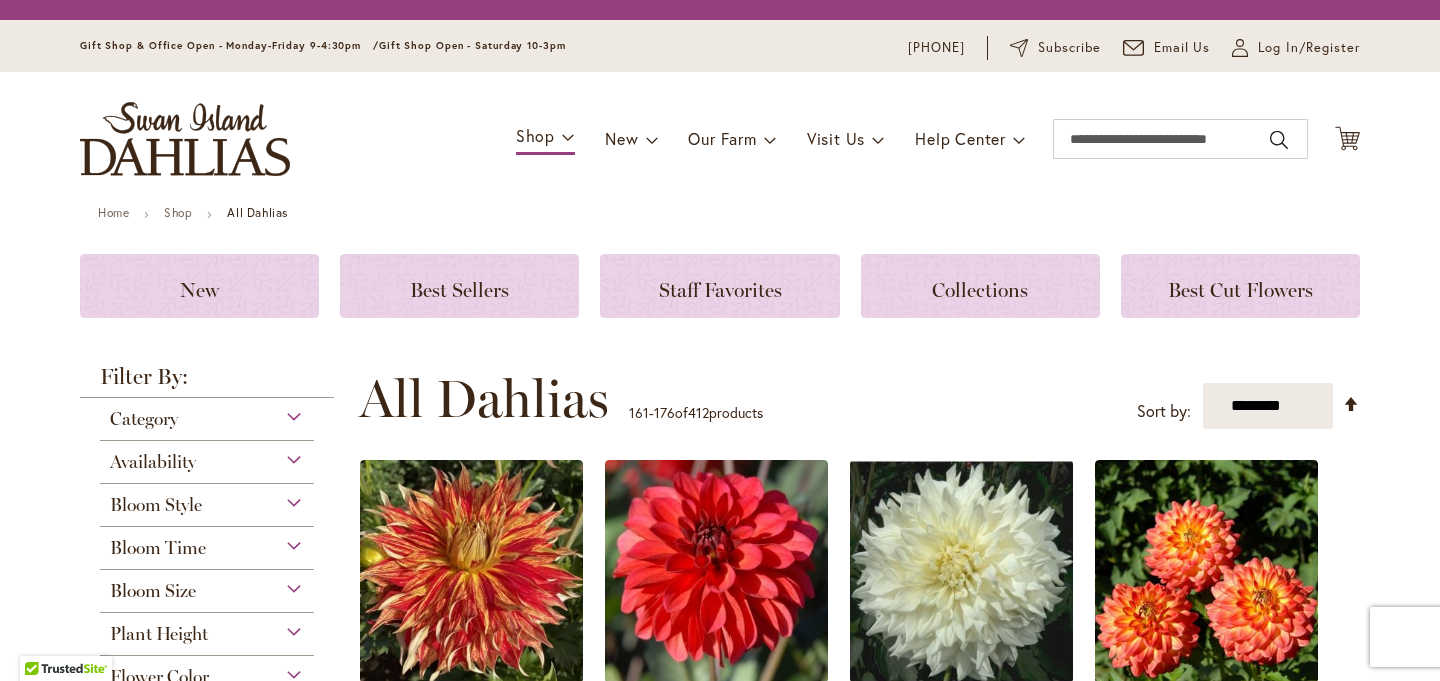scroll, scrollTop: 0, scrollLeft: 0, axis: both 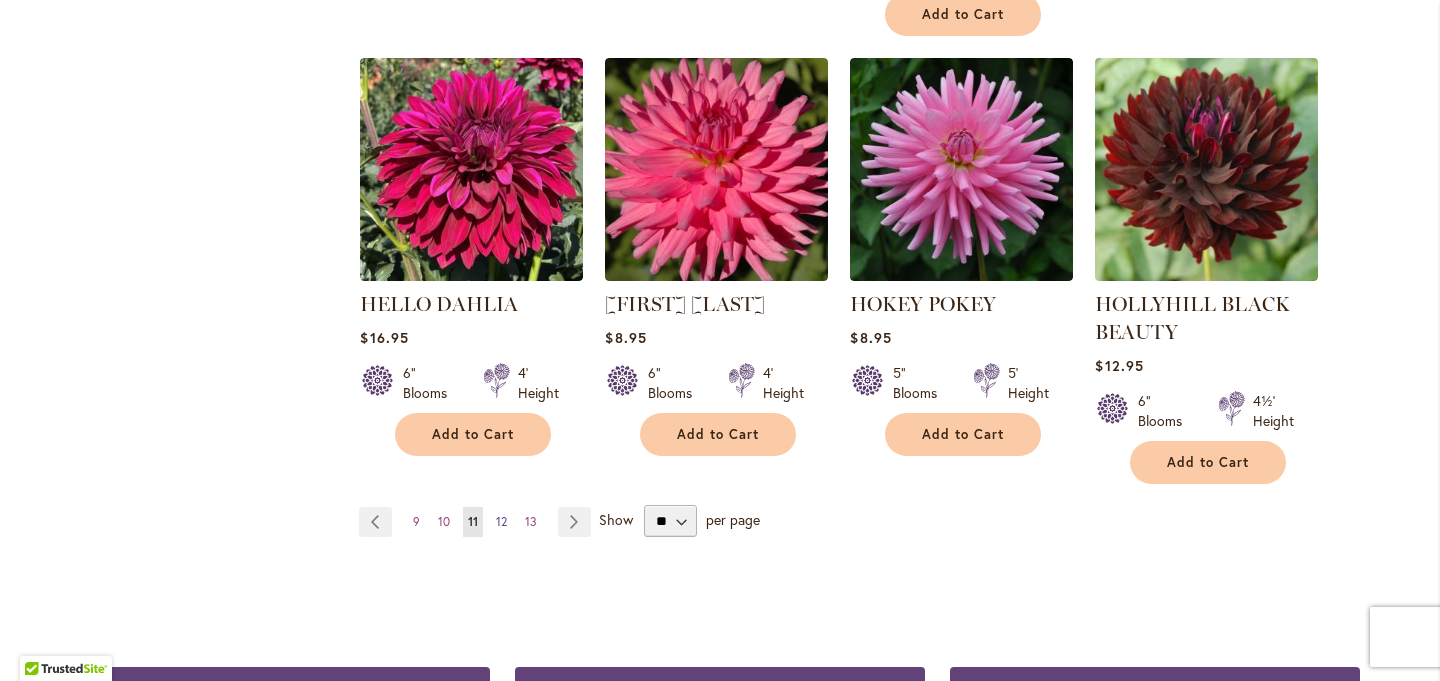 click on "12" at bounding box center (501, 521) 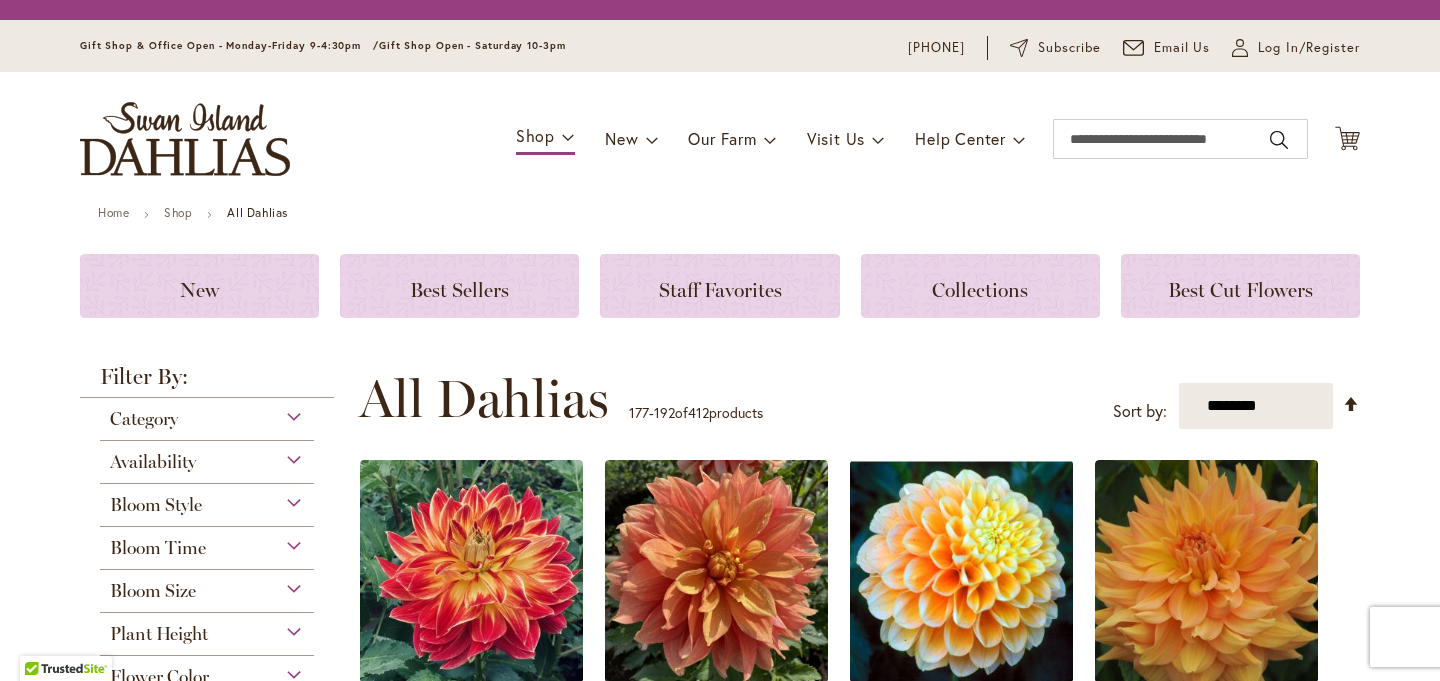 scroll, scrollTop: 0, scrollLeft: 0, axis: both 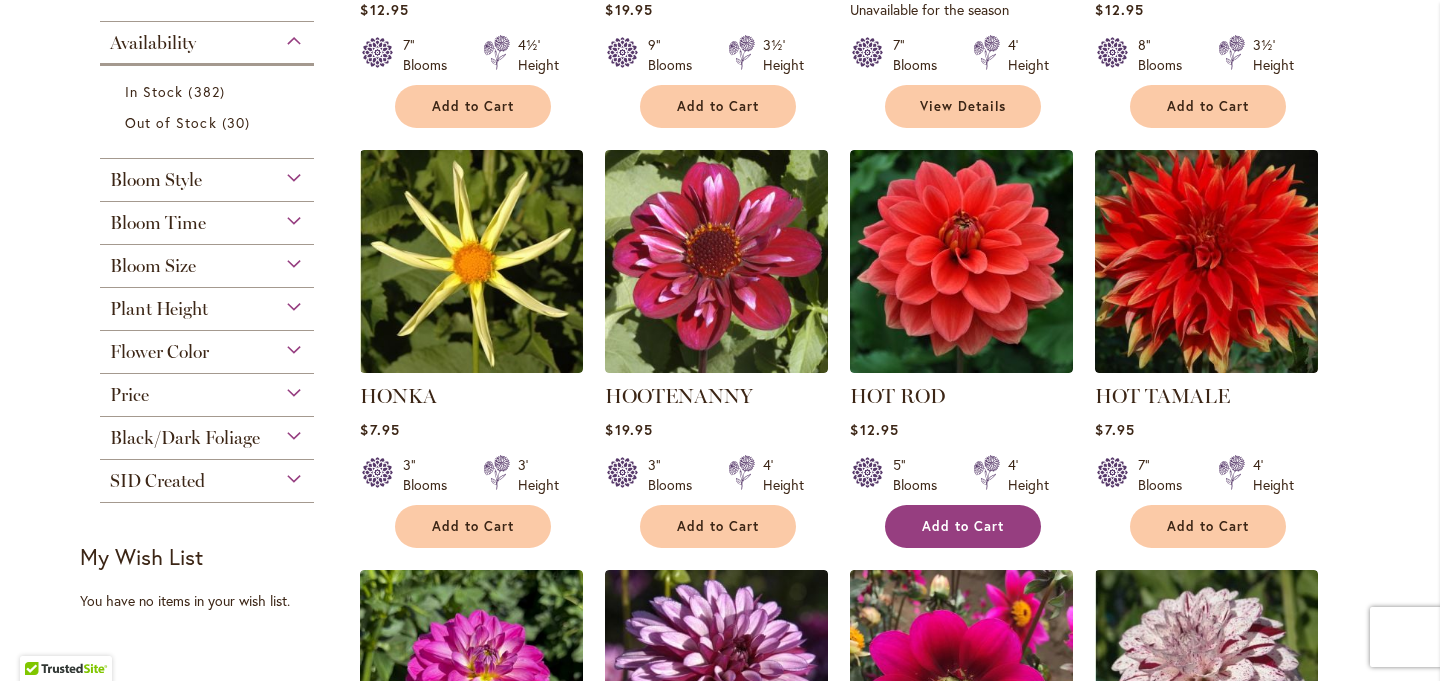 click on "Add to Cart" at bounding box center (963, 526) 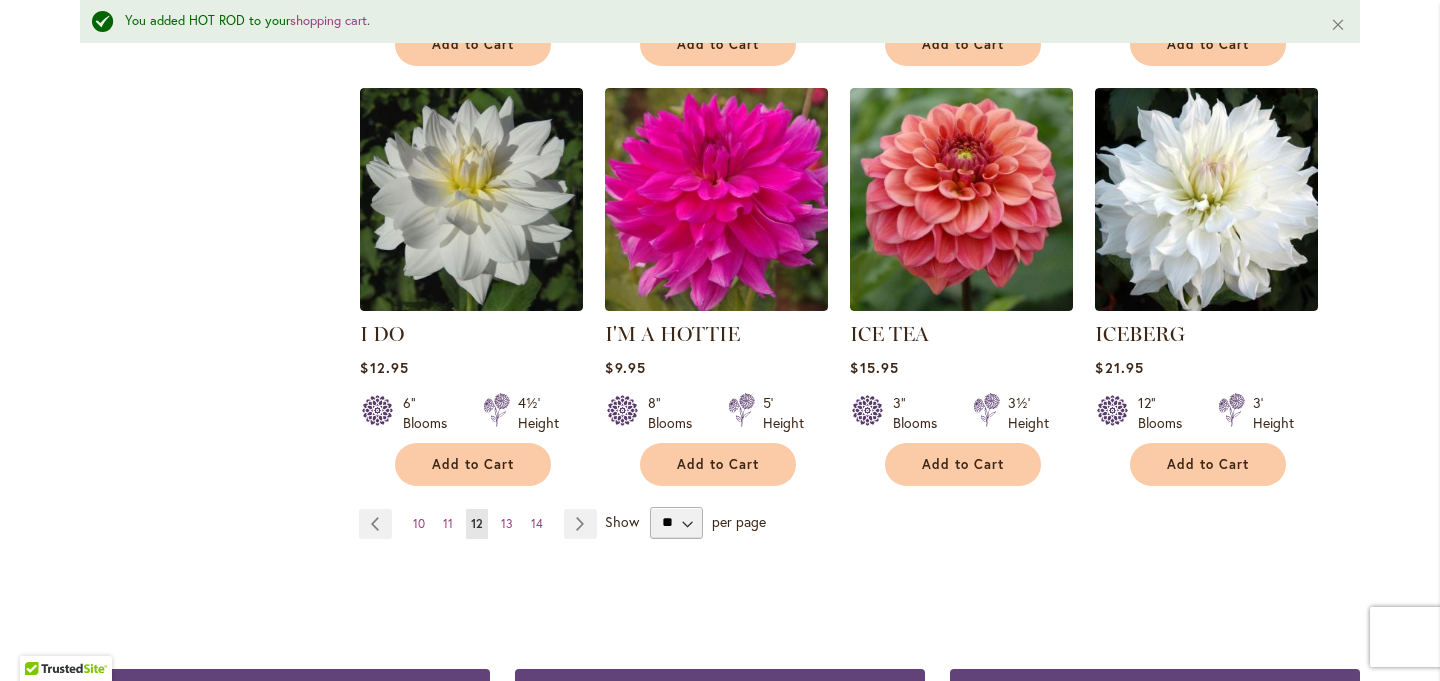 scroll, scrollTop: 1749, scrollLeft: 0, axis: vertical 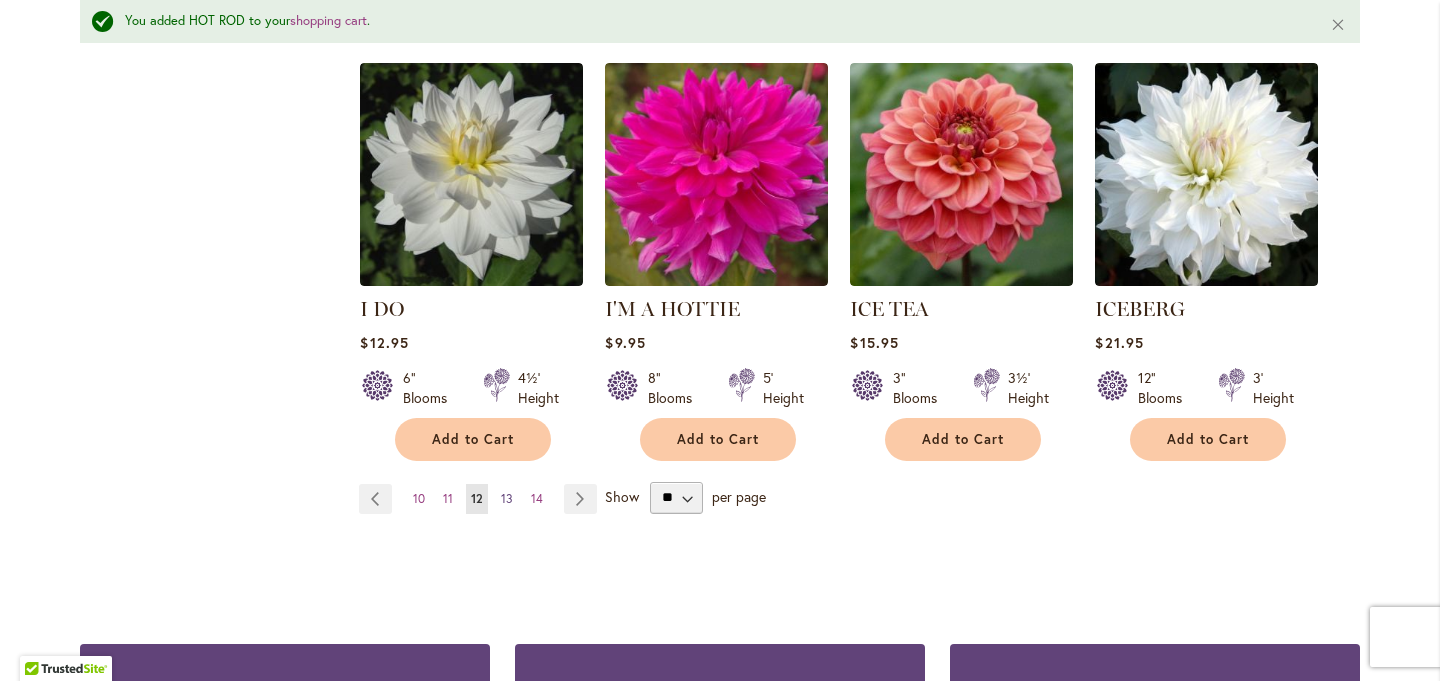click on "13" at bounding box center (507, 498) 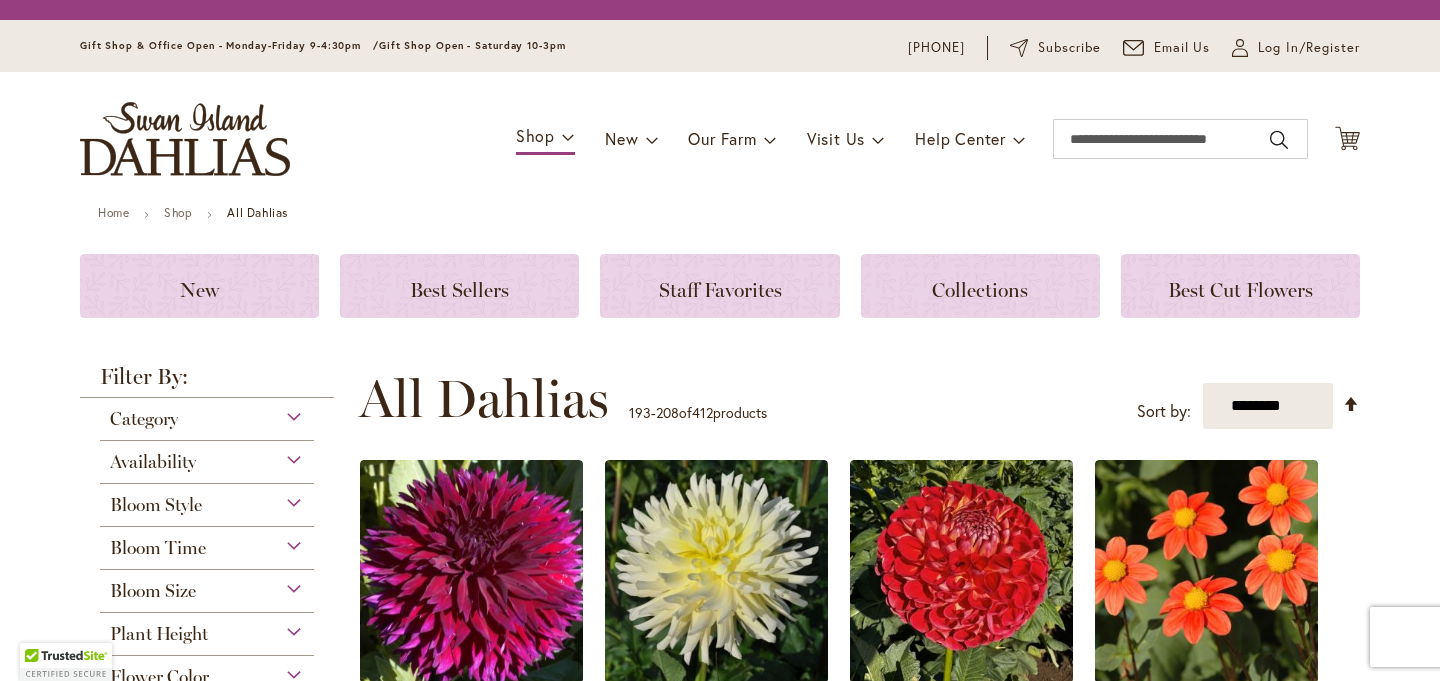 scroll, scrollTop: 0, scrollLeft: 0, axis: both 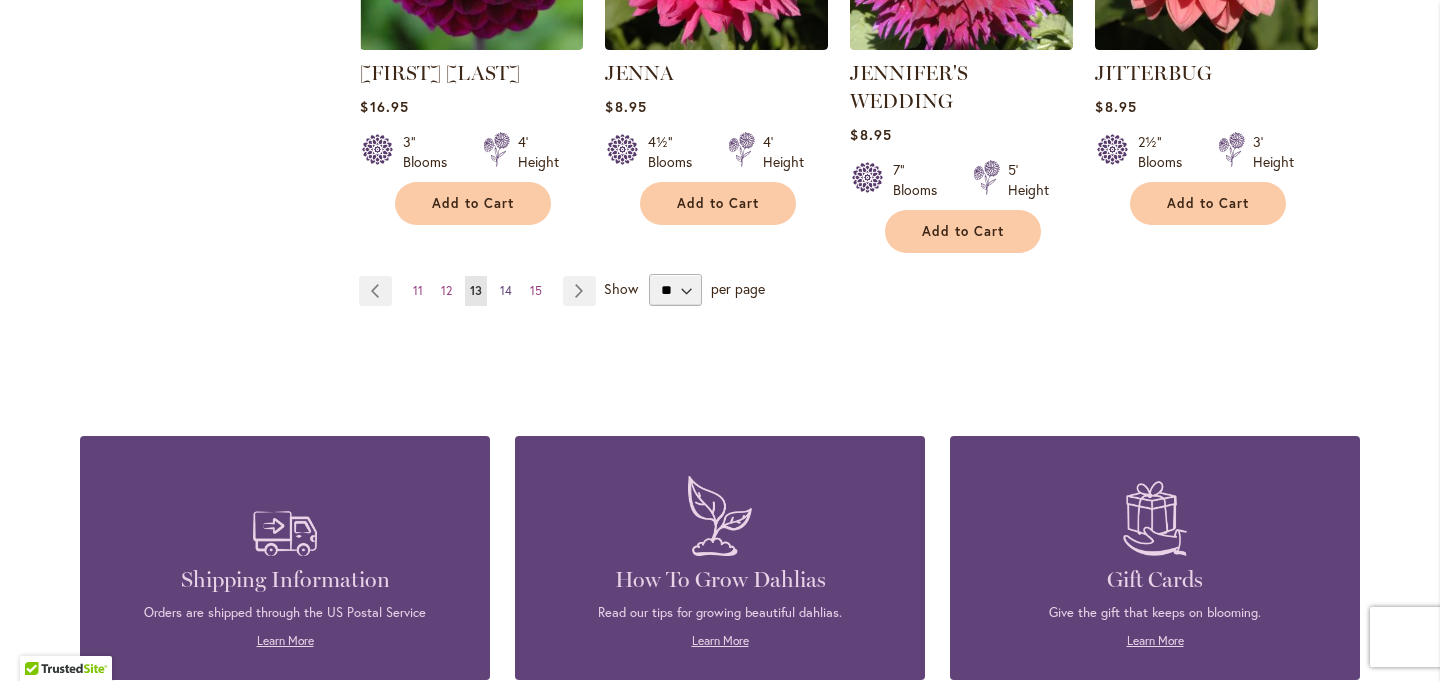 click on "14" at bounding box center (506, 290) 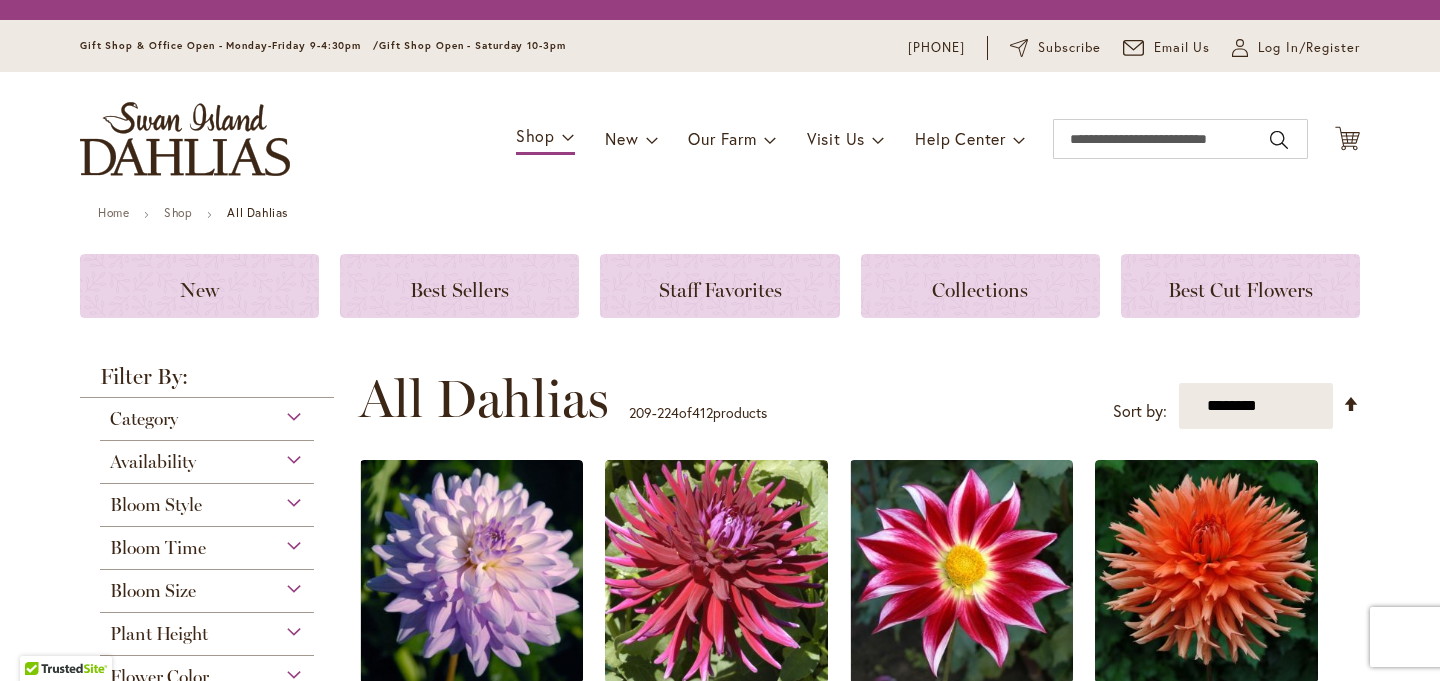 scroll, scrollTop: 0, scrollLeft: 0, axis: both 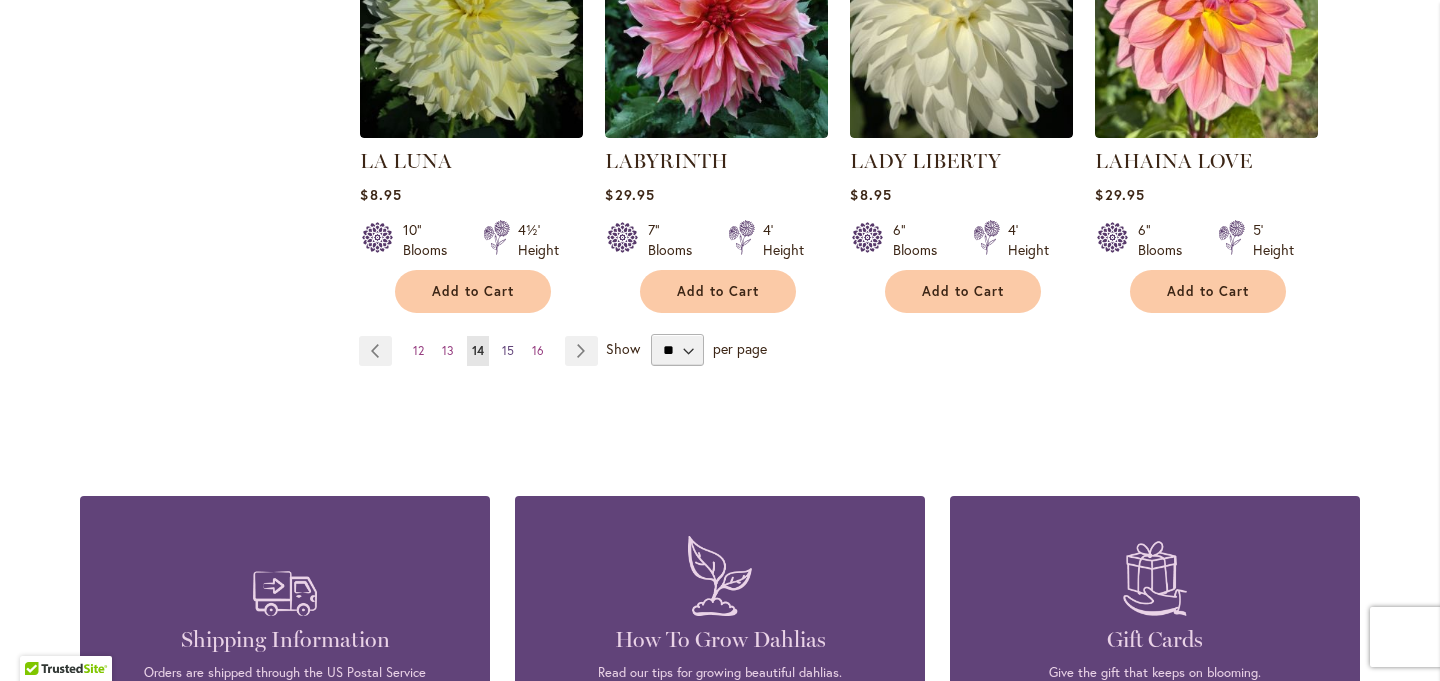 click on "15" at bounding box center (508, 350) 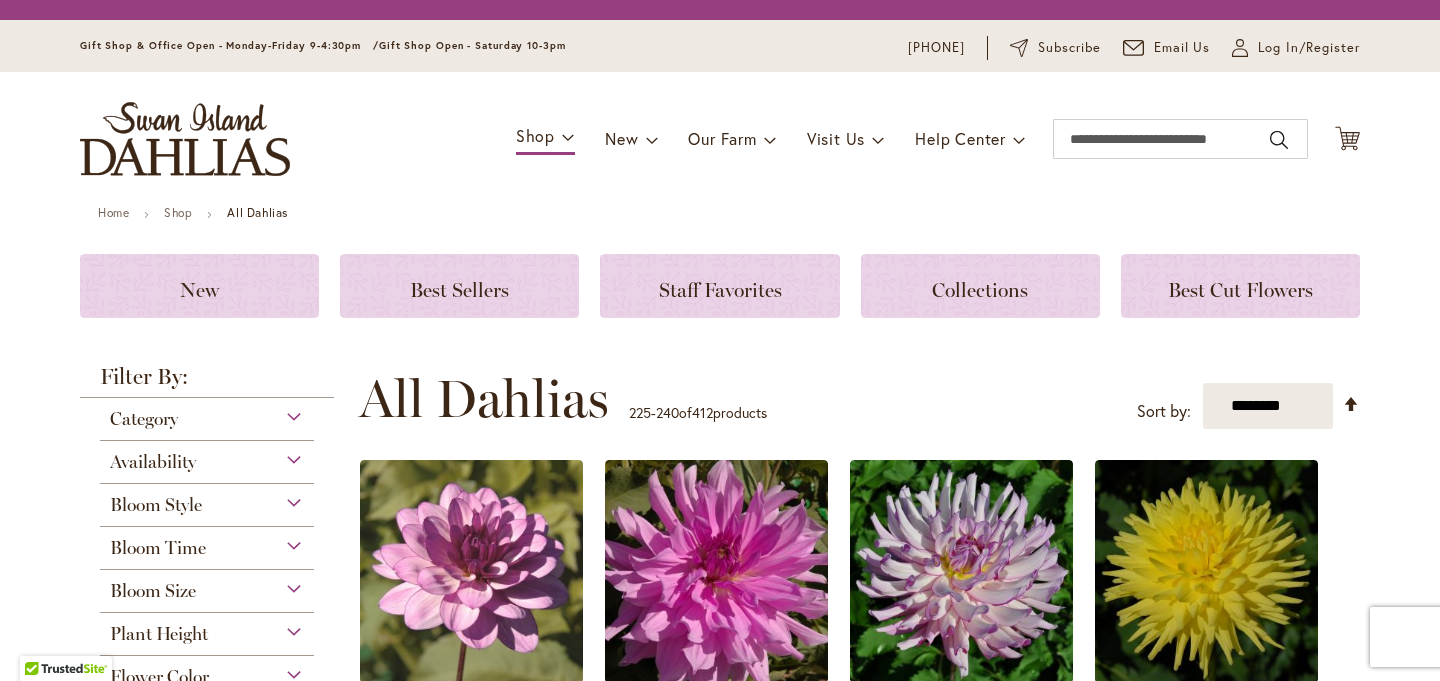 scroll, scrollTop: 0, scrollLeft: 0, axis: both 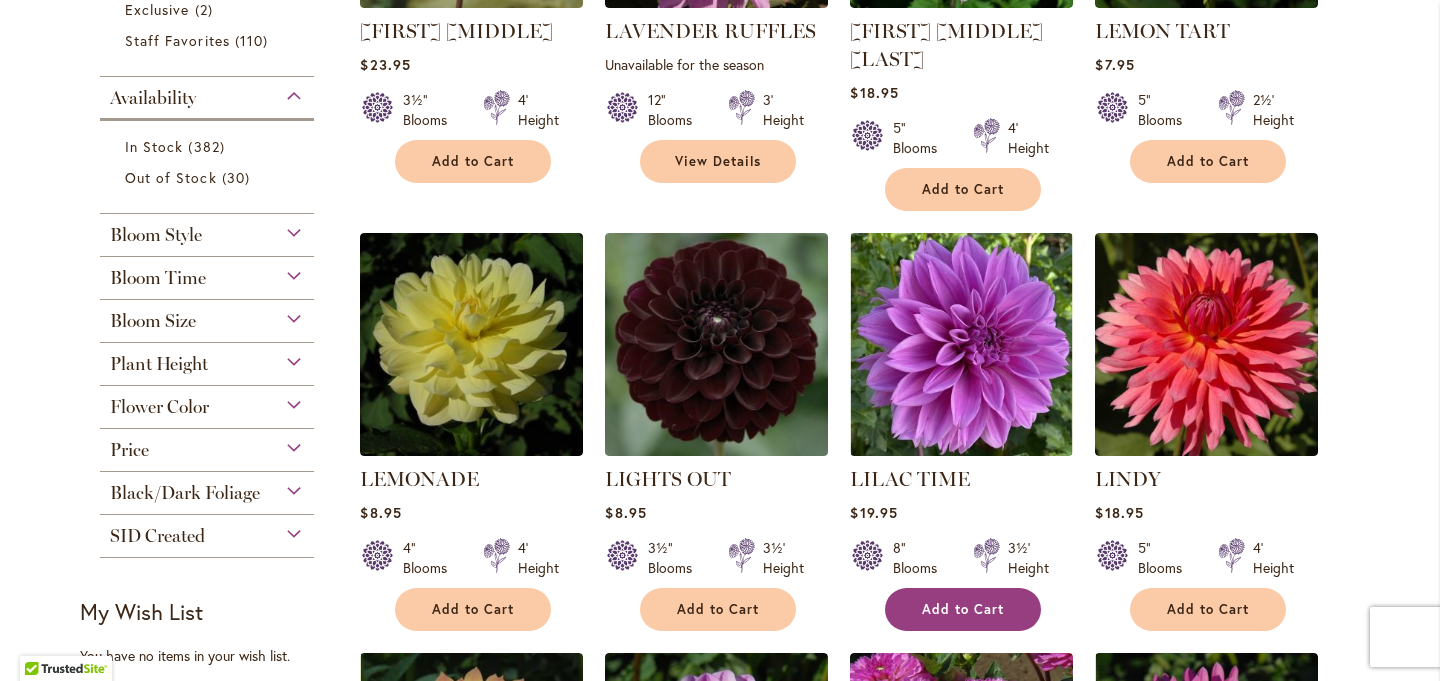 click on "Add to Cart" at bounding box center [963, 609] 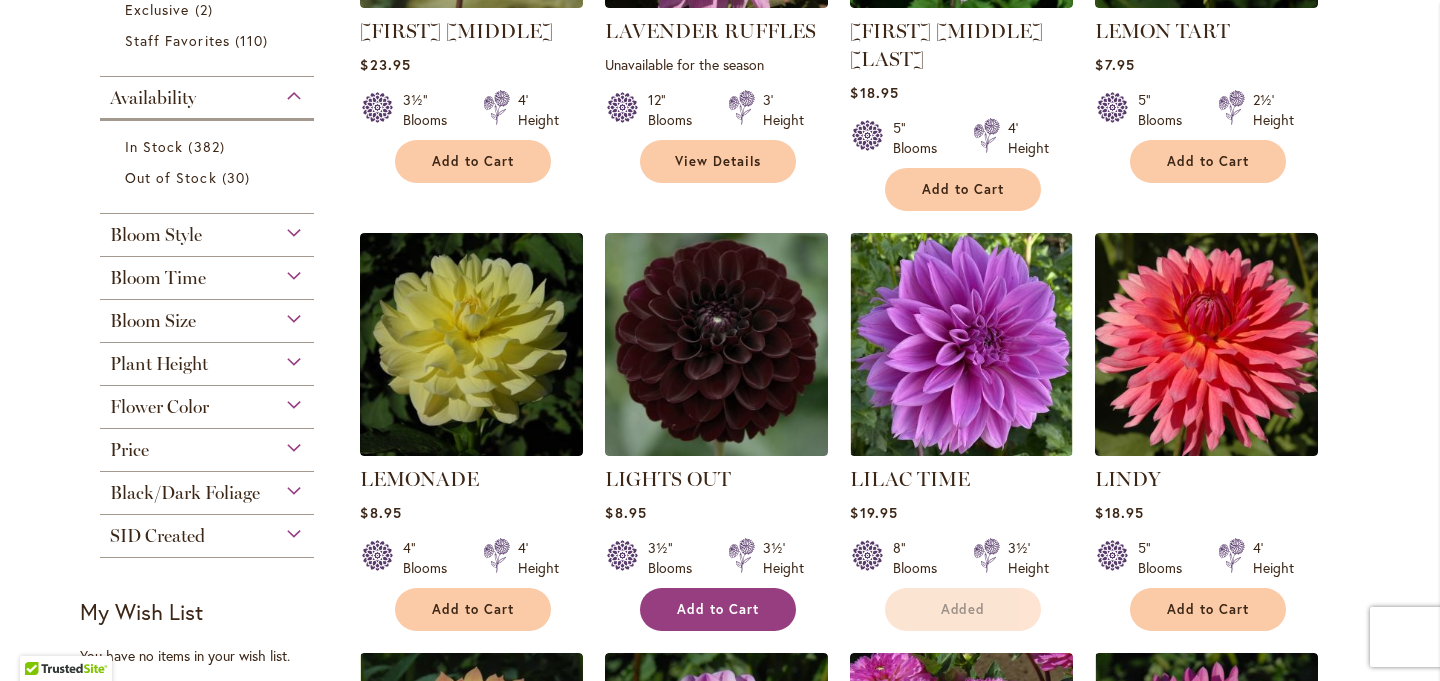 click on "Add to Cart" at bounding box center (718, 609) 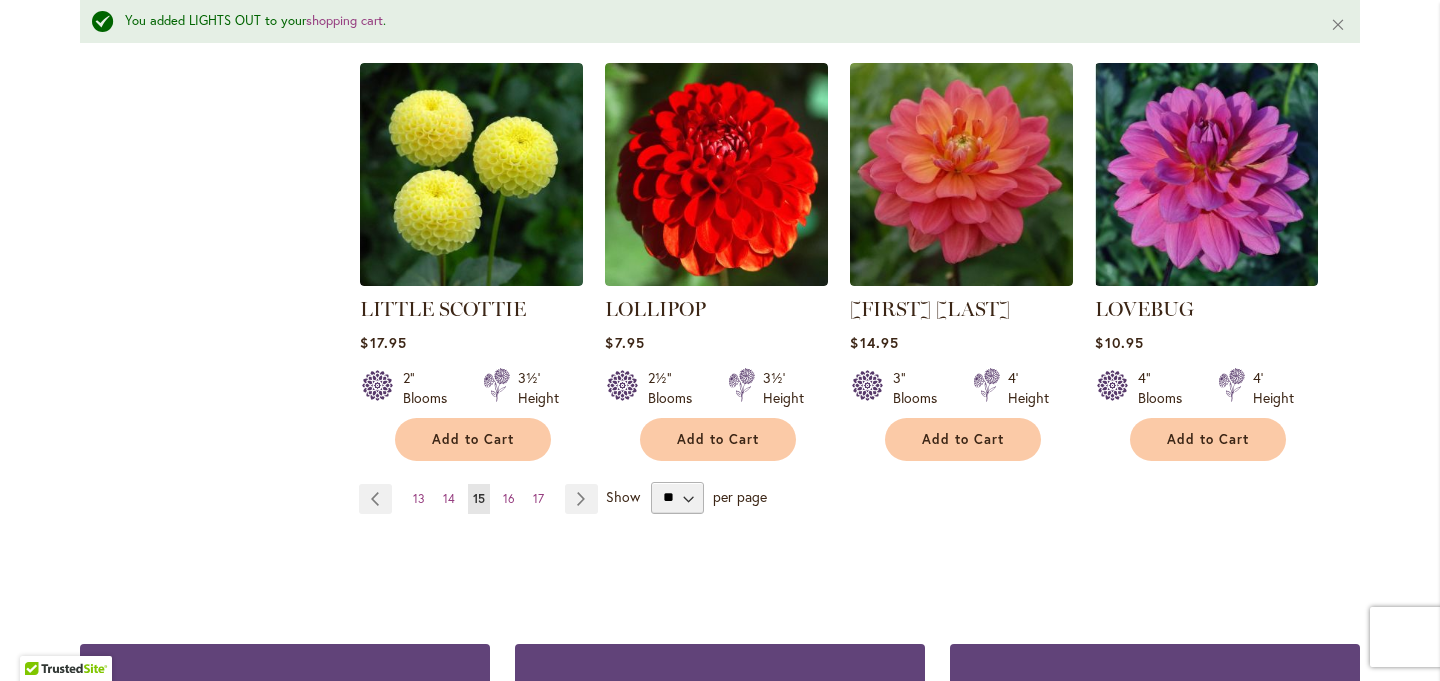 scroll, scrollTop: 1854, scrollLeft: 0, axis: vertical 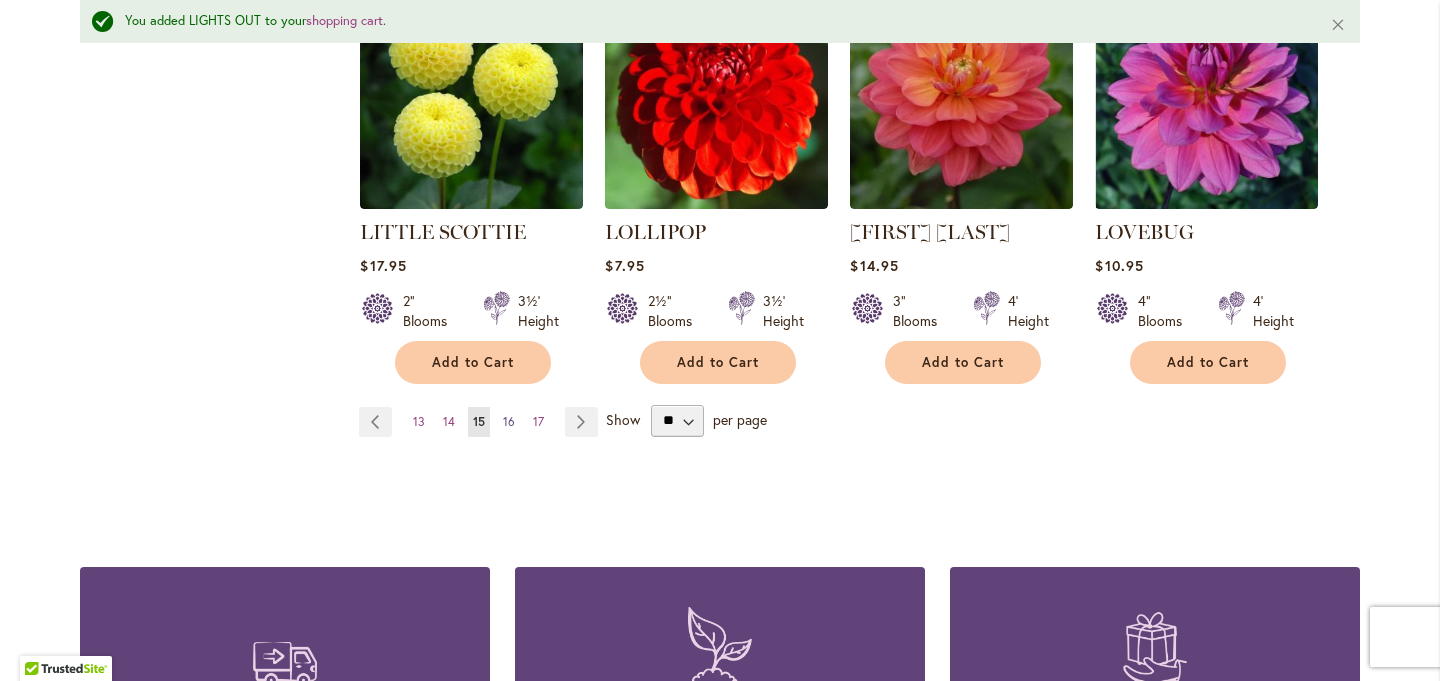 click on "16" at bounding box center (509, 421) 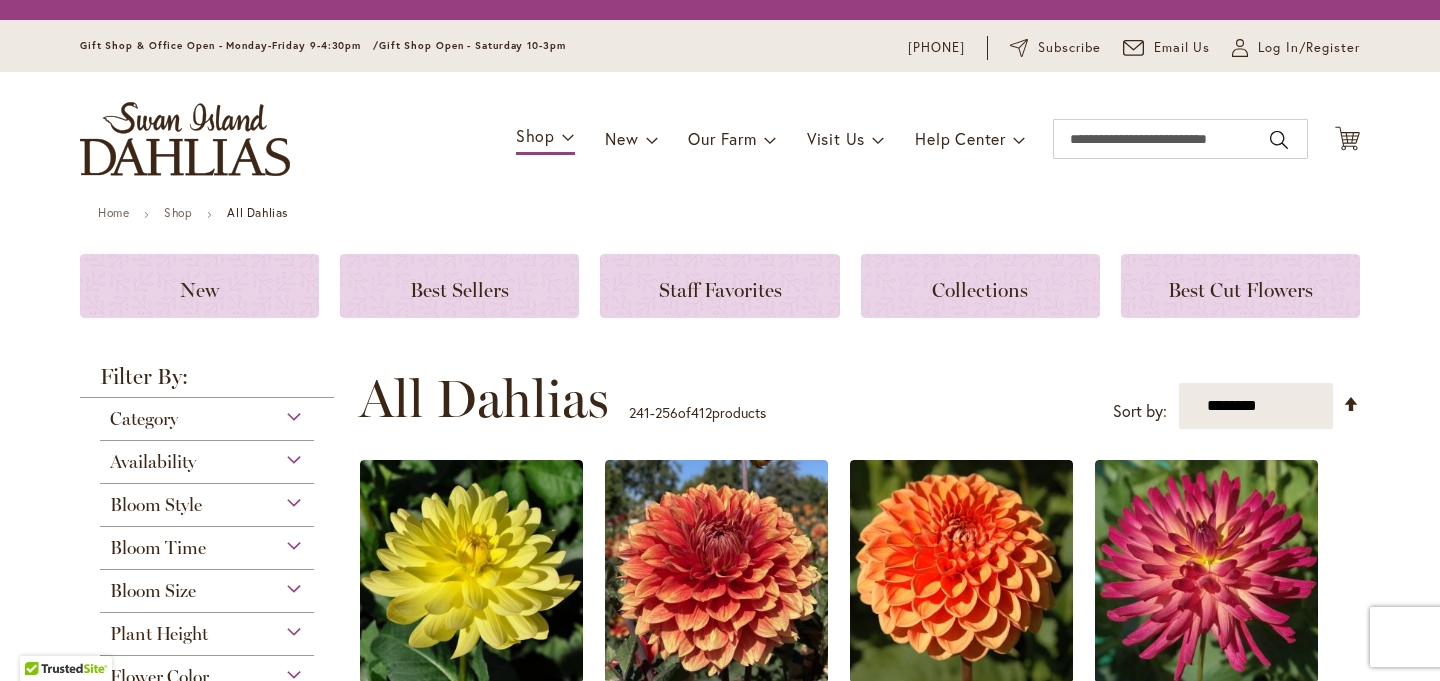 scroll, scrollTop: 0, scrollLeft: 0, axis: both 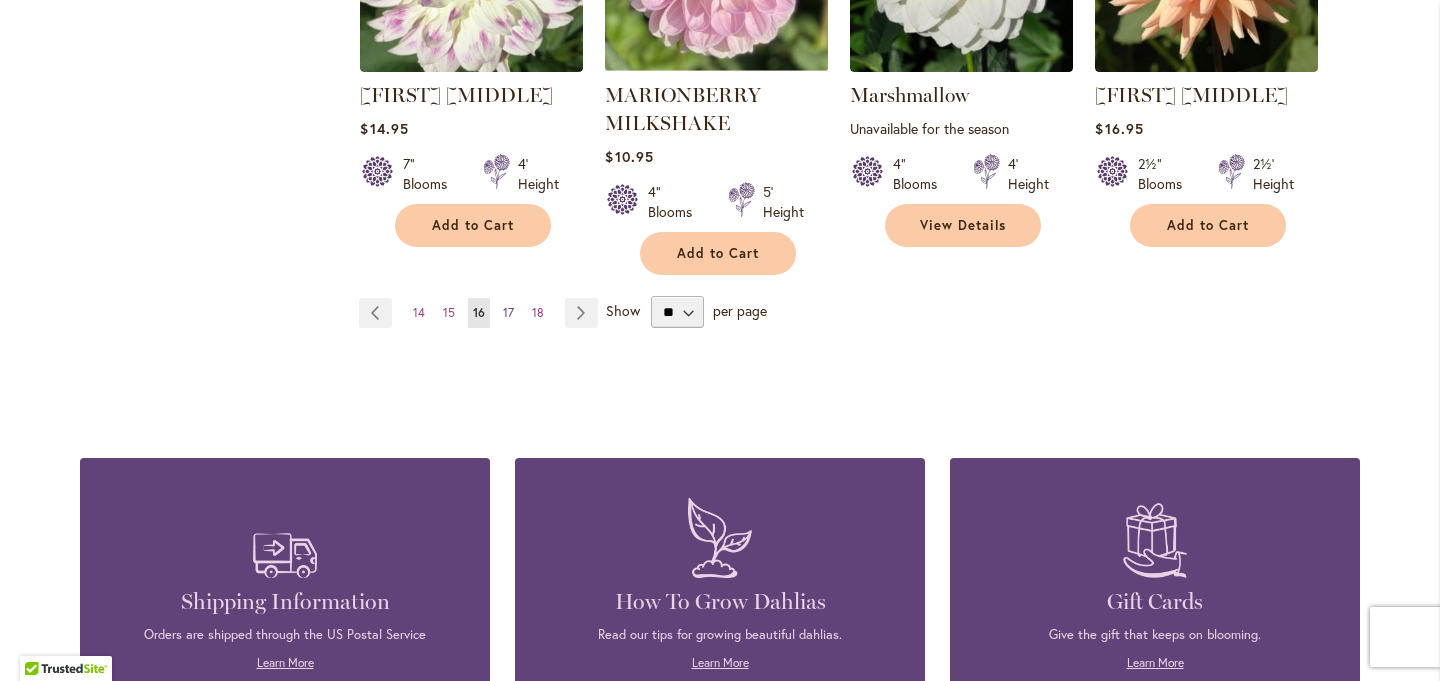 click on "17" at bounding box center (508, 312) 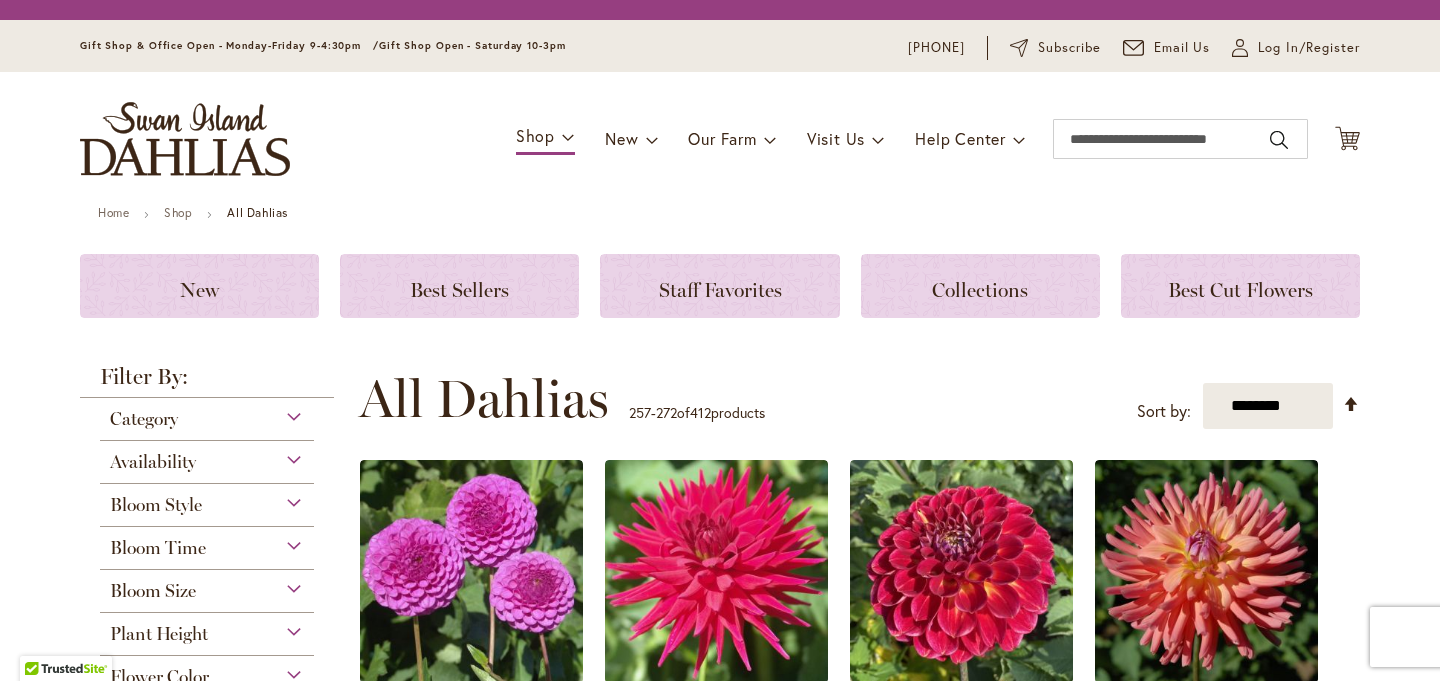 scroll, scrollTop: 0, scrollLeft: 0, axis: both 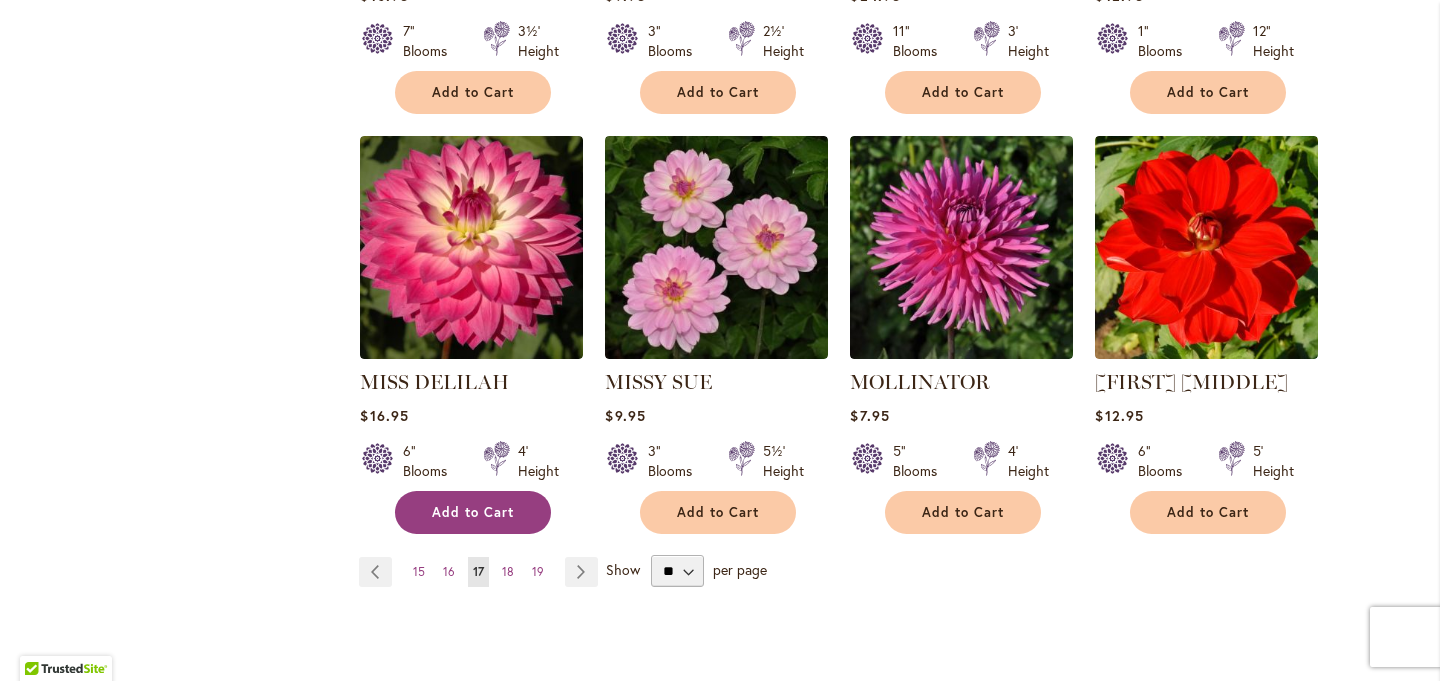 click on "Add to Cart" at bounding box center [473, 512] 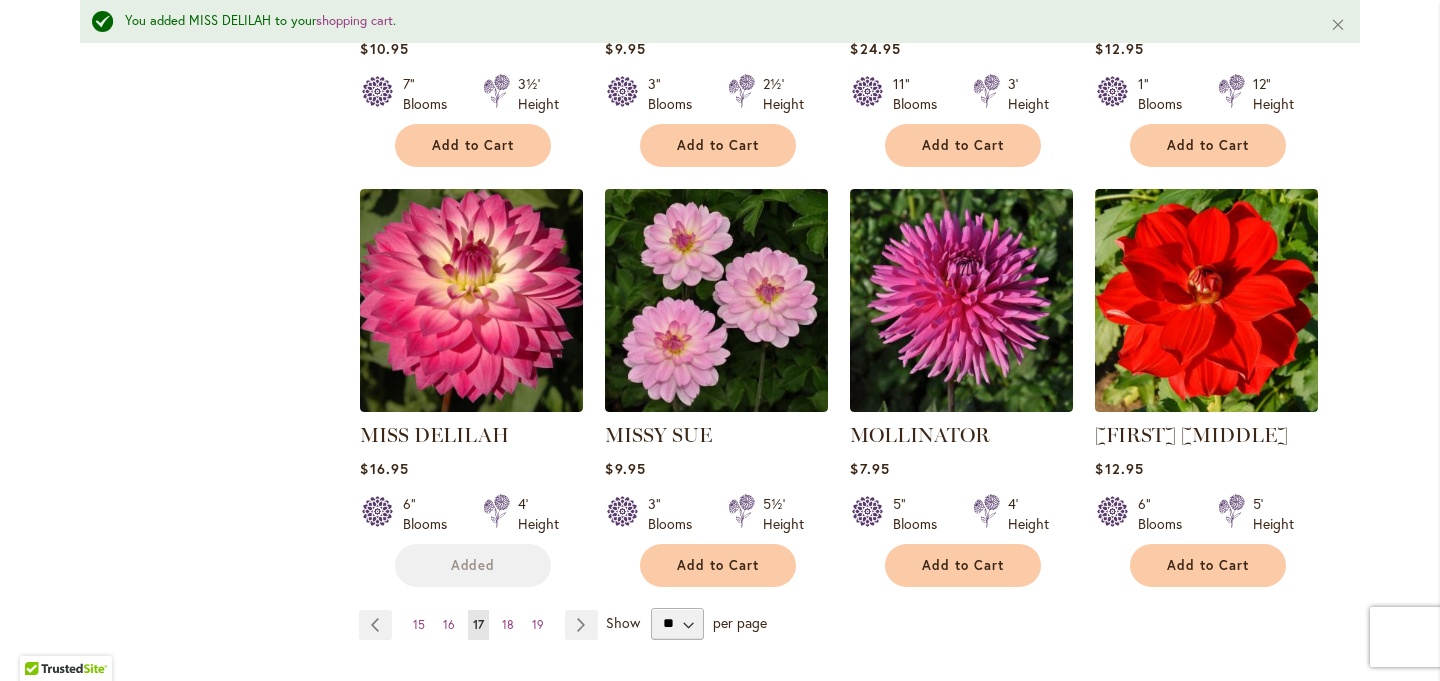 scroll, scrollTop: 1675, scrollLeft: 0, axis: vertical 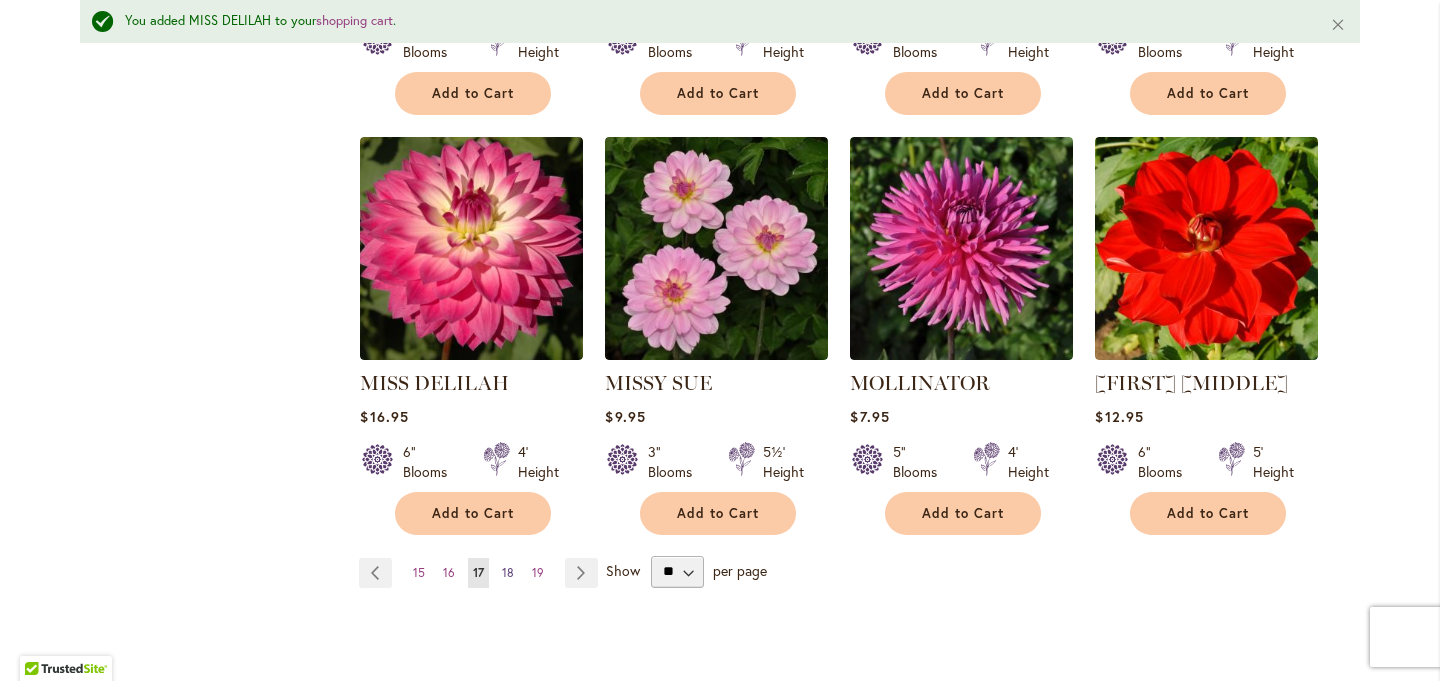 click on "18" at bounding box center [508, 572] 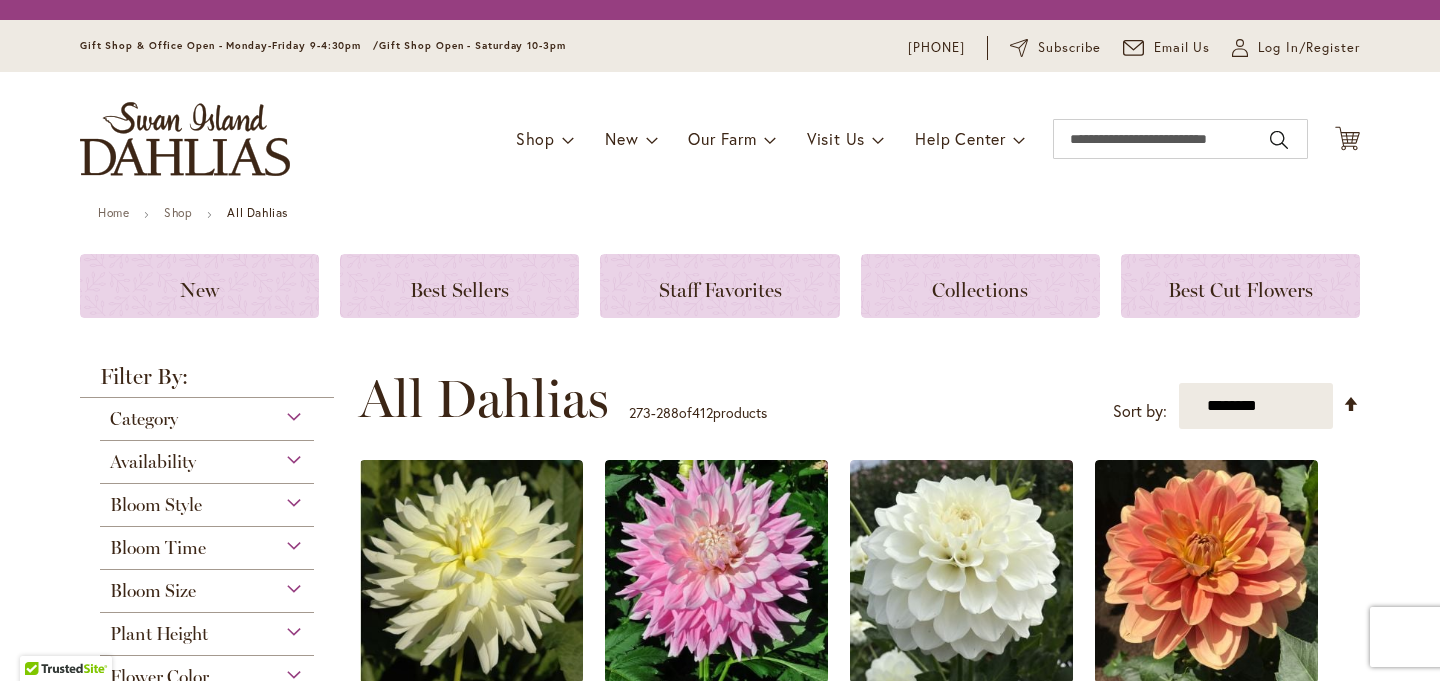 scroll, scrollTop: 0, scrollLeft: 0, axis: both 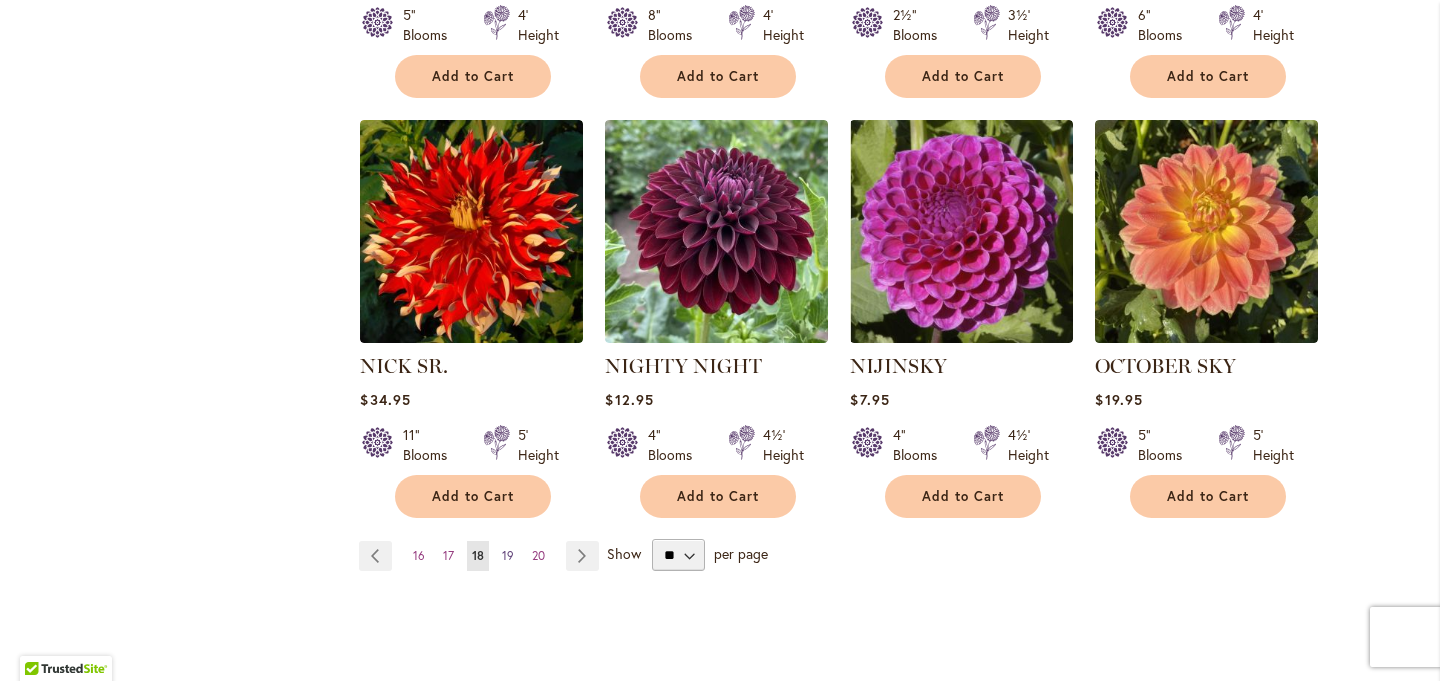 click on "19" at bounding box center [508, 555] 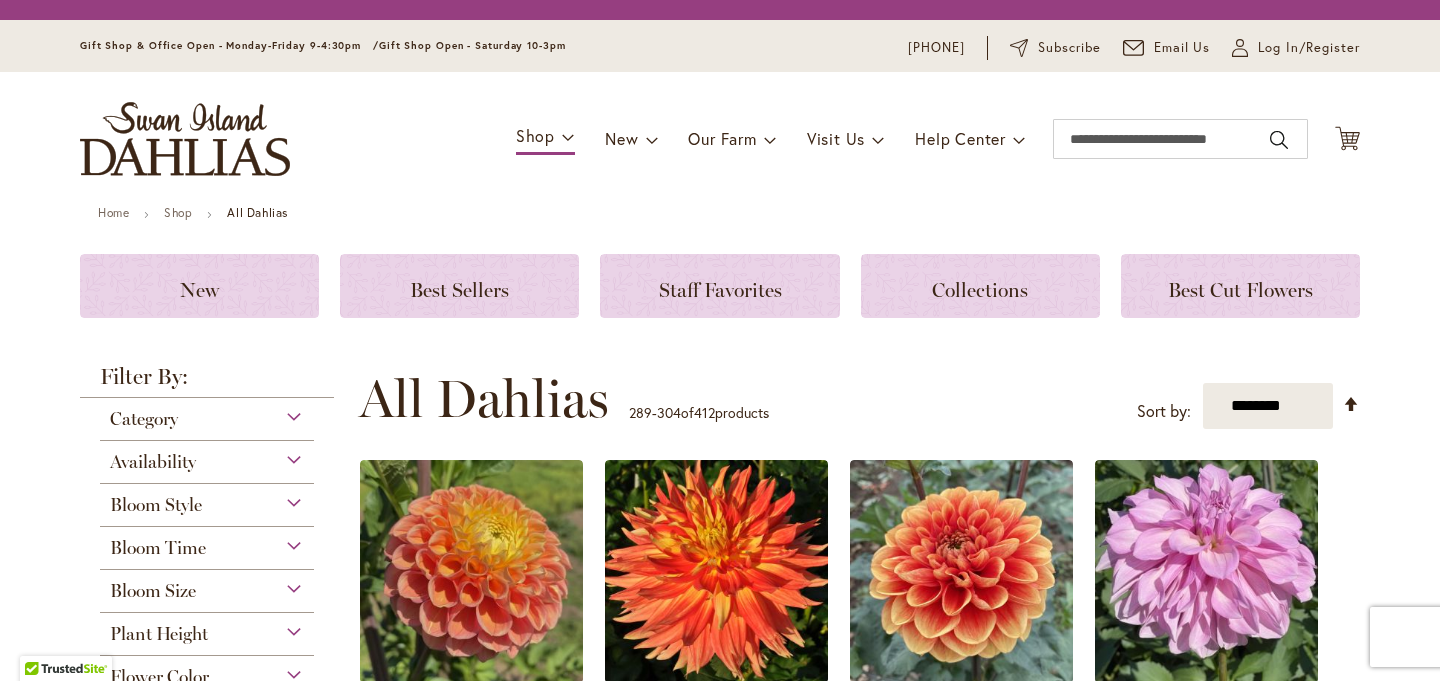 scroll, scrollTop: 0, scrollLeft: 0, axis: both 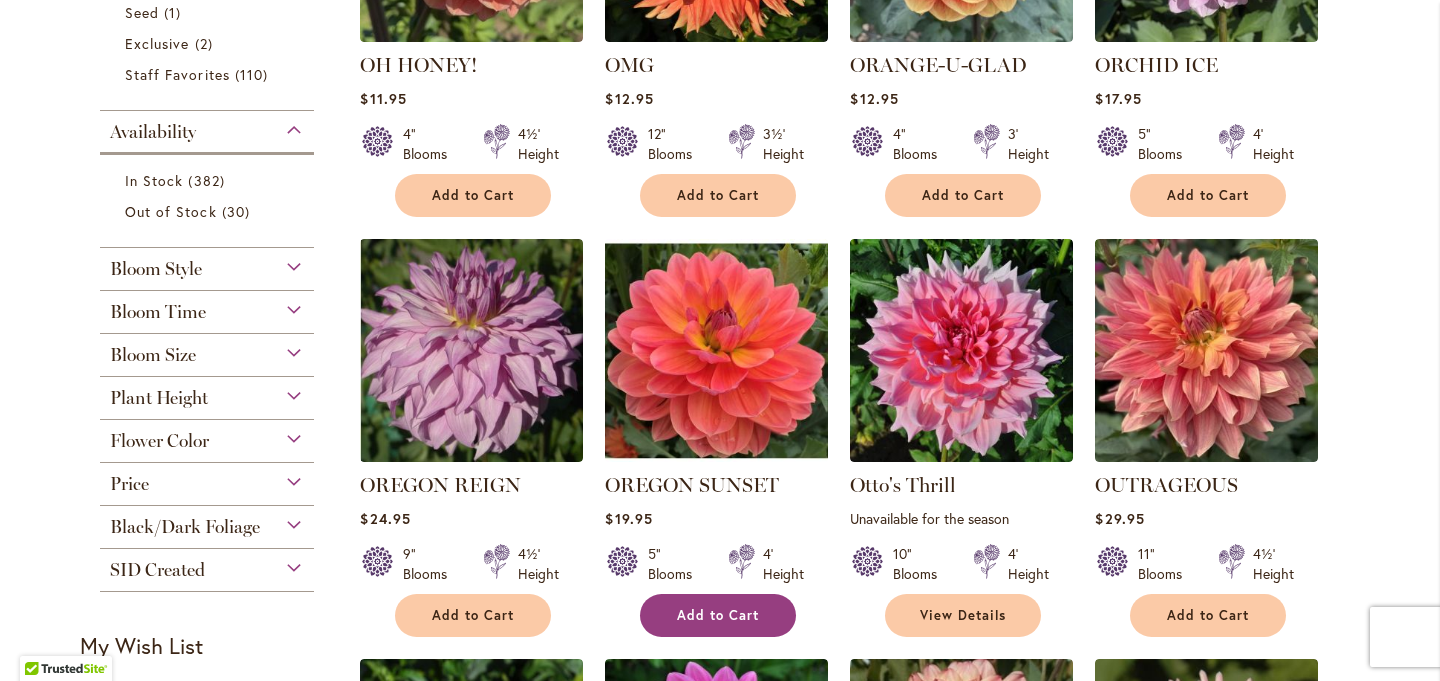 click on "Add to Cart" at bounding box center (718, 615) 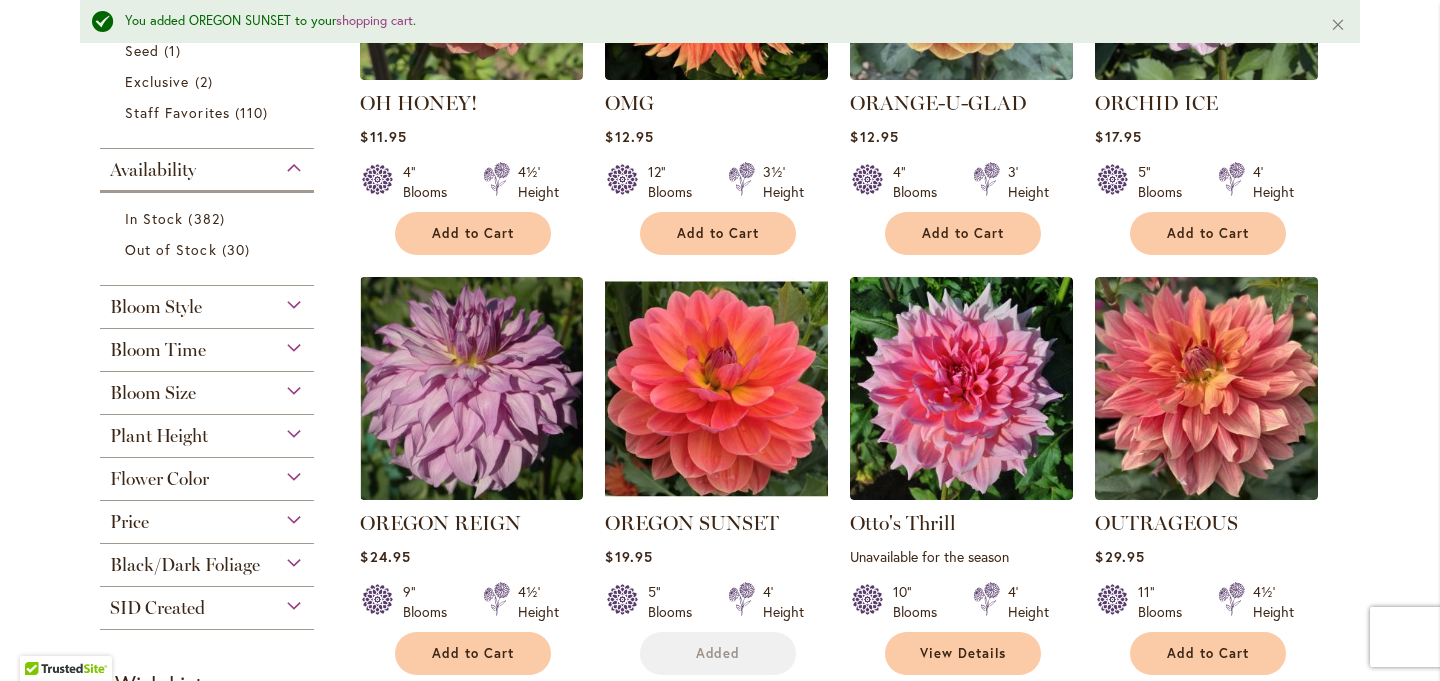 scroll, scrollTop: 1121, scrollLeft: 0, axis: vertical 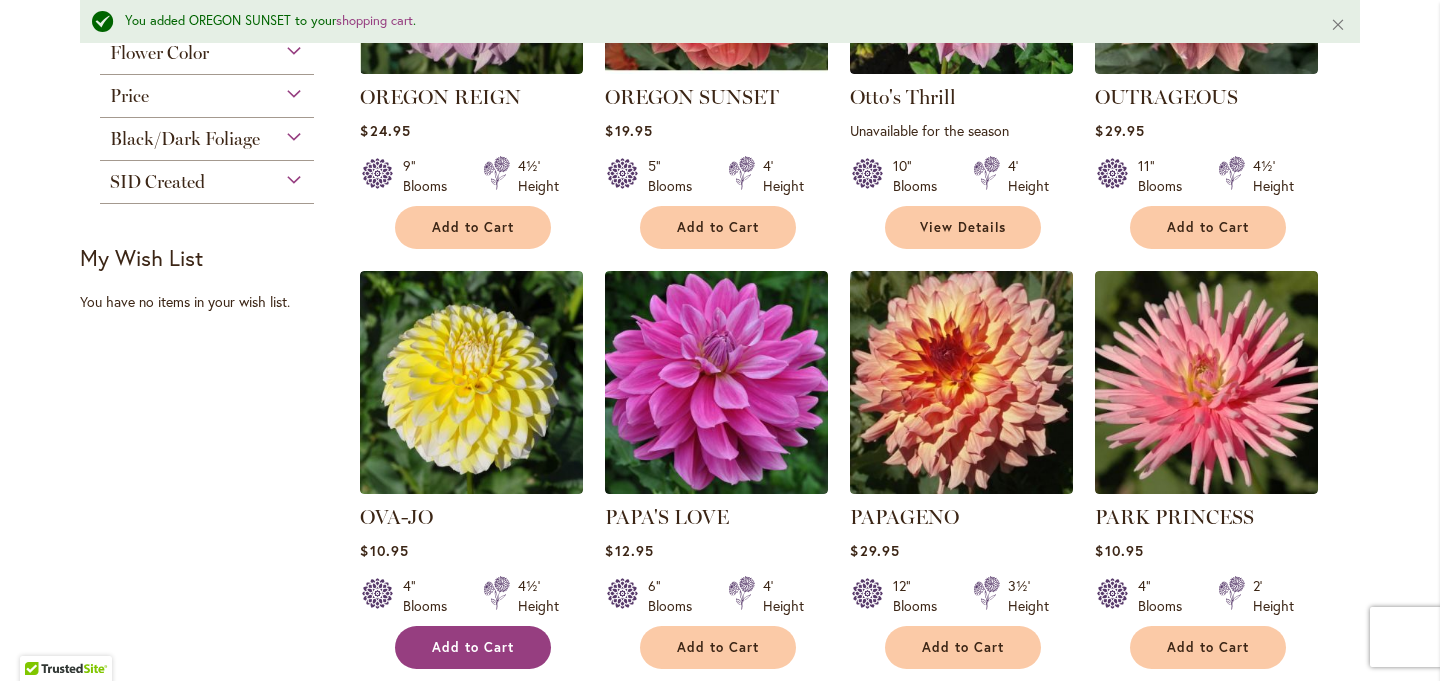 click on "Add to Cart" at bounding box center (473, 647) 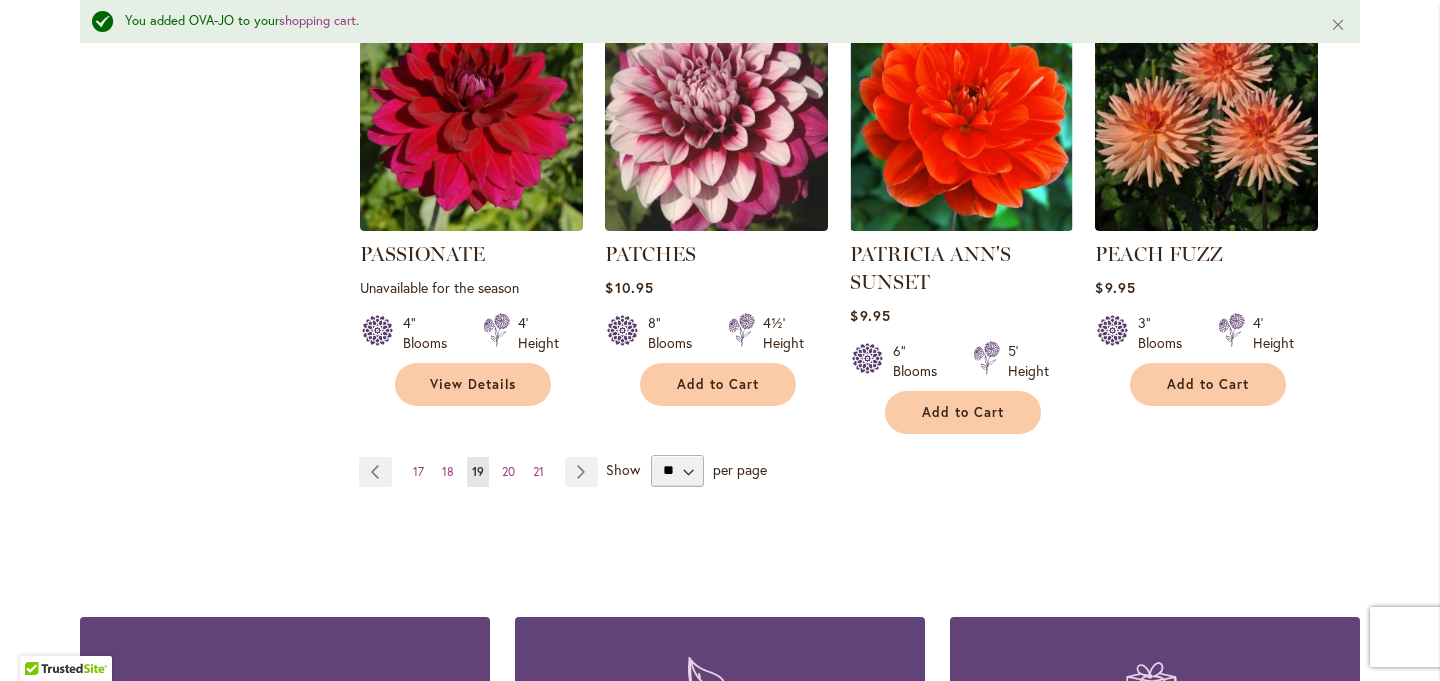 scroll, scrollTop: 1806, scrollLeft: 0, axis: vertical 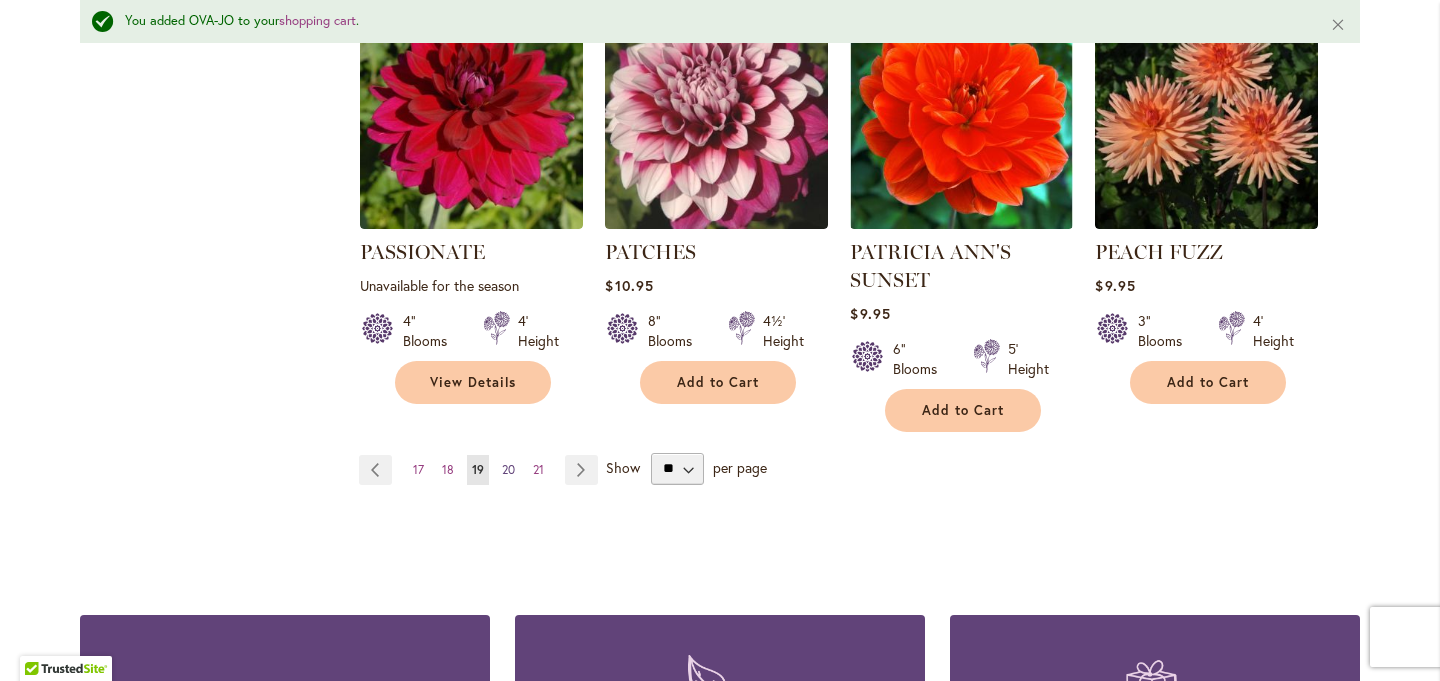 click on "20" at bounding box center (508, 469) 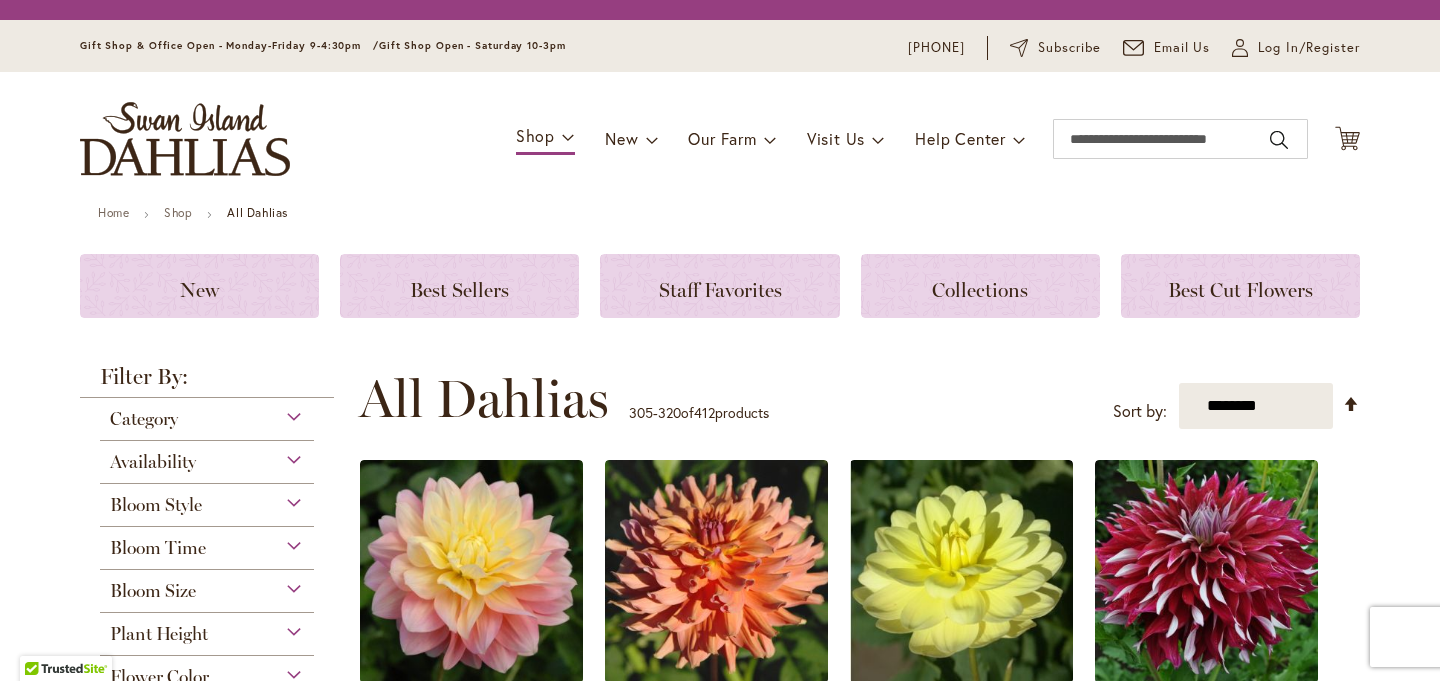 scroll, scrollTop: 0, scrollLeft: 0, axis: both 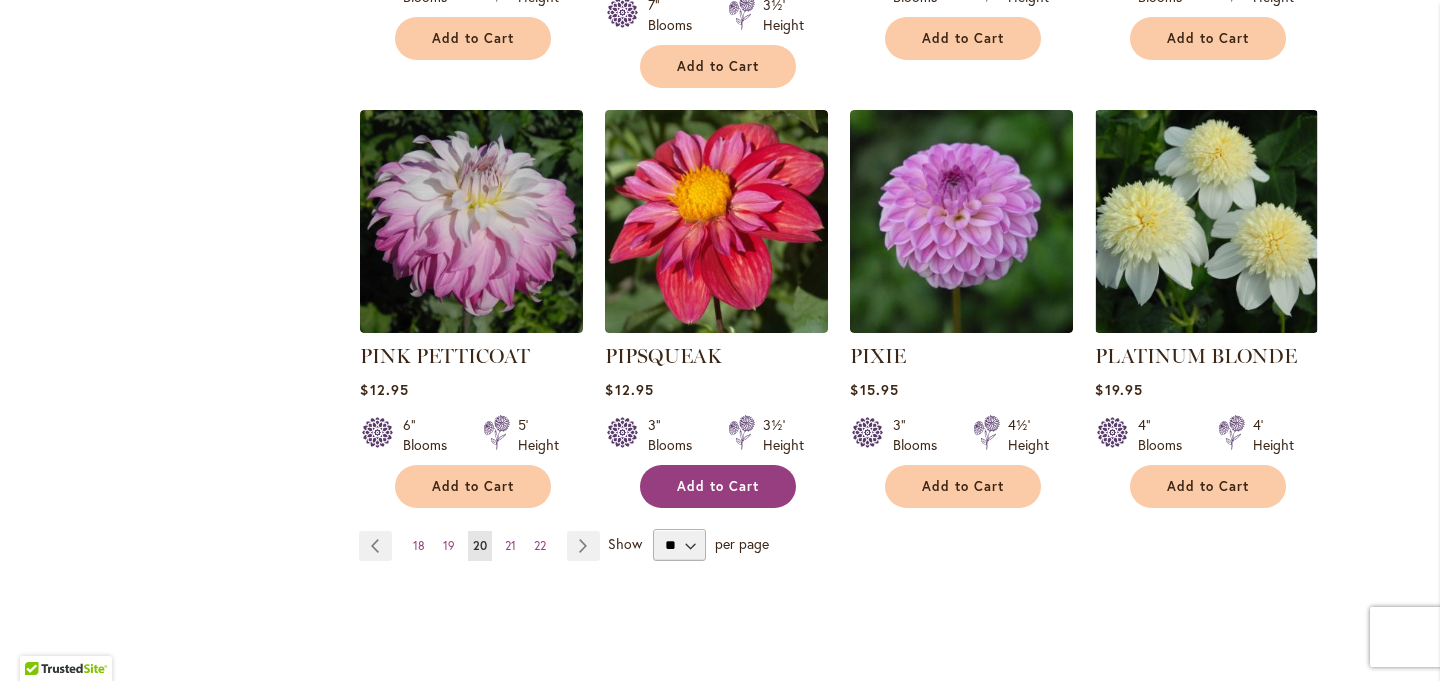 click on "Add to Cart" at bounding box center (718, 486) 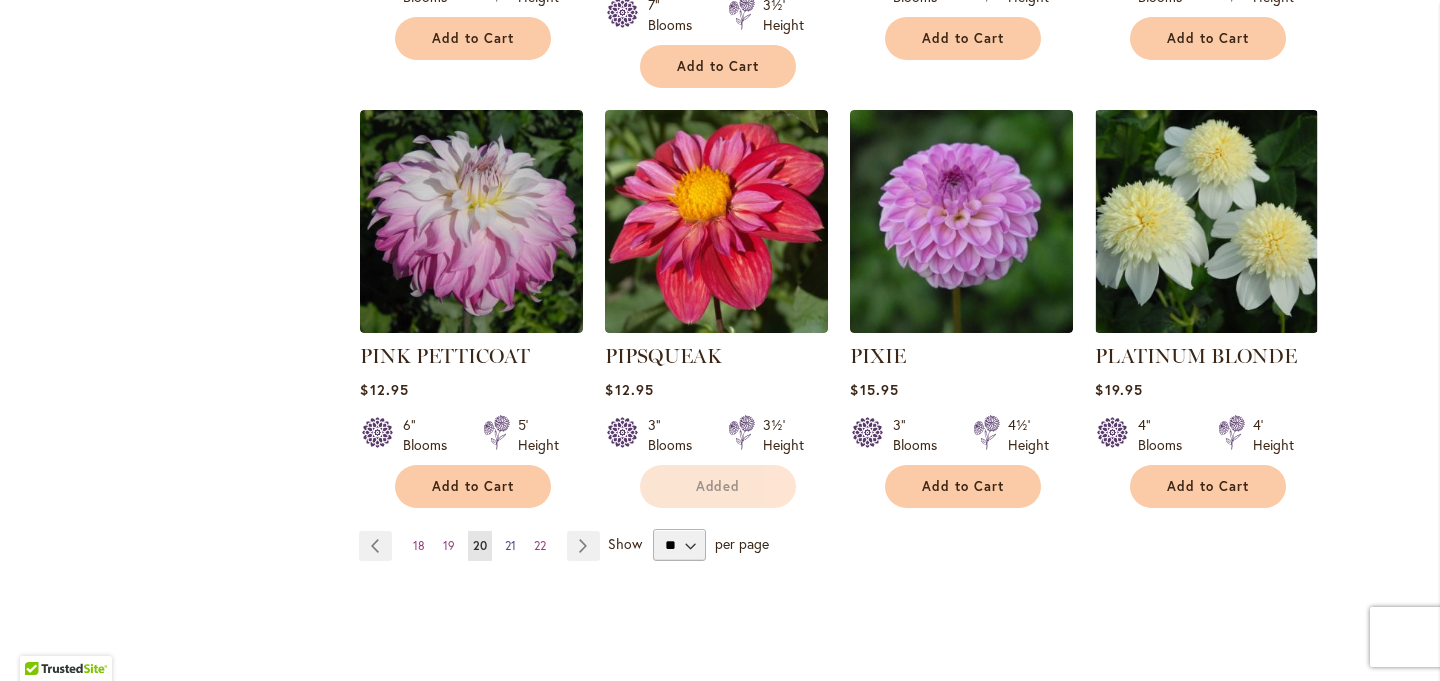 click on "21" at bounding box center (510, 545) 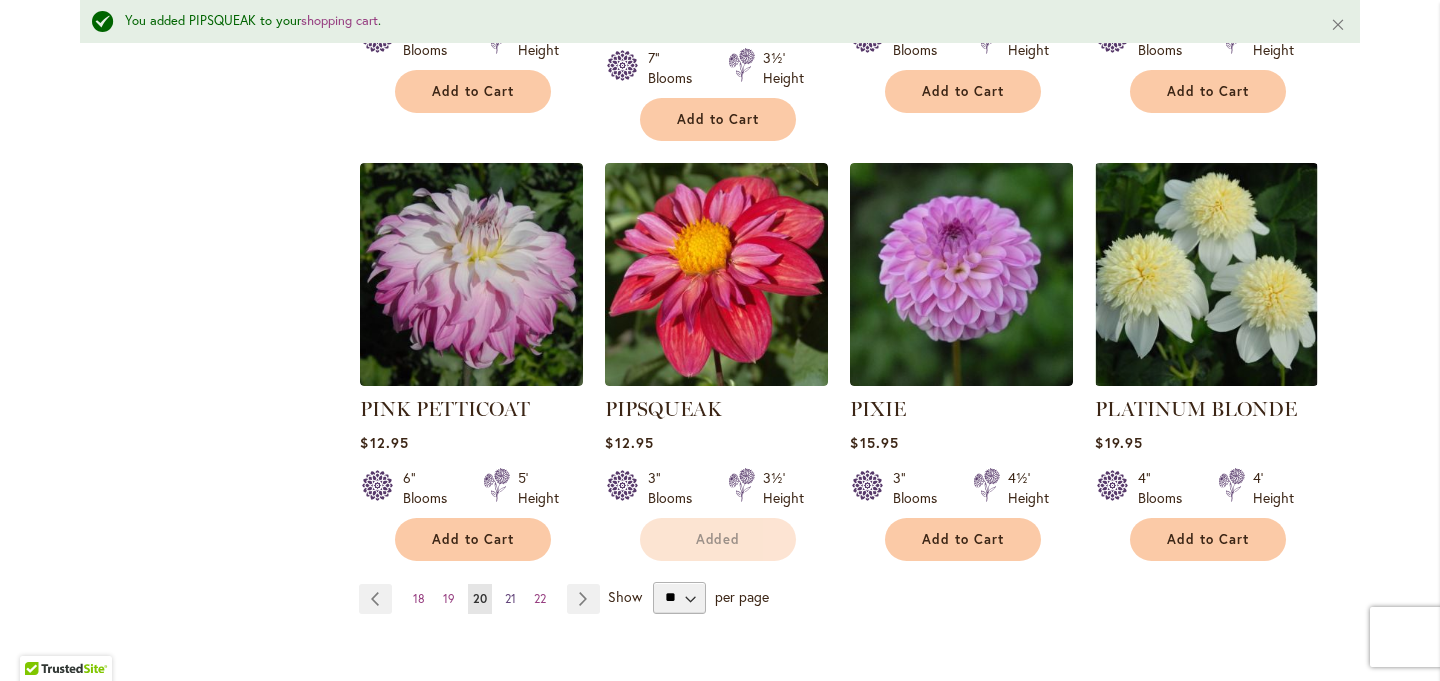 scroll, scrollTop: 1757, scrollLeft: 0, axis: vertical 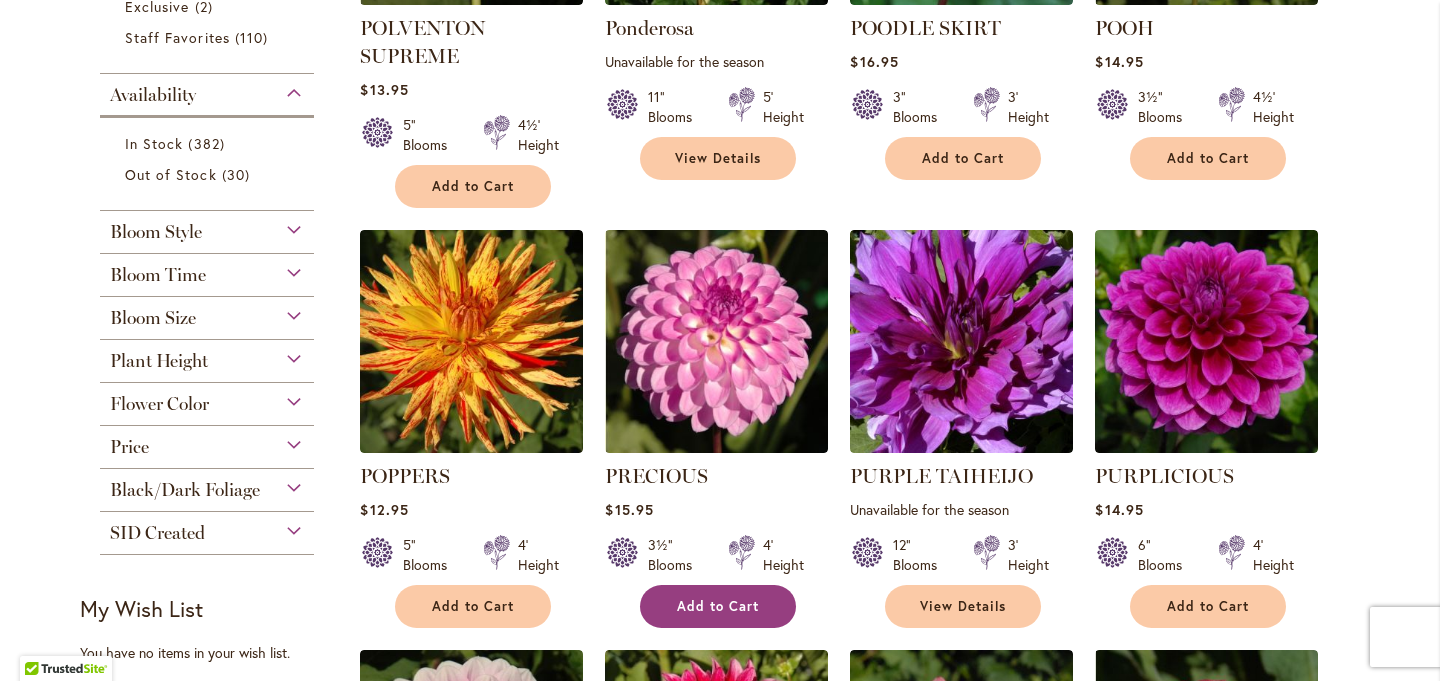click on "Add to Cart" at bounding box center (718, 606) 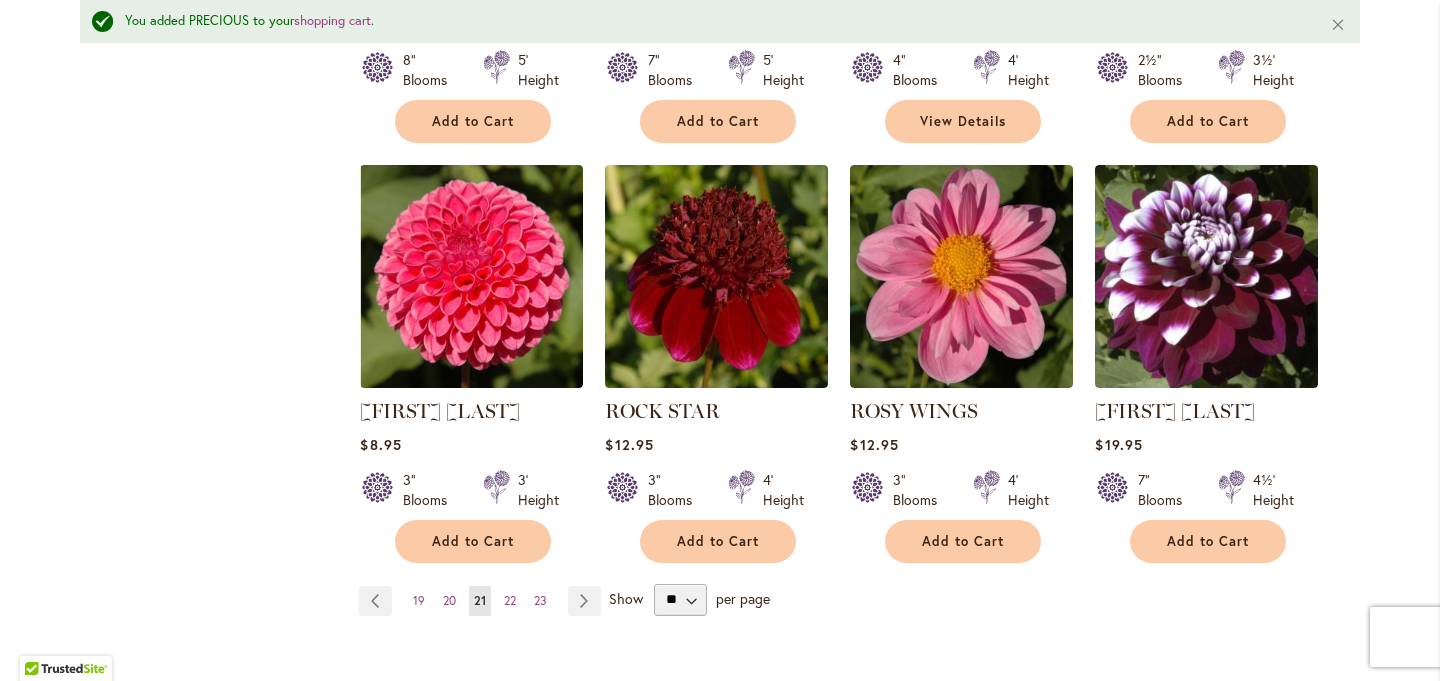scroll, scrollTop: 1678, scrollLeft: 0, axis: vertical 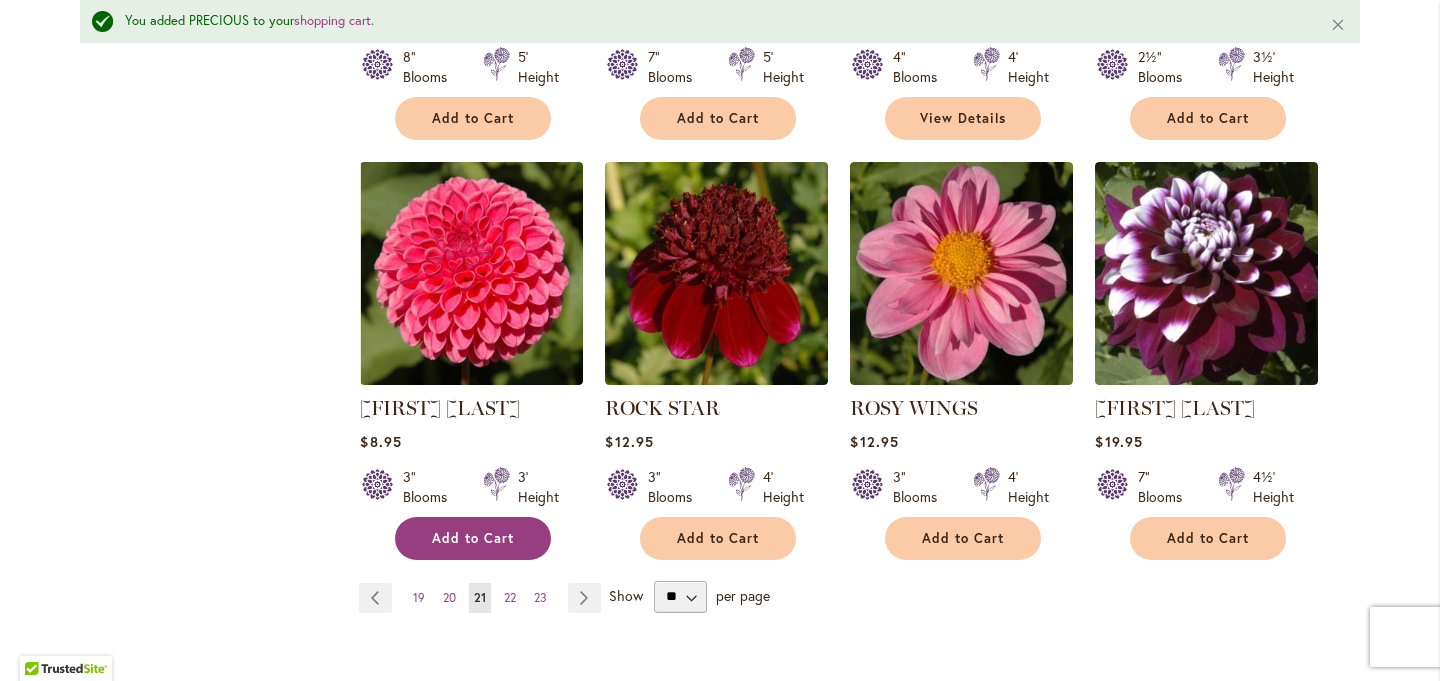 click on "Add to Cart" at bounding box center [473, 538] 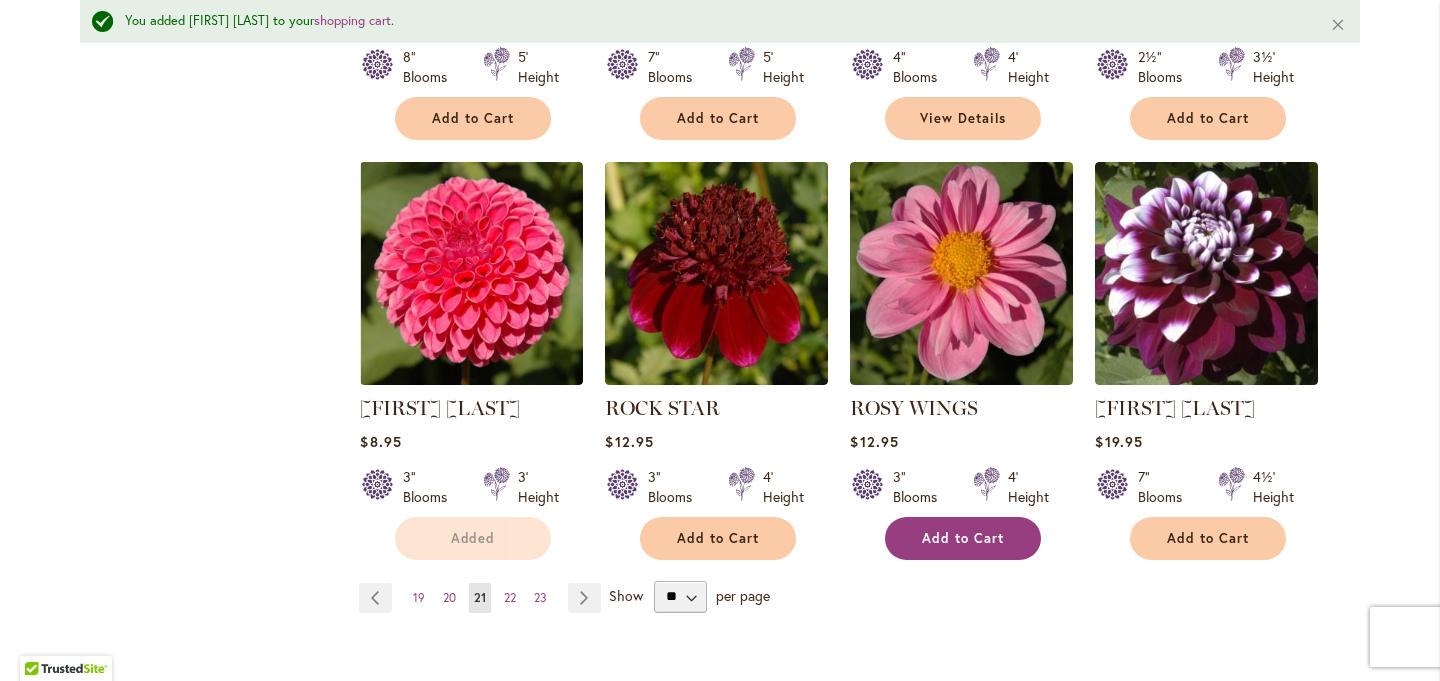 click on "Add to Cart" at bounding box center (963, 538) 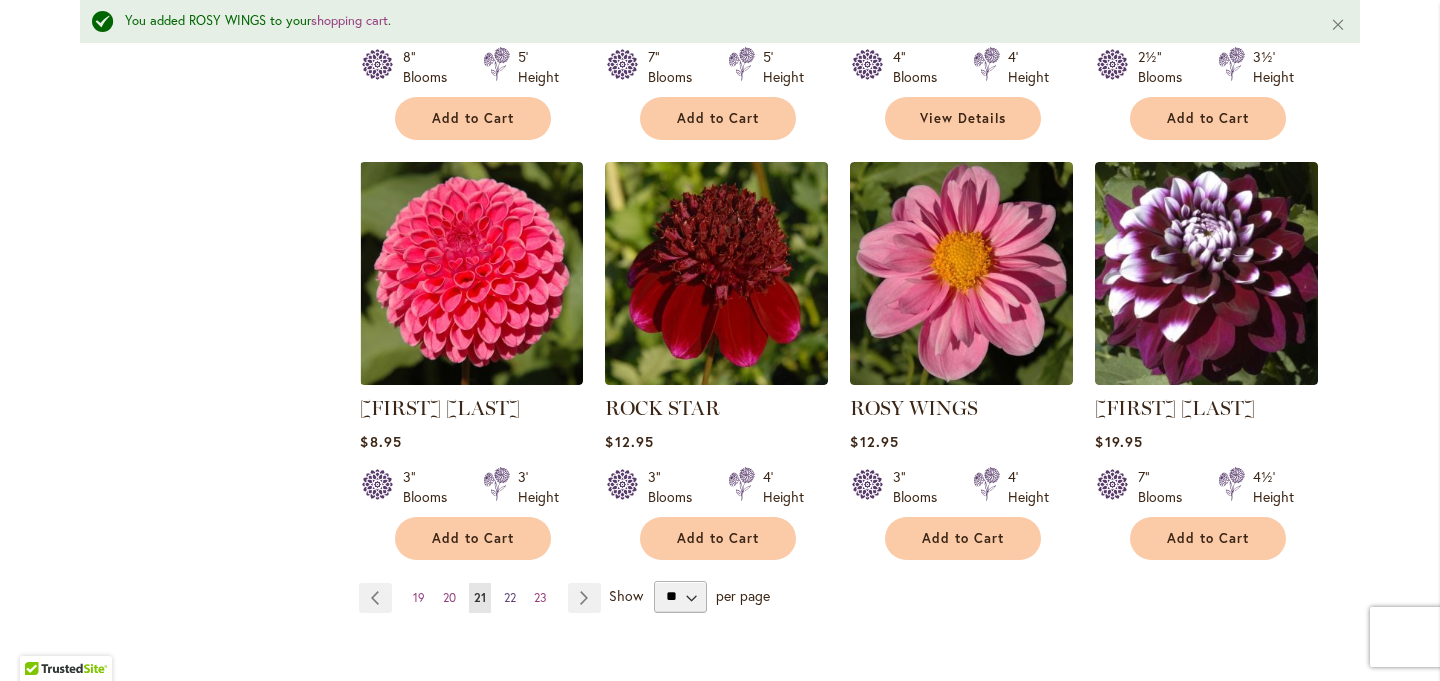 click on "22" at bounding box center [510, 597] 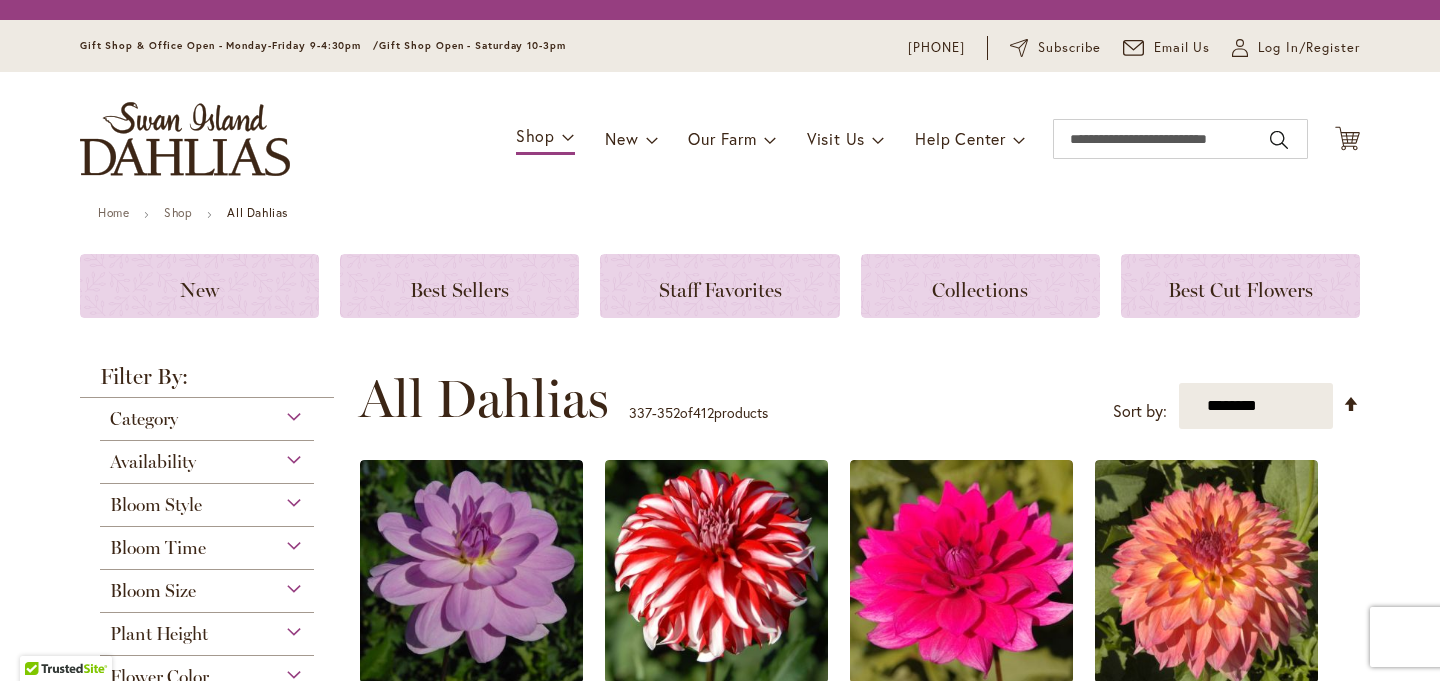 scroll, scrollTop: 0, scrollLeft: 0, axis: both 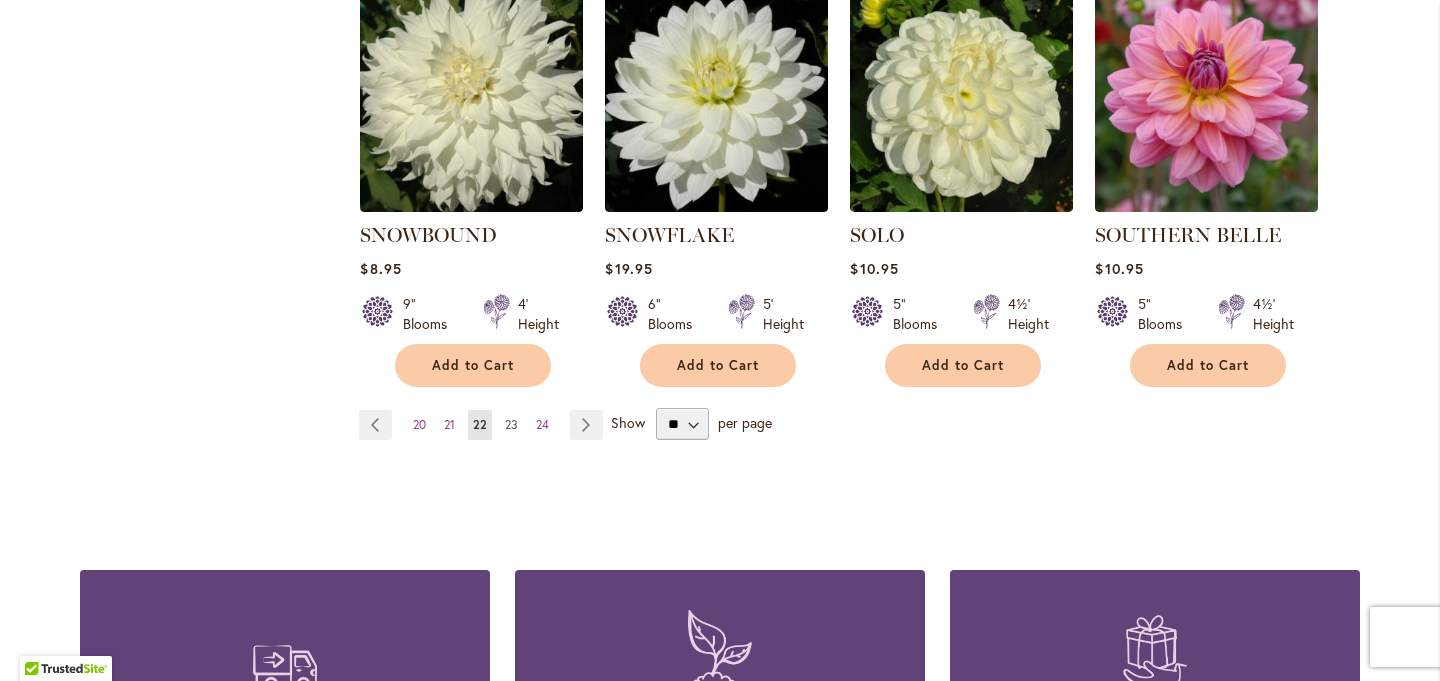 click on "23" at bounding box center (511, 424) 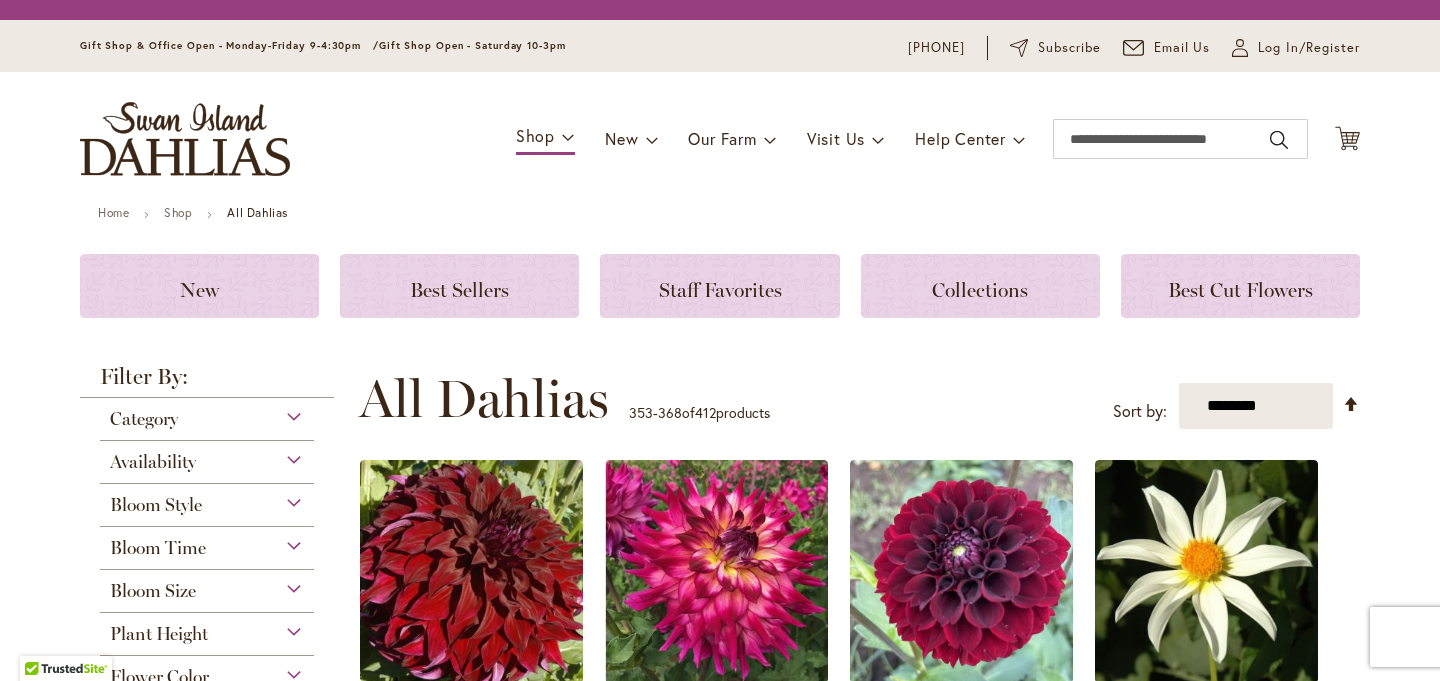 scroll, scrollTop: 0, scrollLeft: 0, axis: both 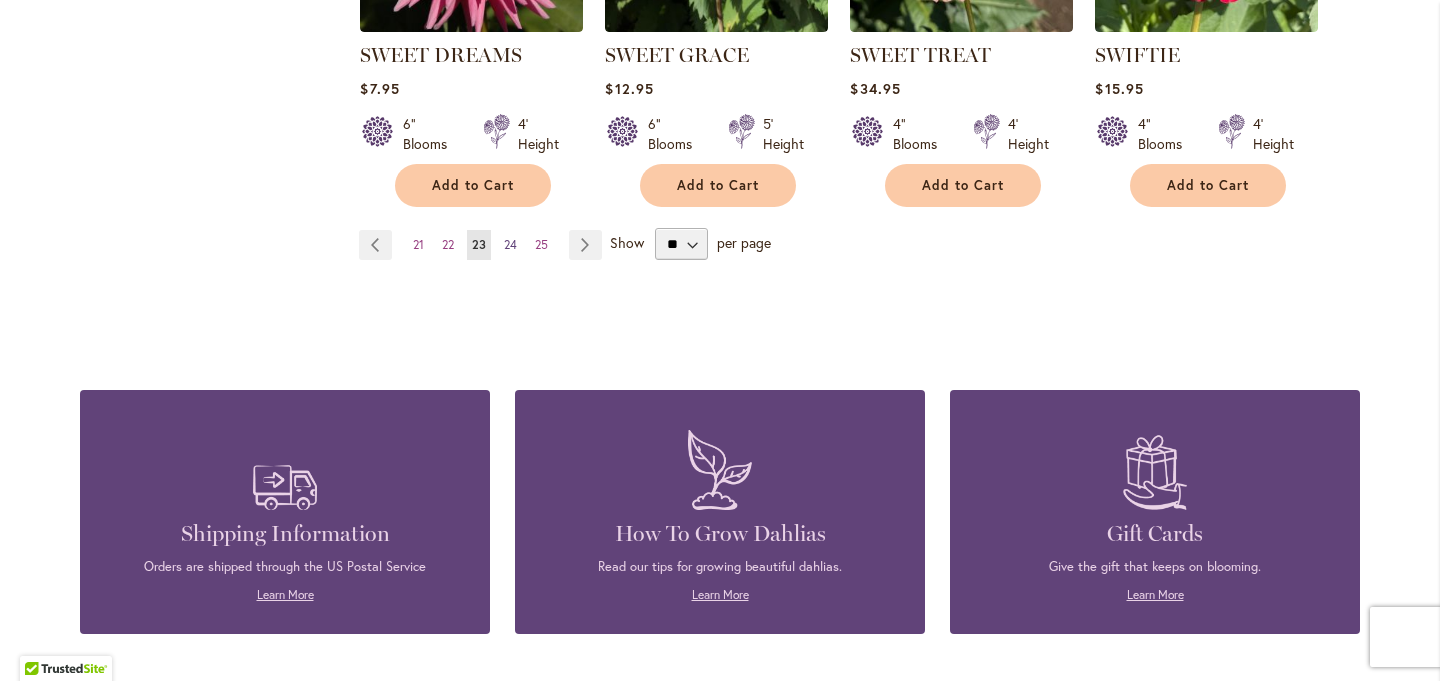 click on "24" at bounding box center (510, 244) 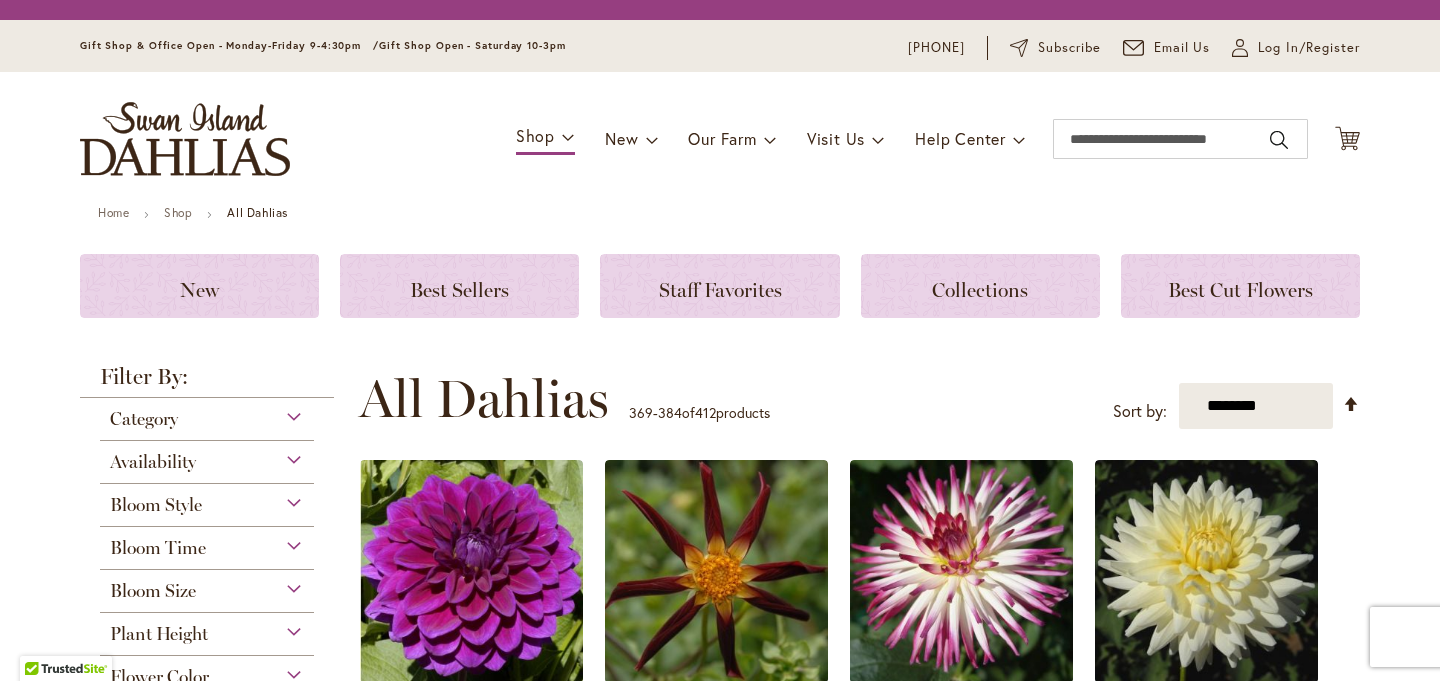 scroll, scrollTop: 0, scrollLeft: 0, axis: both 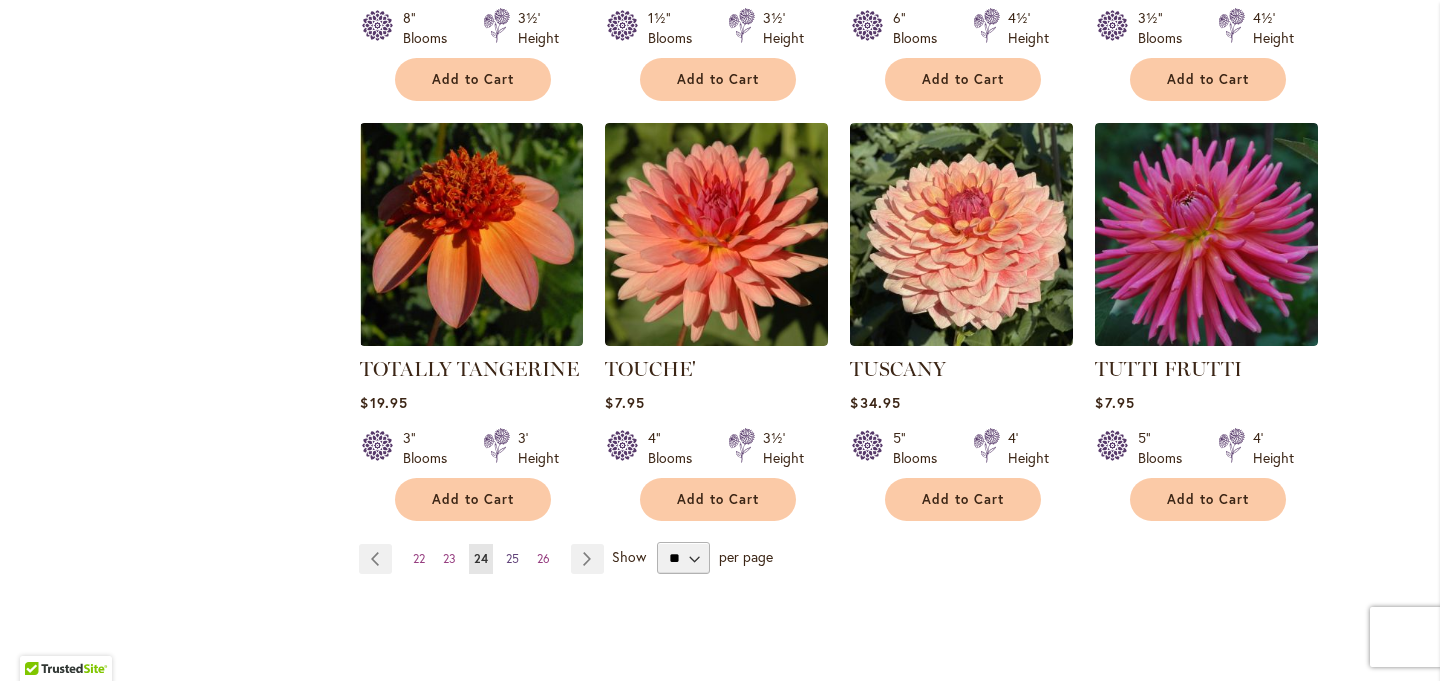 click on "25" at bounding box center [512, 558] 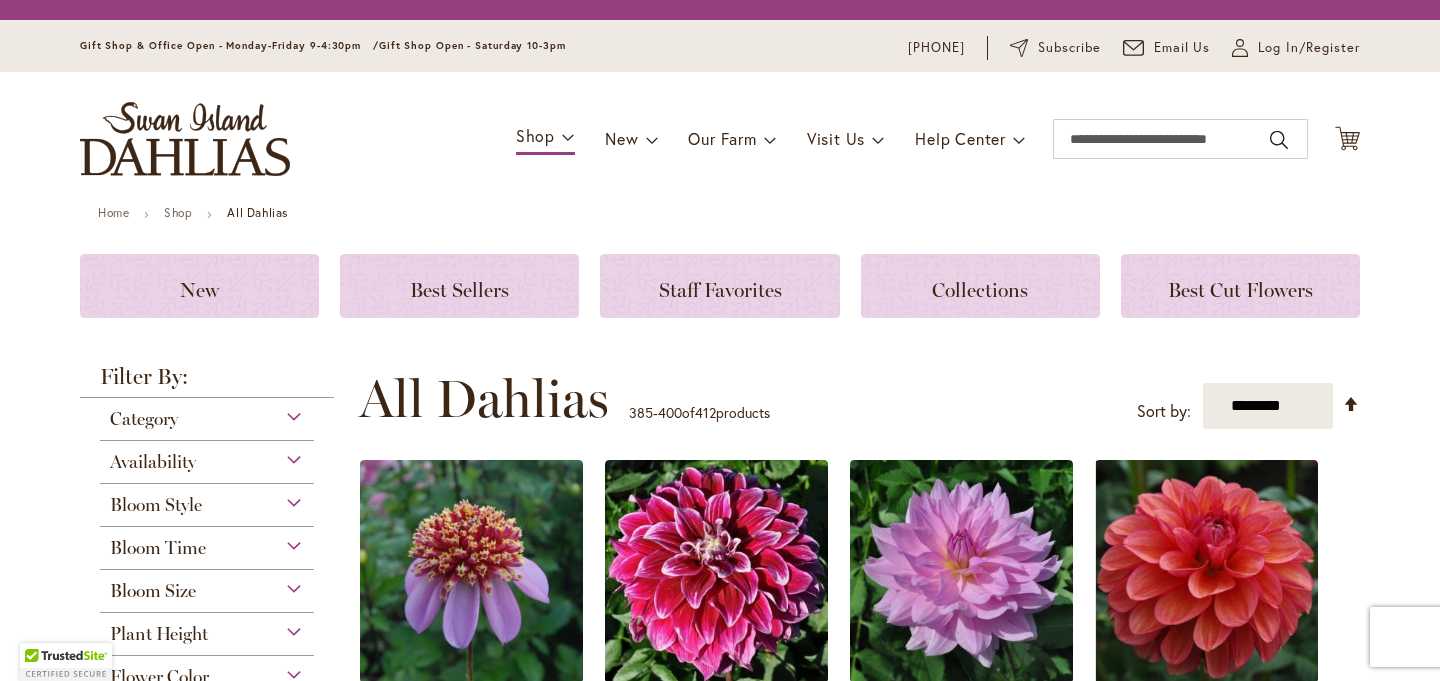 scroll, scrollTop: 0, scrollLeft: 0, axis: both 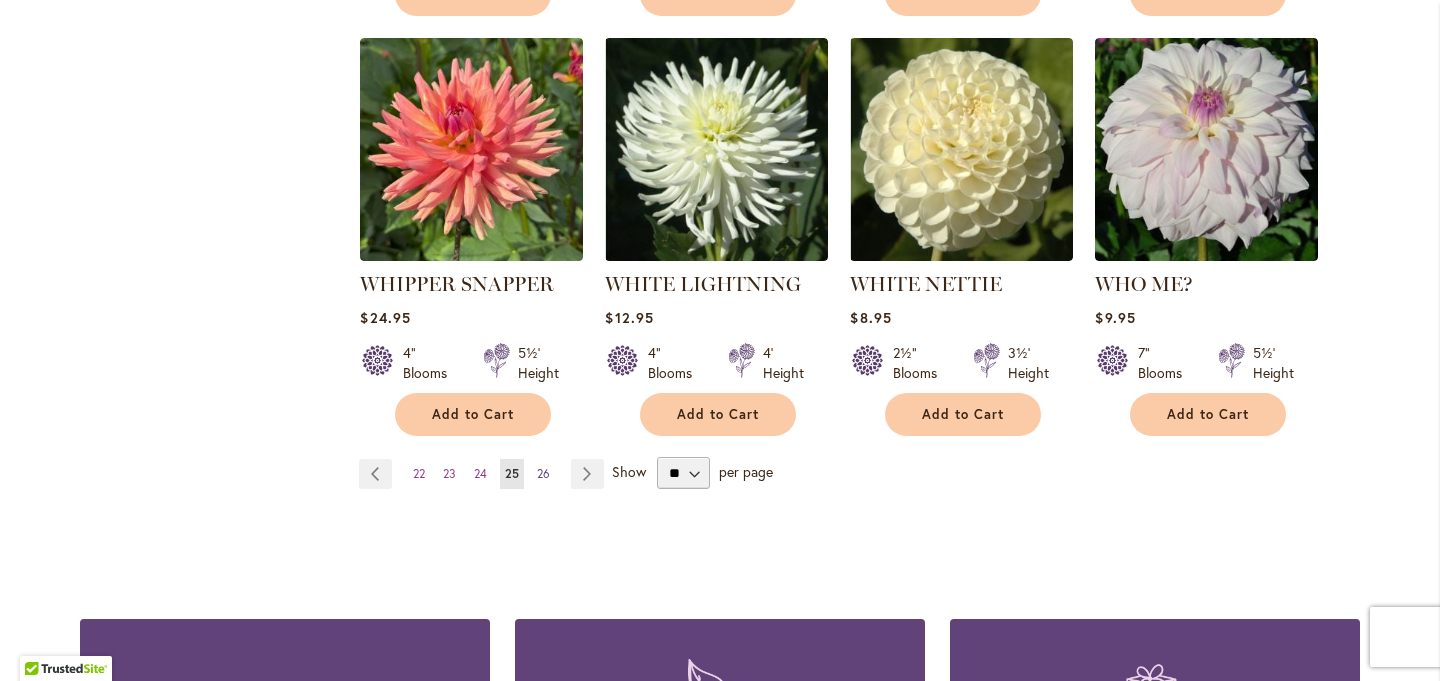 click on "26" at bounding box center (543, 473) 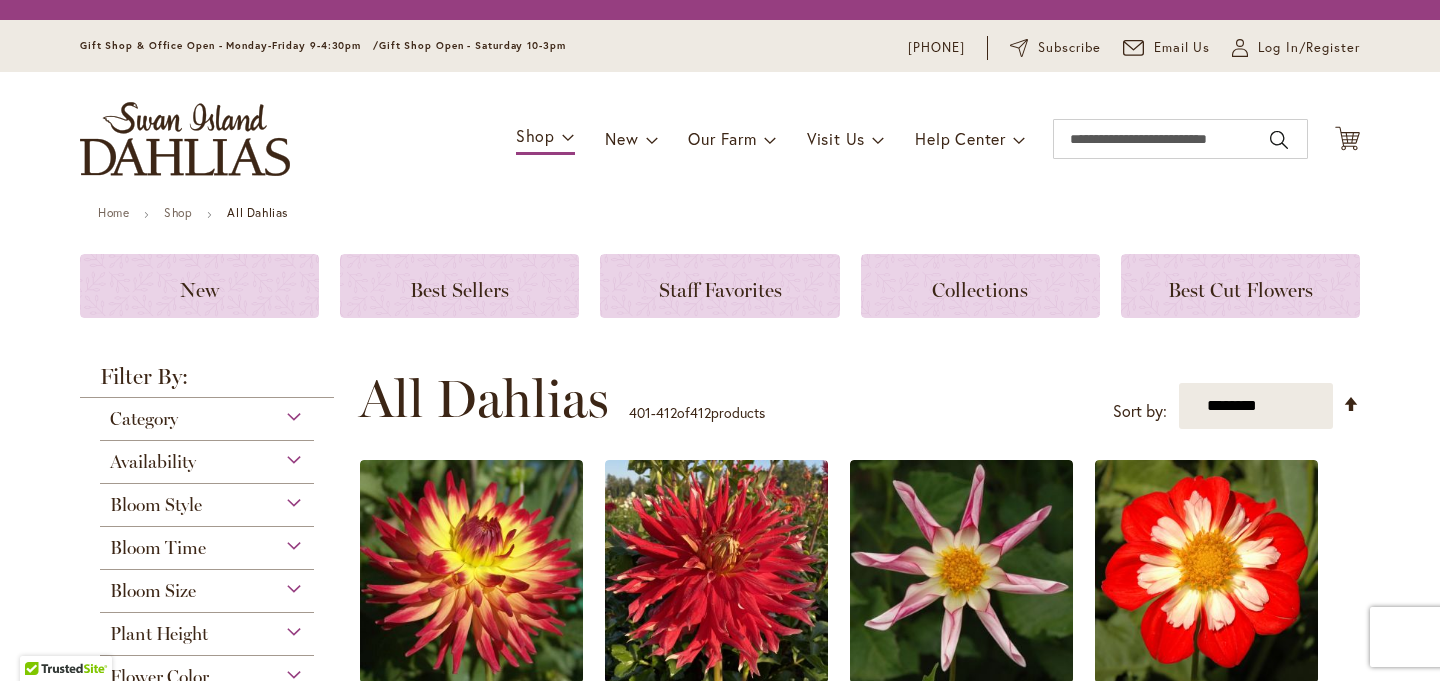 scroll, scrollTop: 0, scrollLeft: 0, axis: both 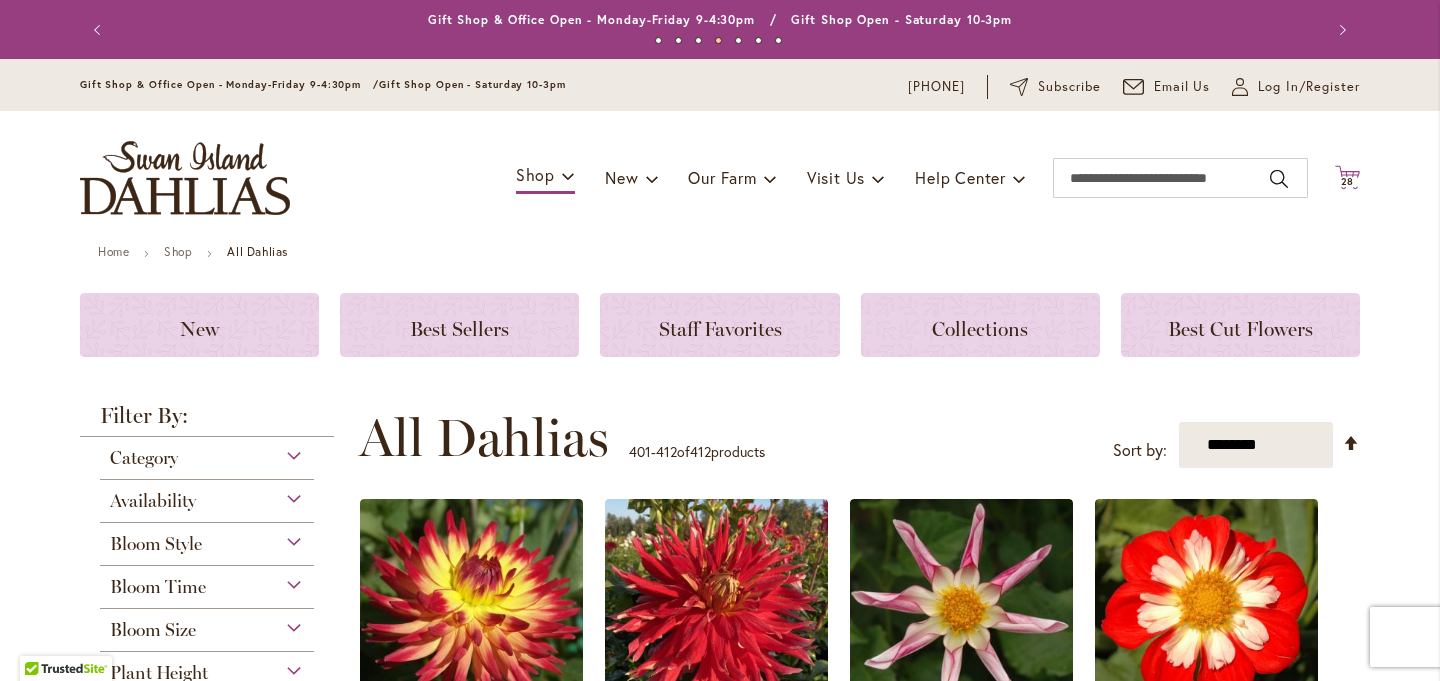click on "28" at bounding box center (1348, 181) 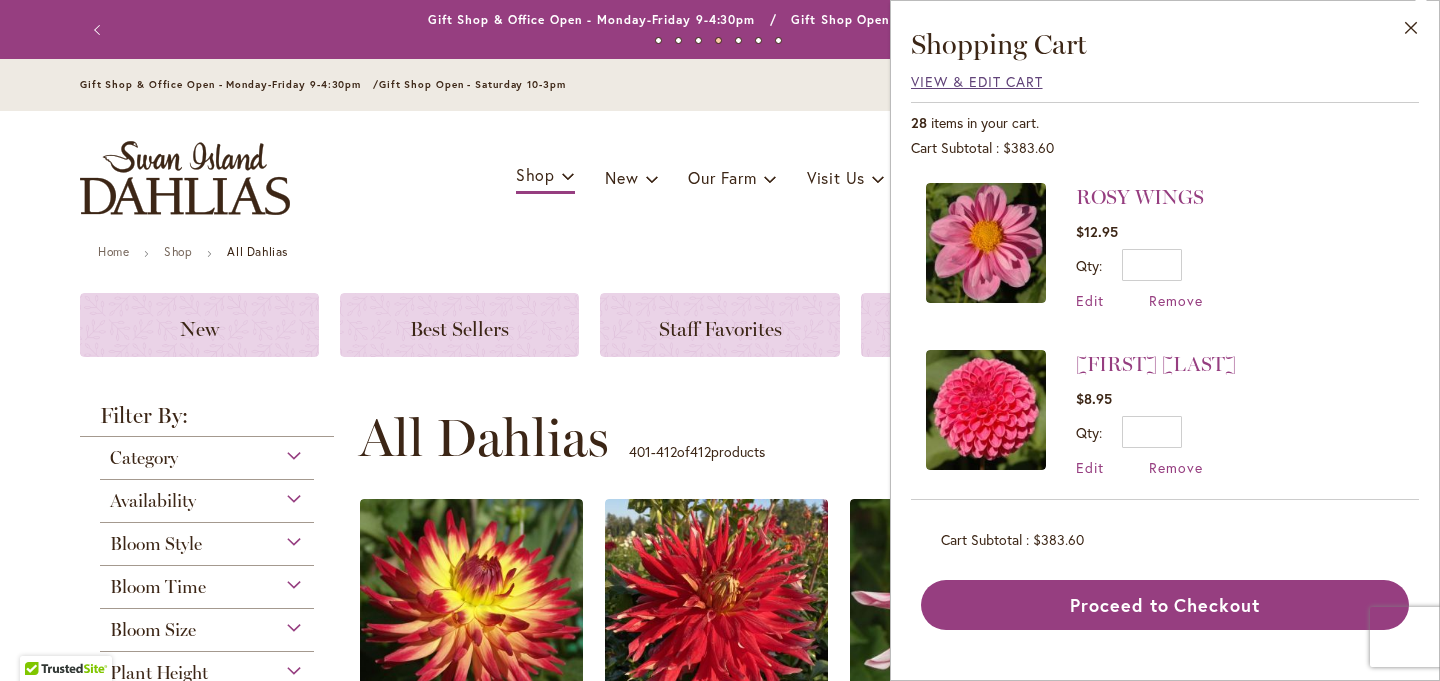 click on "View & Edit Cart" at bounding box center (977, 81) 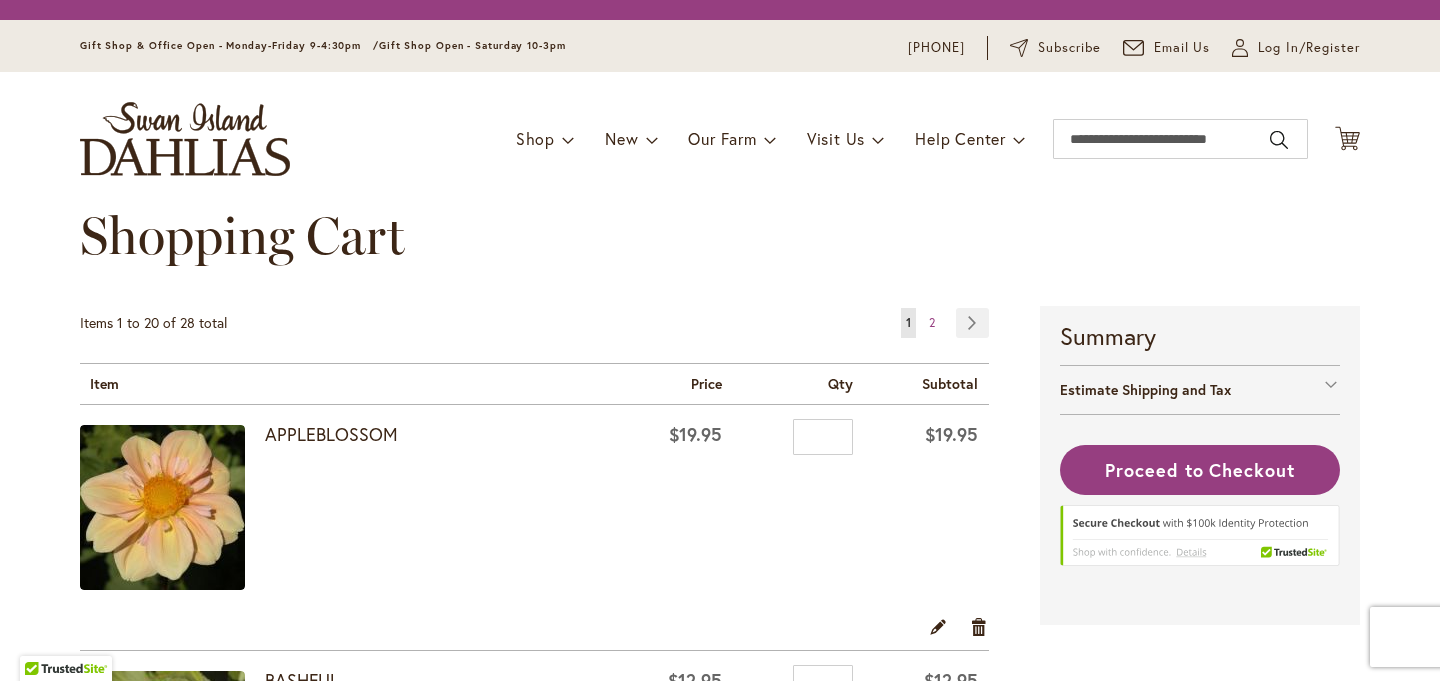 scroll, scrollTop: 0, scrollLeft: 0, axis: both 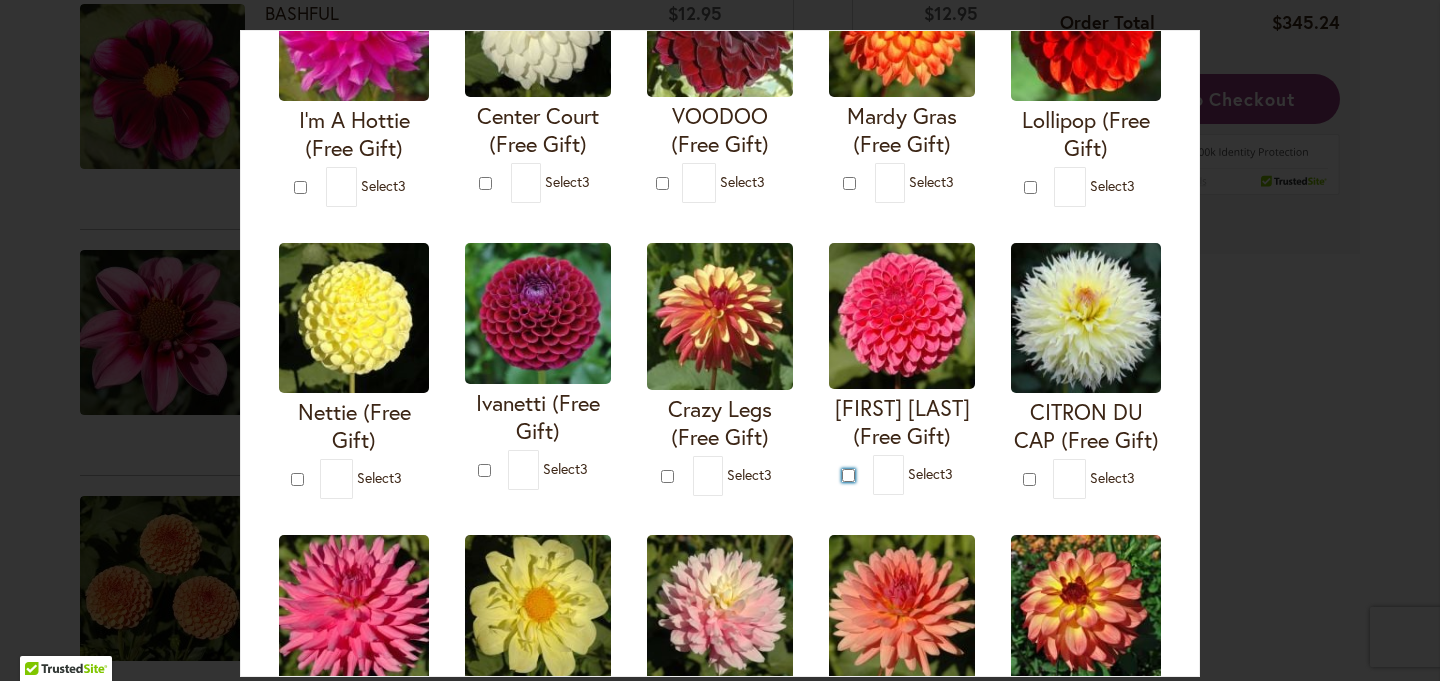 type on "*" 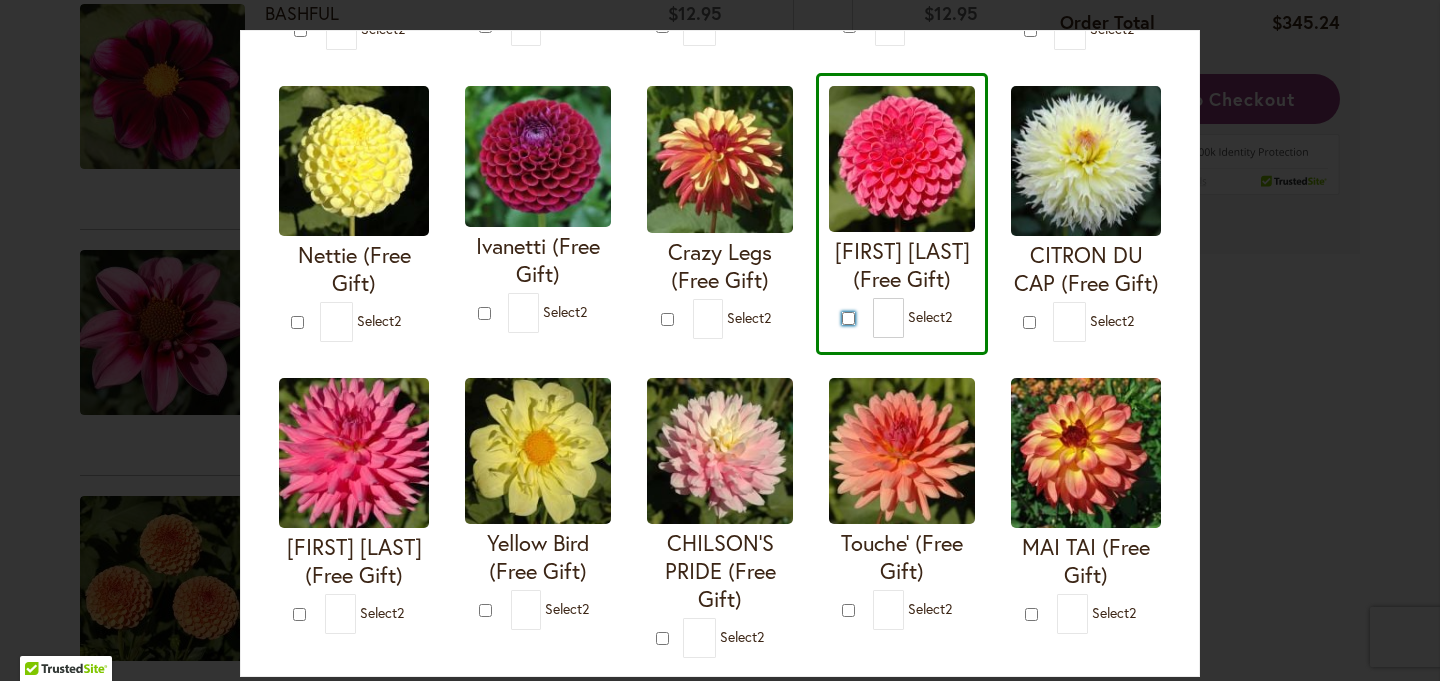 scroll, scrollTop: 462, scrollLeft: 0, axis: vertical 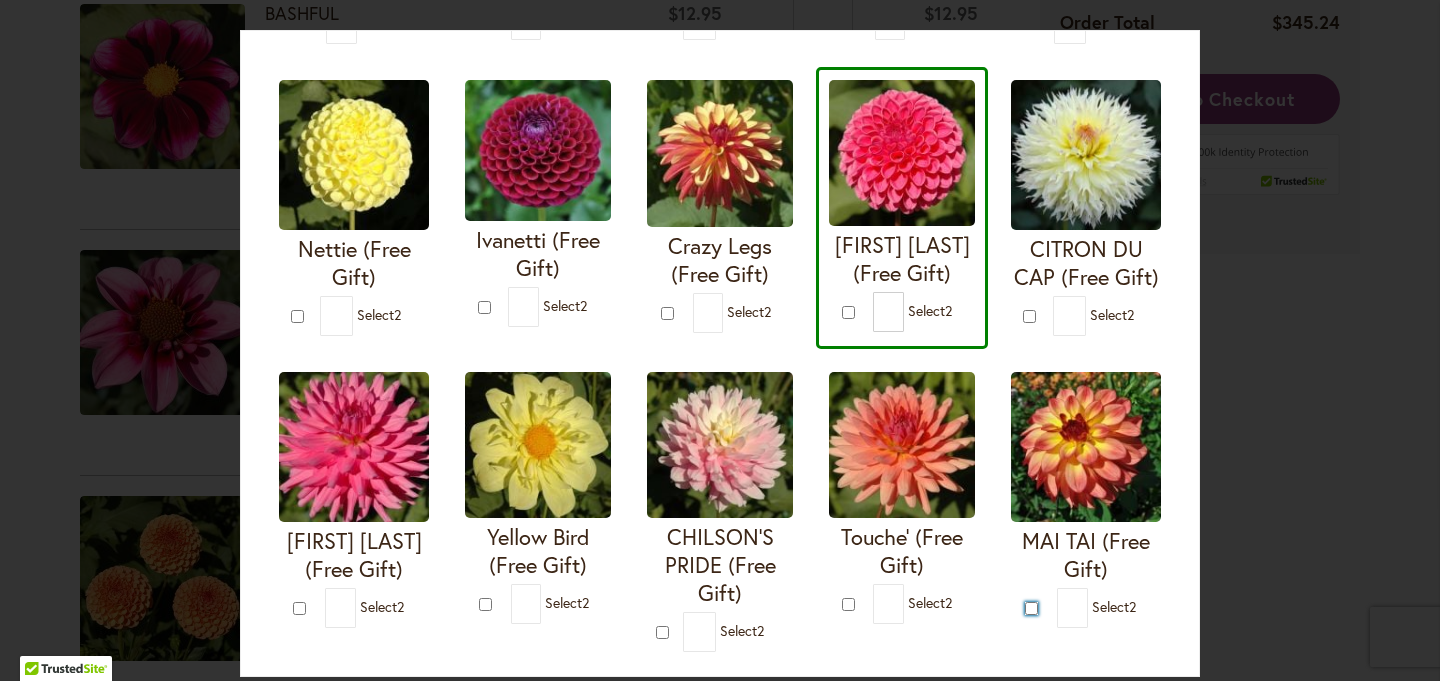 type on "*" 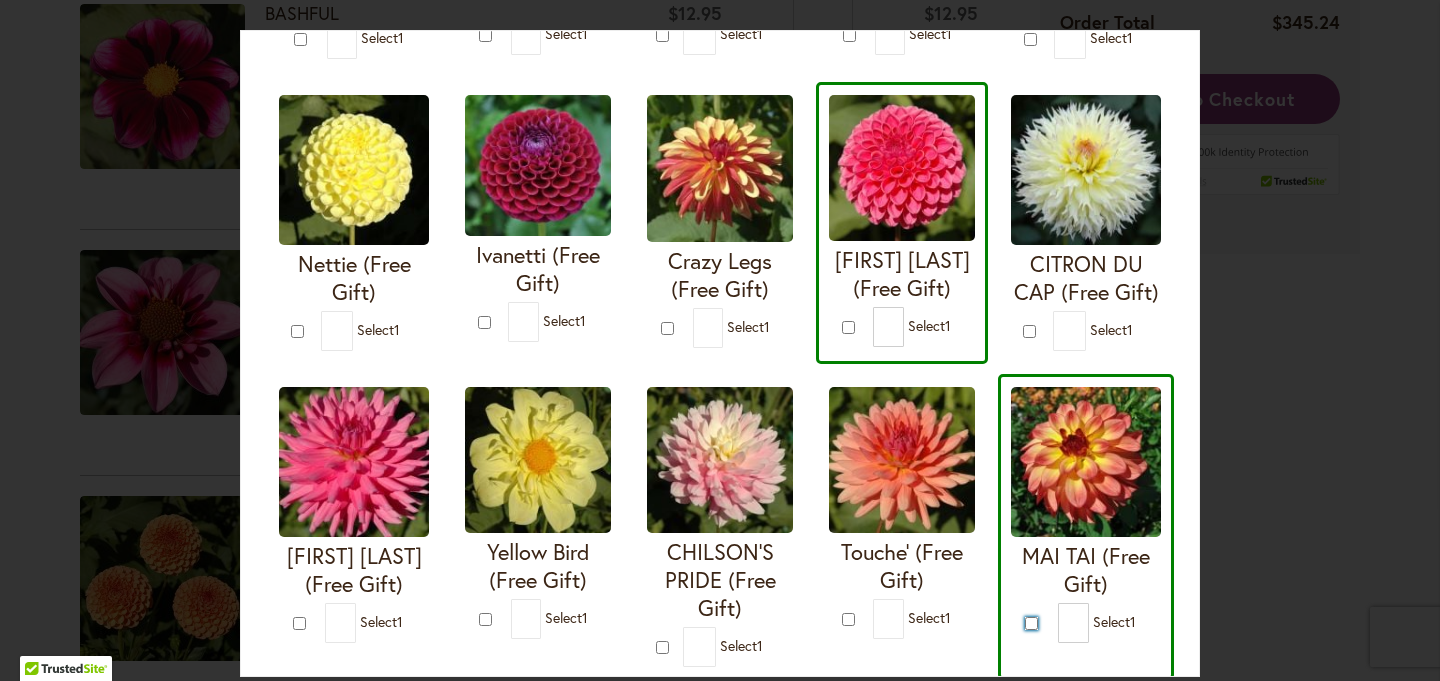 scroll, scrollTop: 453, scrollLeft: 0, axis: vertical 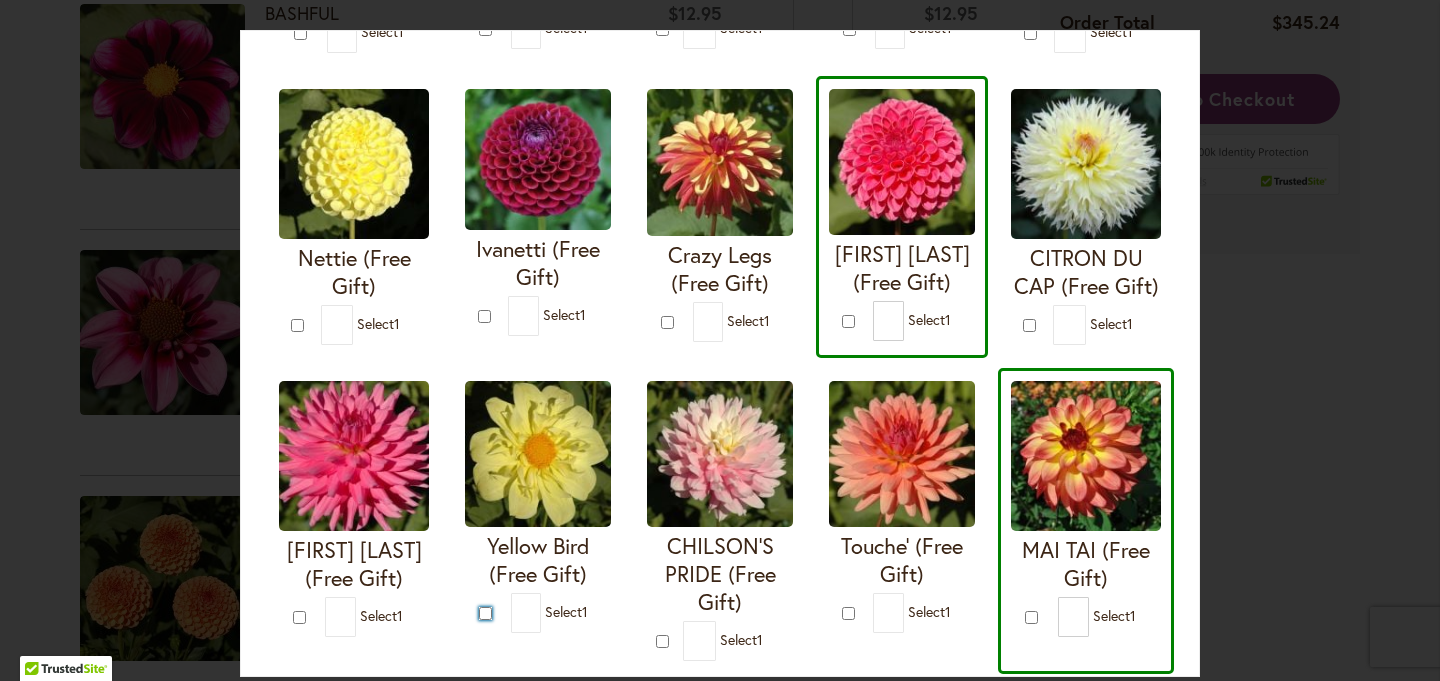 type on "*" 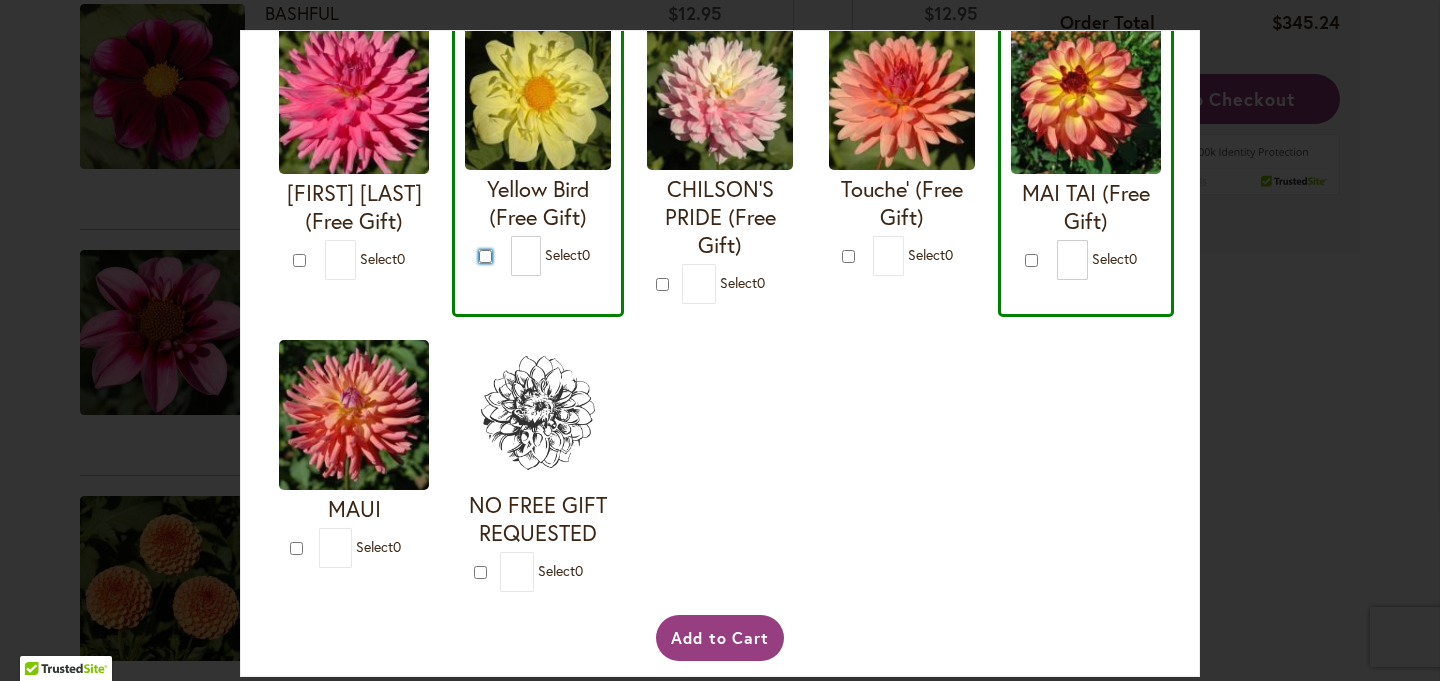 scroll, scrollTop: 833, scrollLeft: 0, axis: vertical 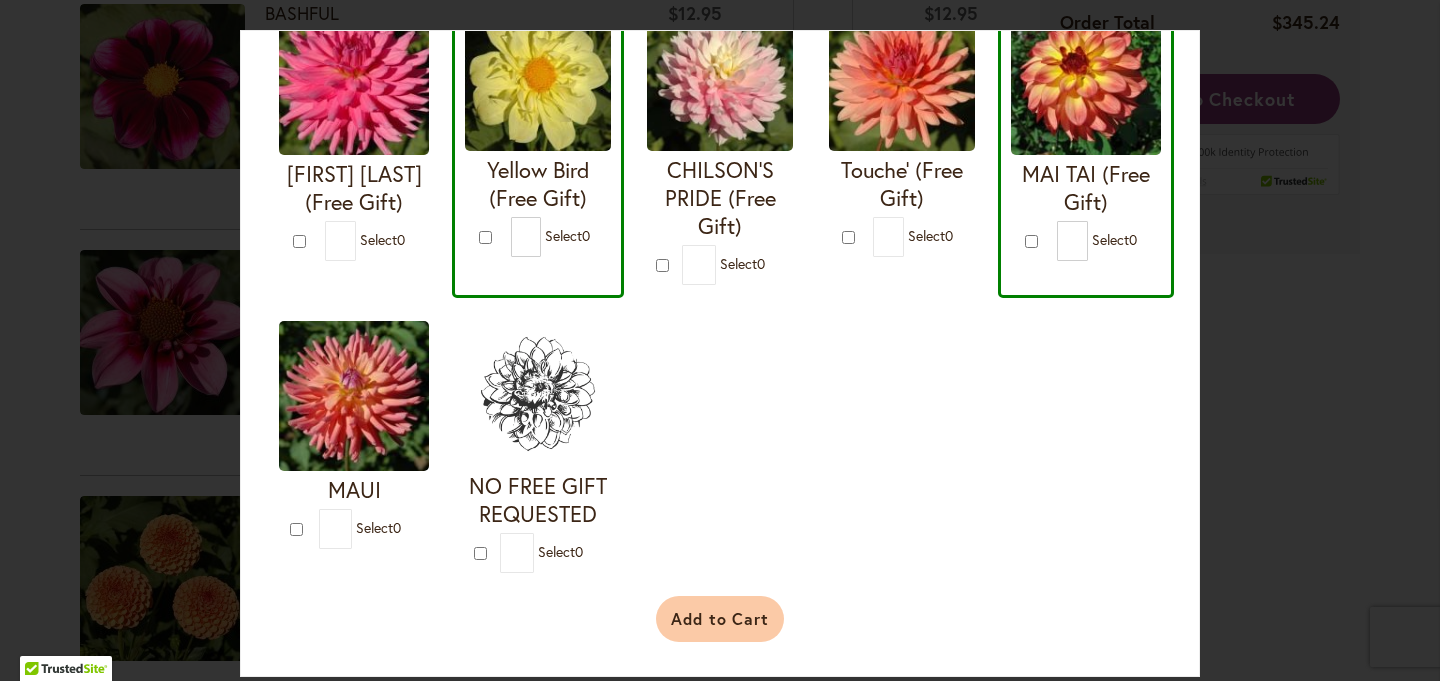 click on "Add to Cart" at bounding box center (720, 619) 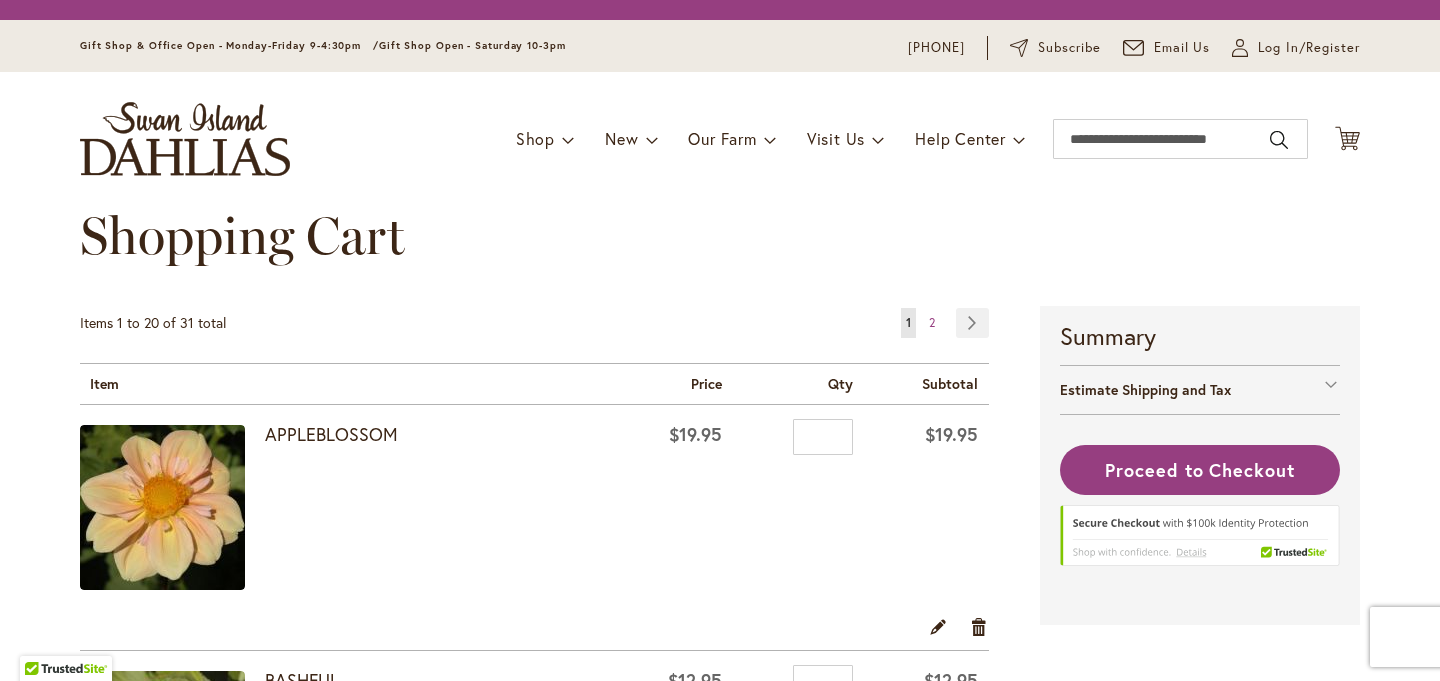 scroll, scrollTop: 0, scrollLeft: 0, axis: both 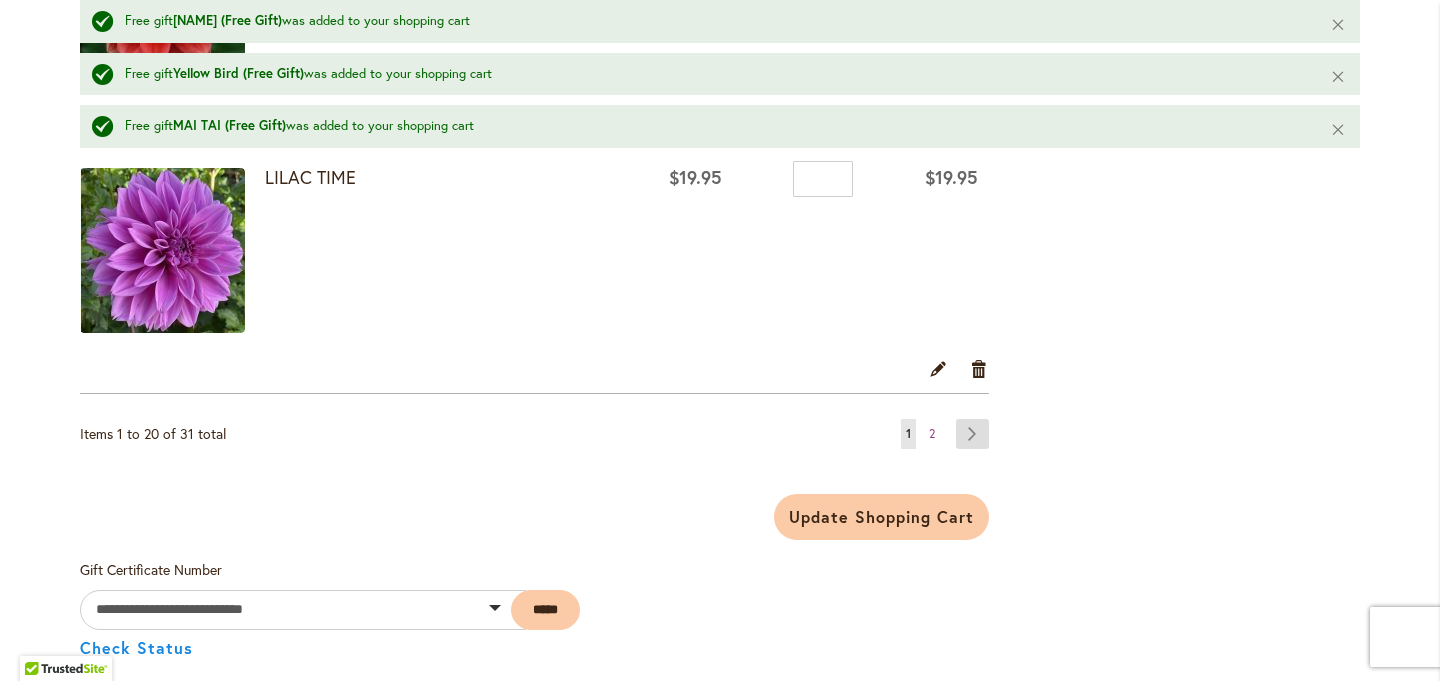 click on "Page
Next" at bounding box center (972, 434) 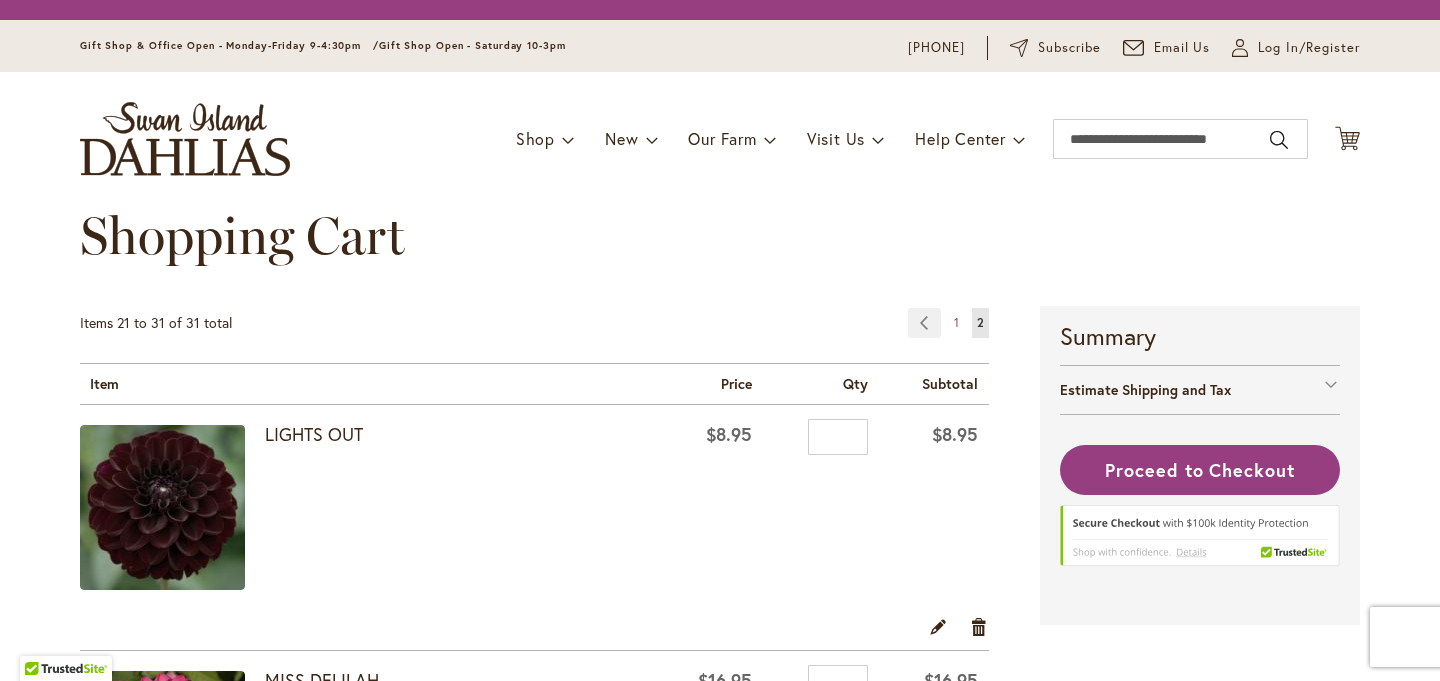 scroll, scrollTop: 0, scrollLeft: 0, axis: both 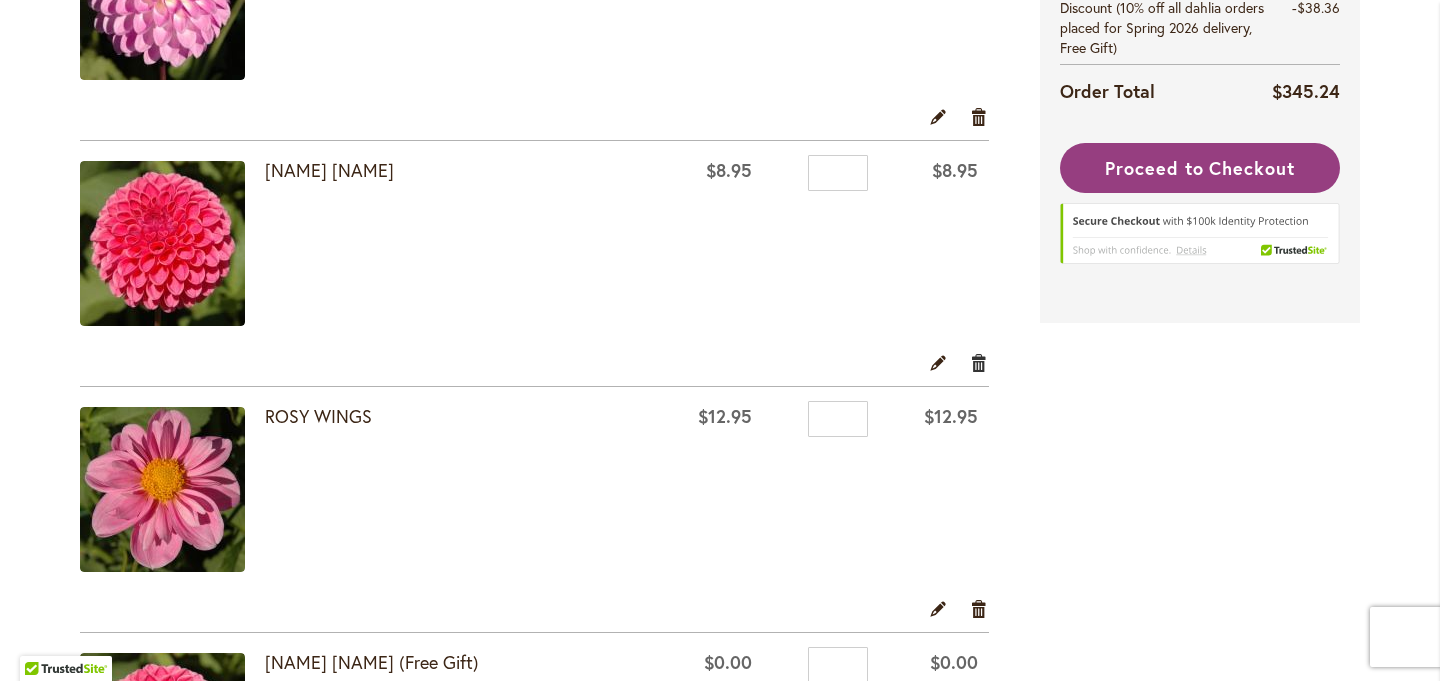 click on "Remove item" at bounding box center (979, 362) 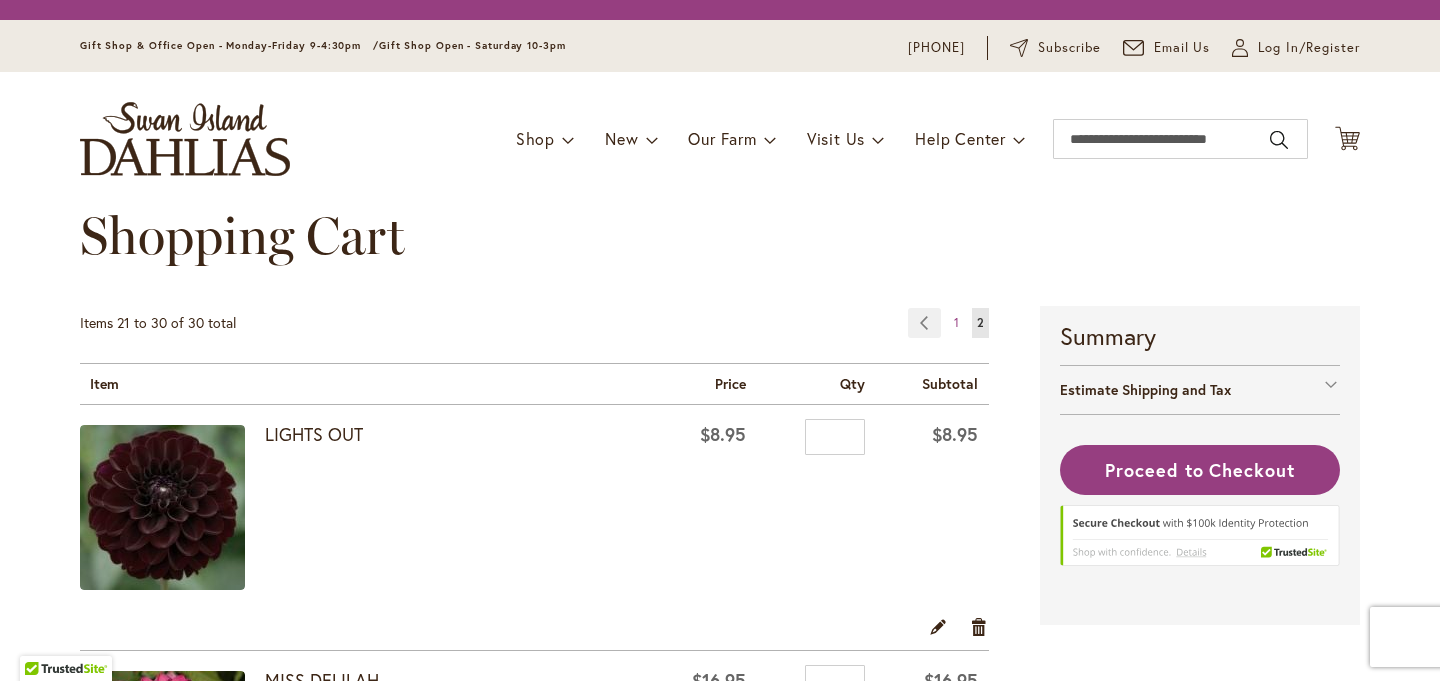 scroll, scrollTop: 0, scrollLeft: 0, axis: both 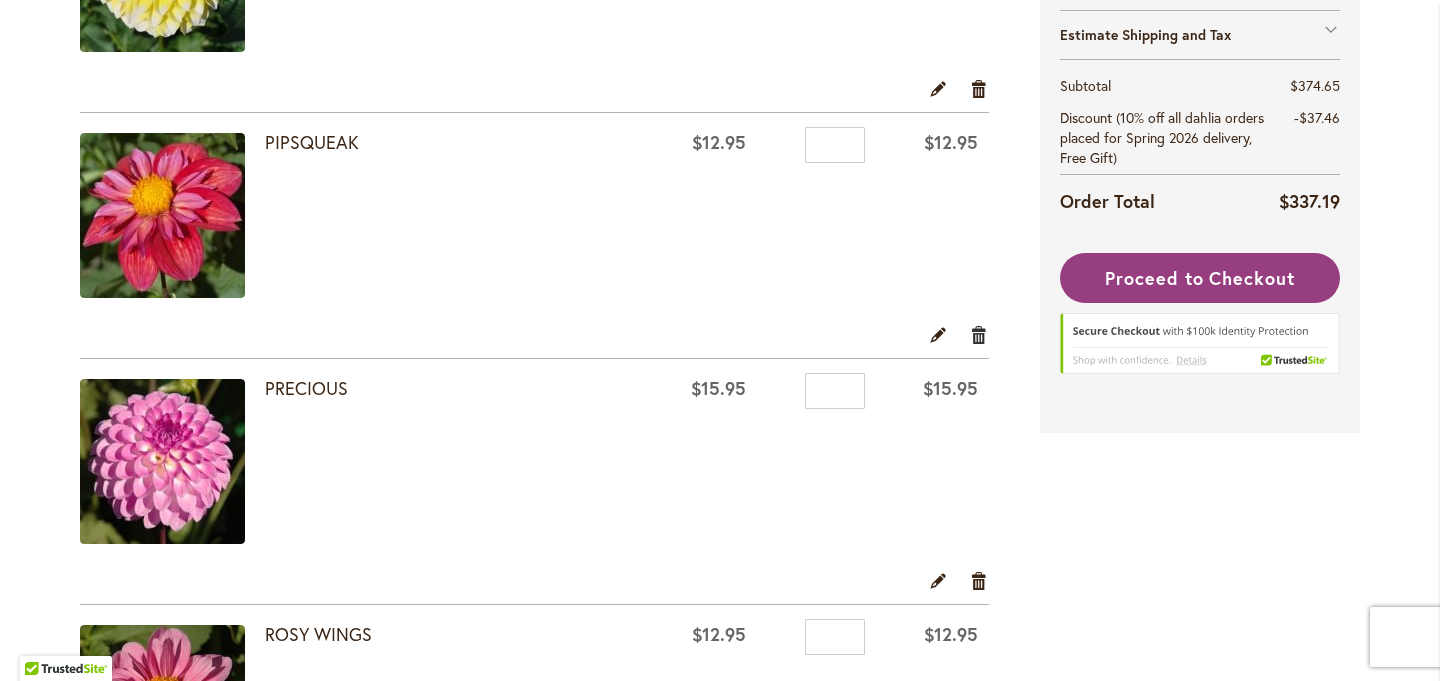 click on "Remove item" at bounding box center [979, 334] 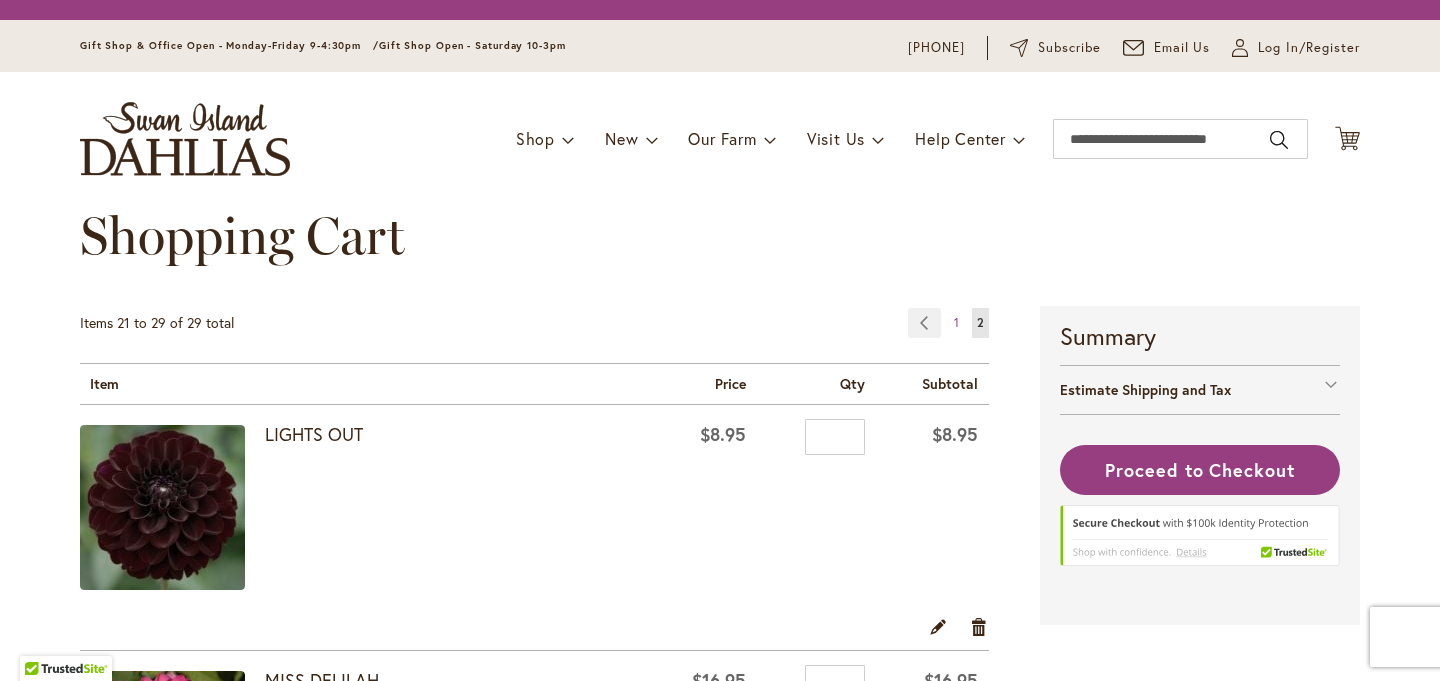 scroll, scrollTop: 0, scrollLeft: 0, axis: both 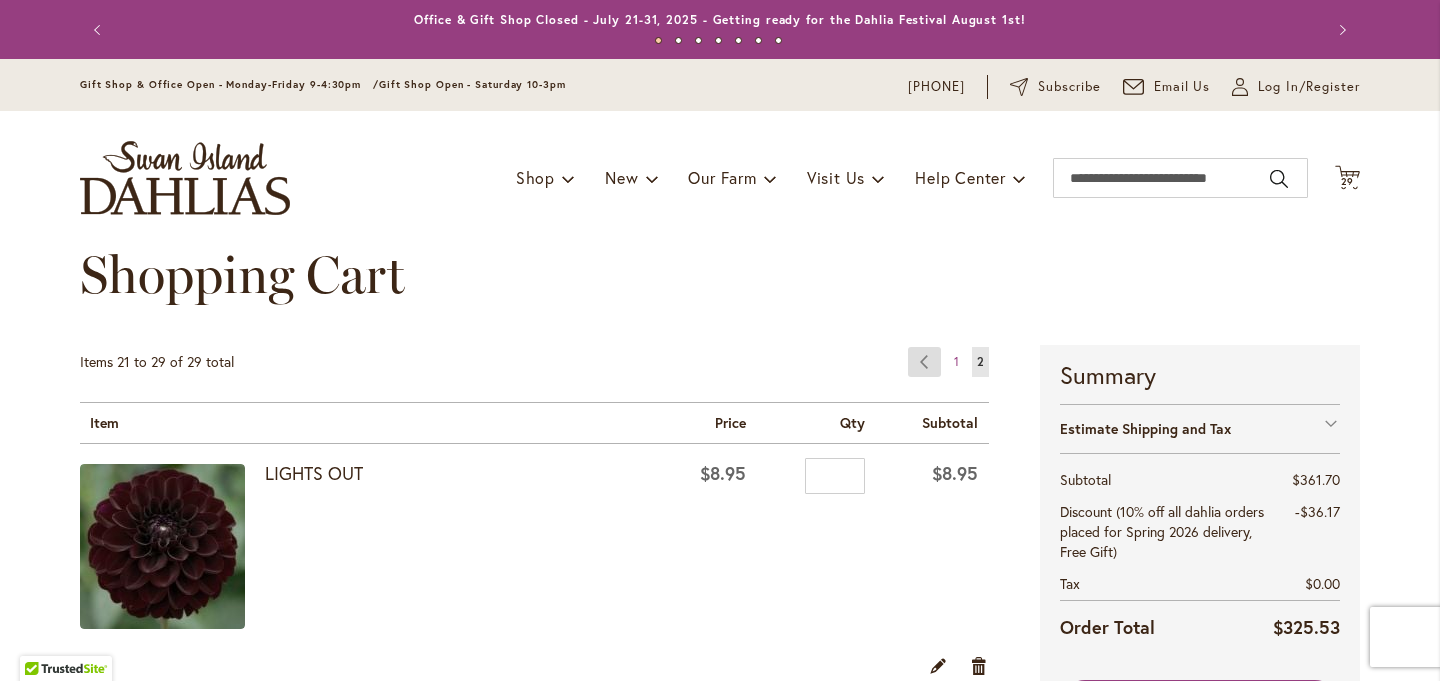 click on "Page
Previous" at bounding box center (924, 362) 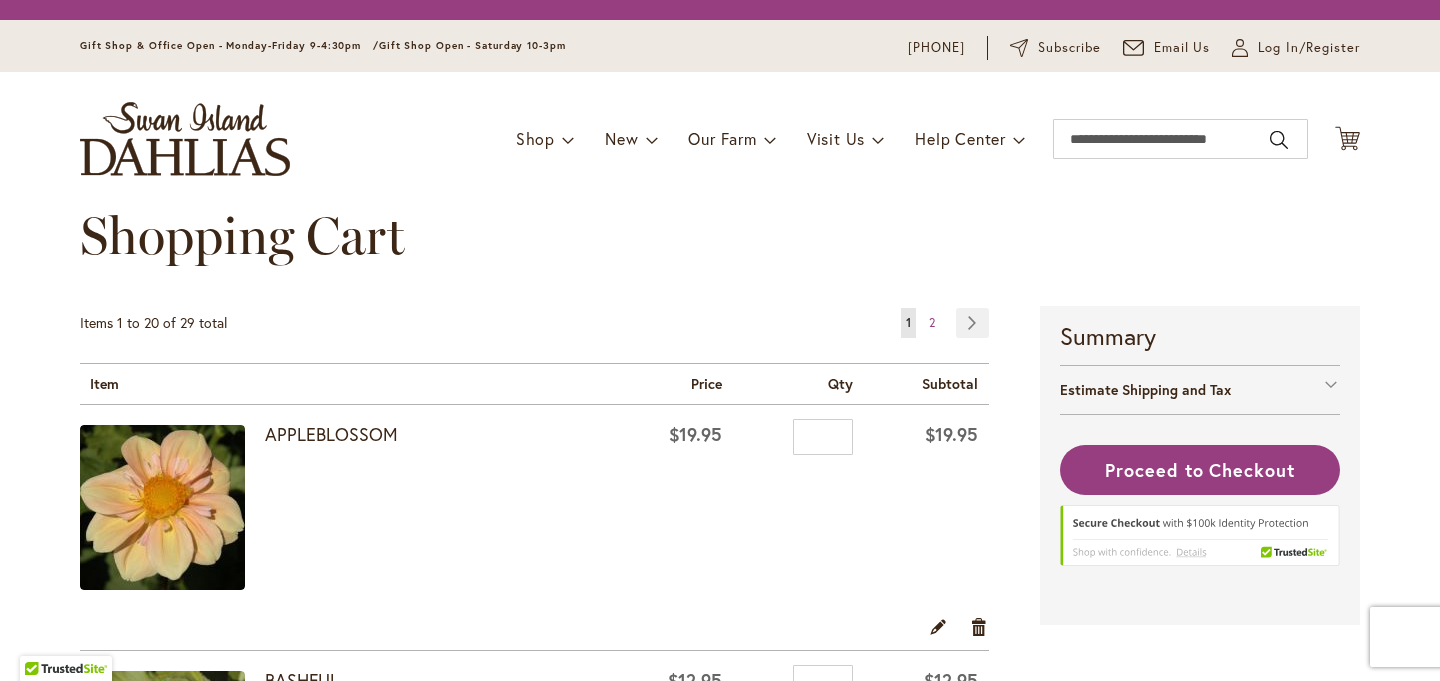scroll, scrollTop: 0, scrollLeft: 0, axis: both 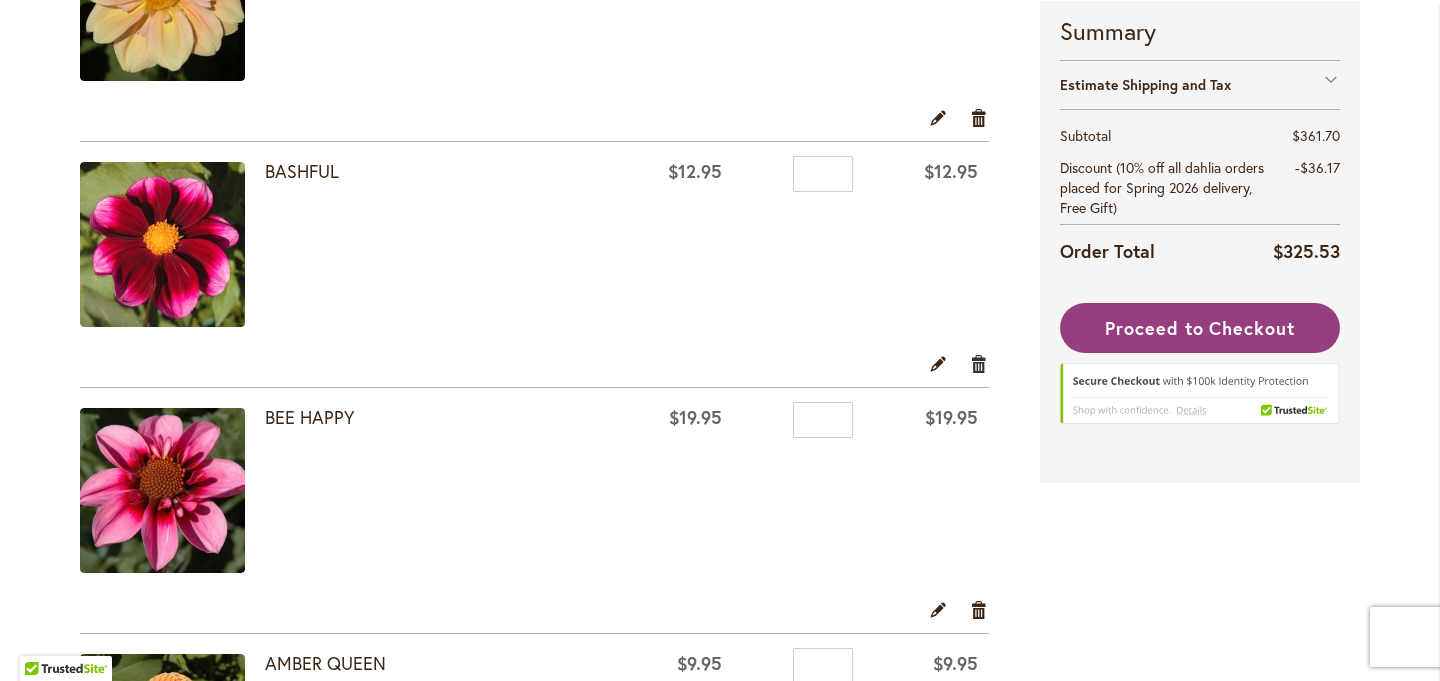 click on "Remove item" at bounding box center (979, 363) 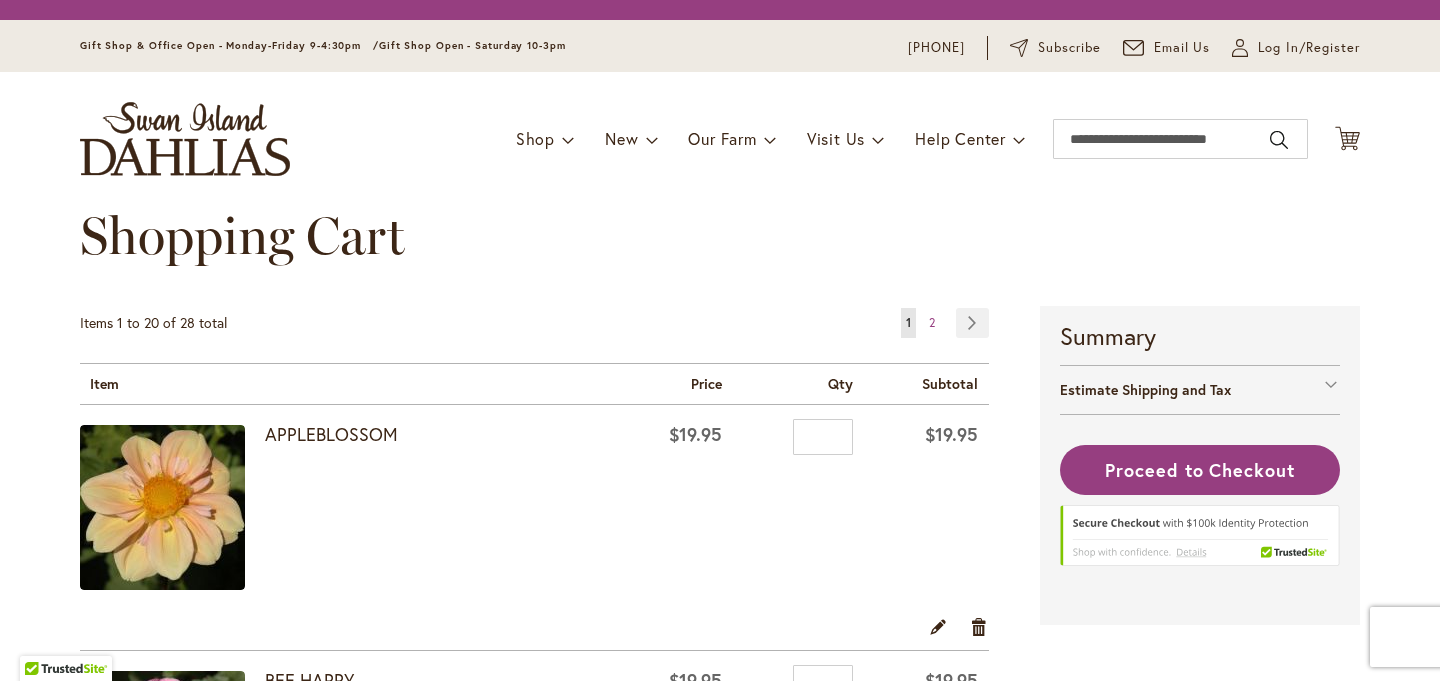 scroll, scrollTop: 0, scrollLeft: 0, axis: both 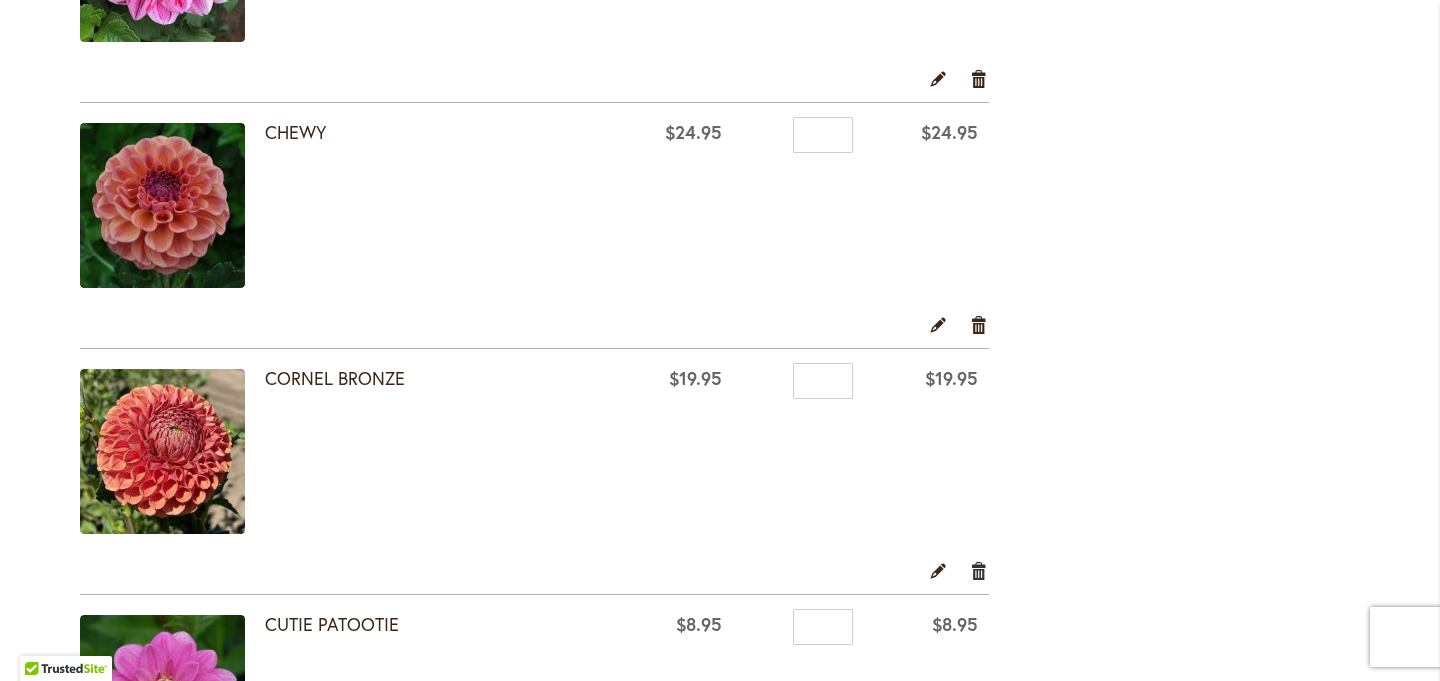 click on "Remove item" at bounding box center [979, 570] 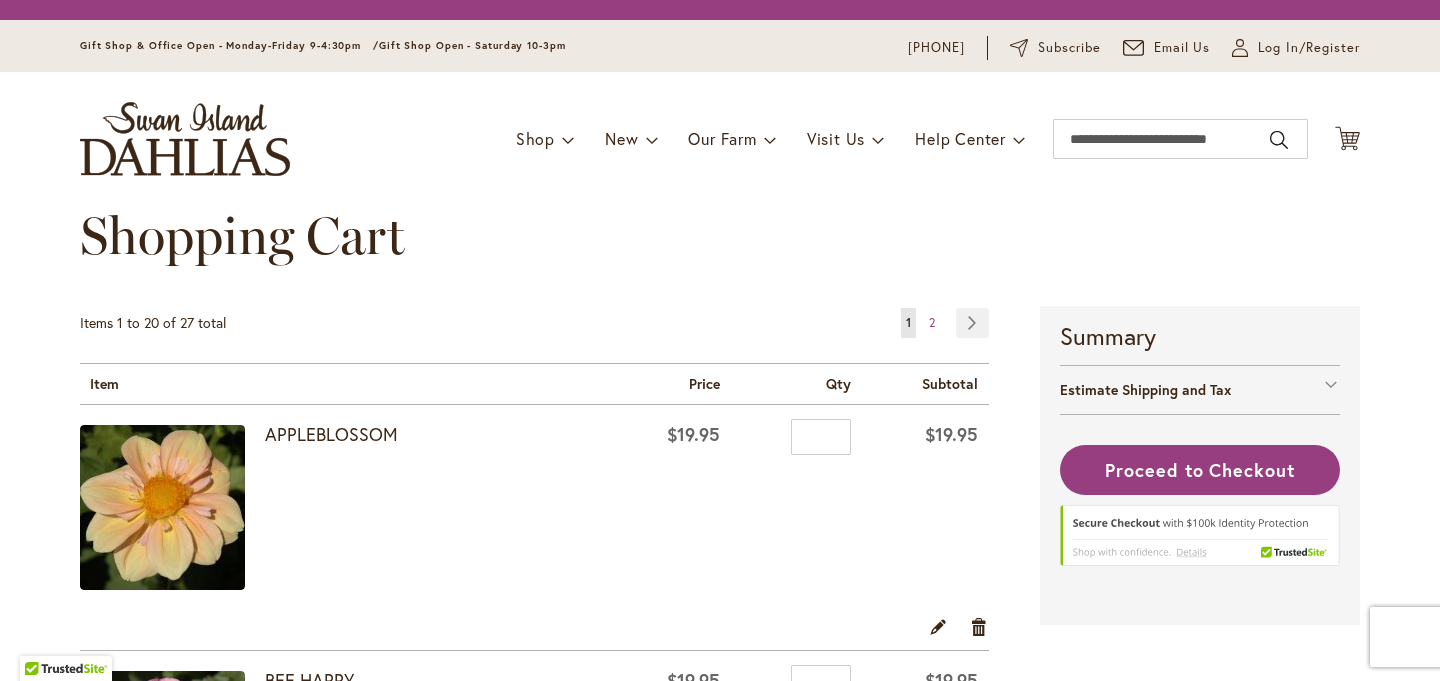 scroll, scrollTop: 0, scrollLeft: 0, axis: both 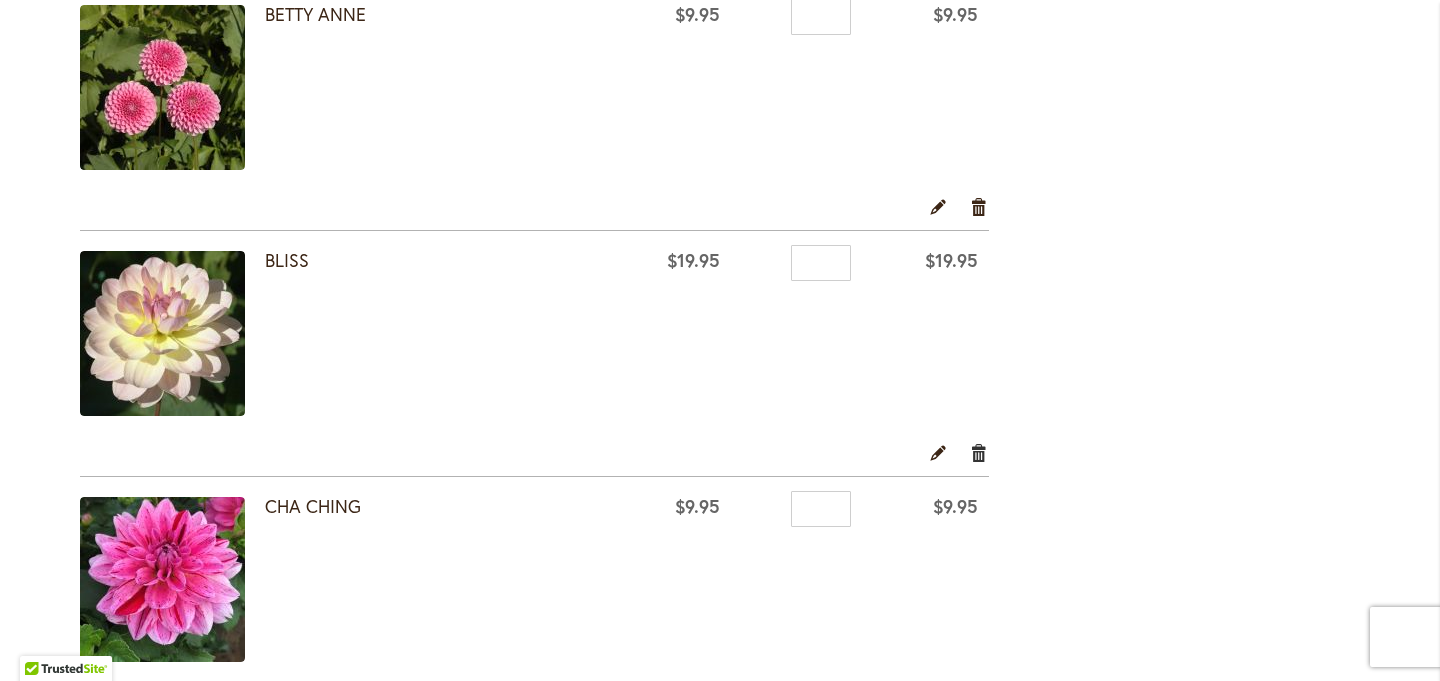 click on "Remove item" at bounding box center (979, 452) 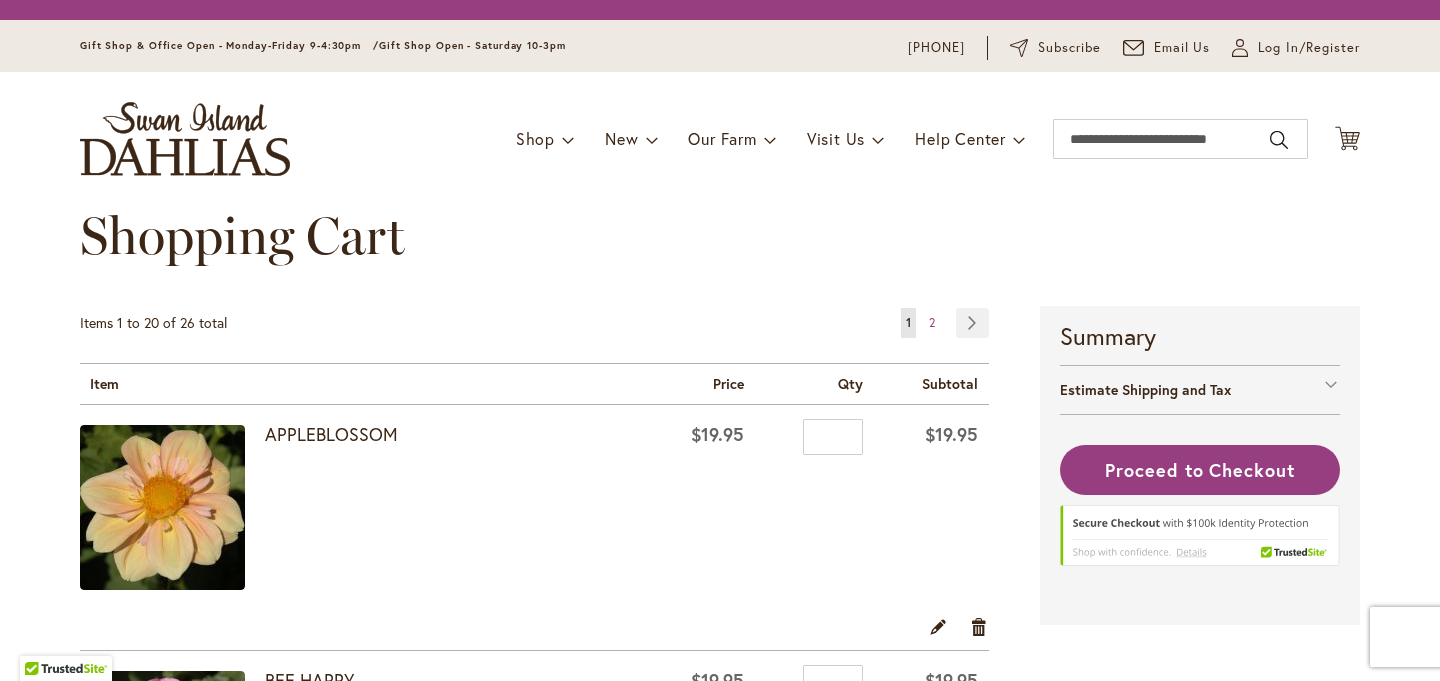 scroll, scrollTop: 0, scrollLeft: 0, axis: both 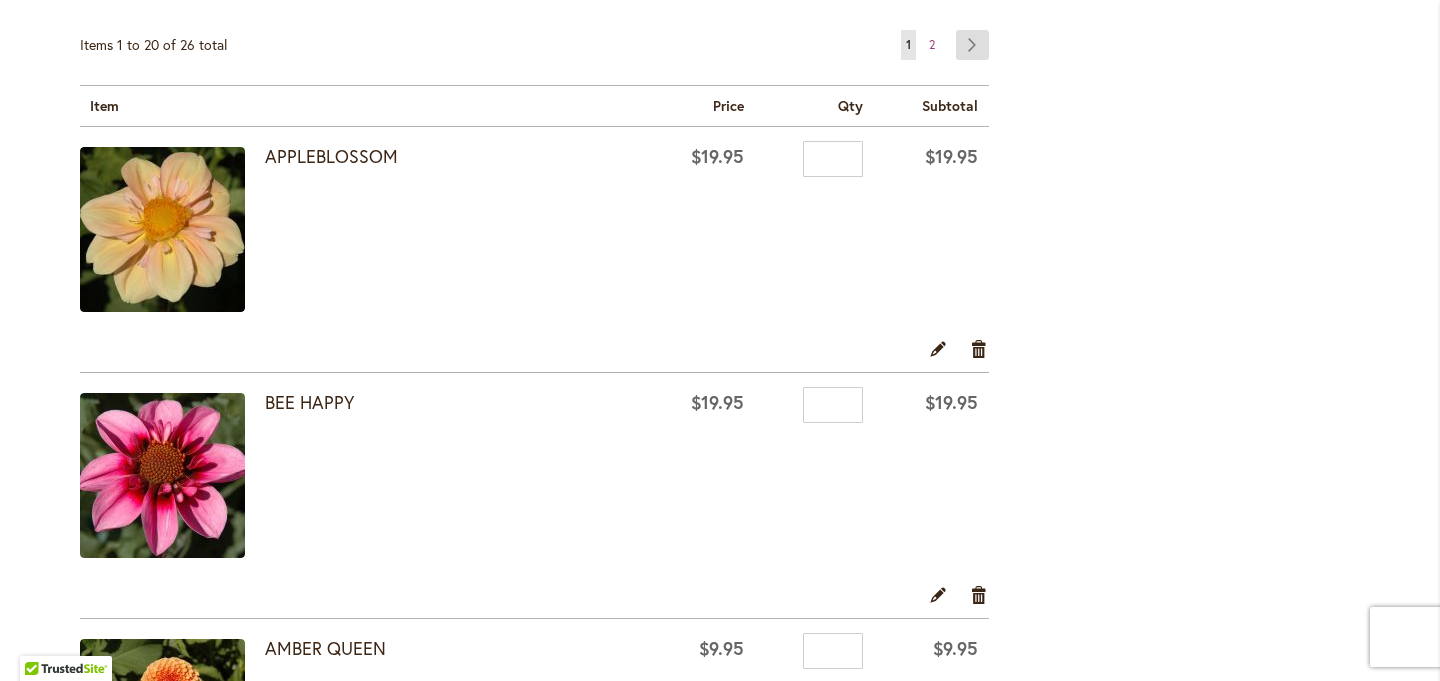 click on "Page
Next" at bounding box center [972, 45] 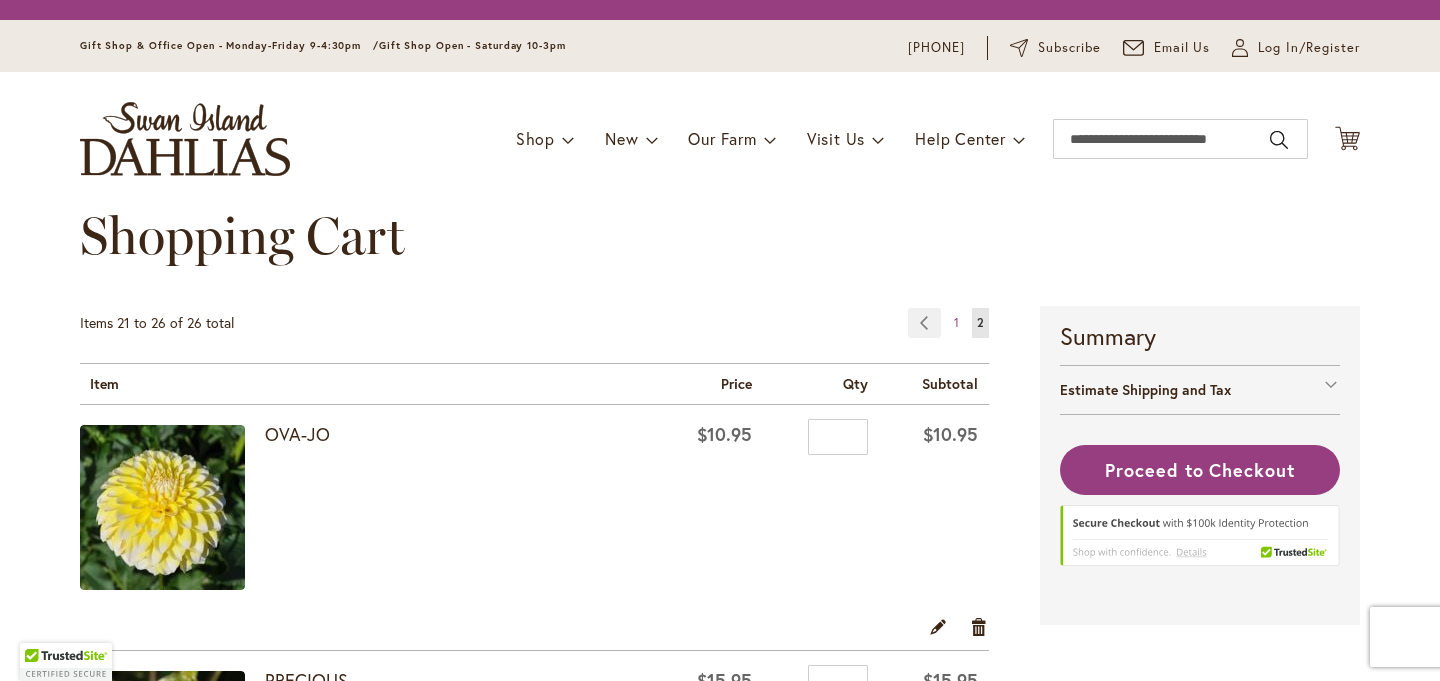 scroll, scrollTop: 0, scrollLeft: 0, axis: both 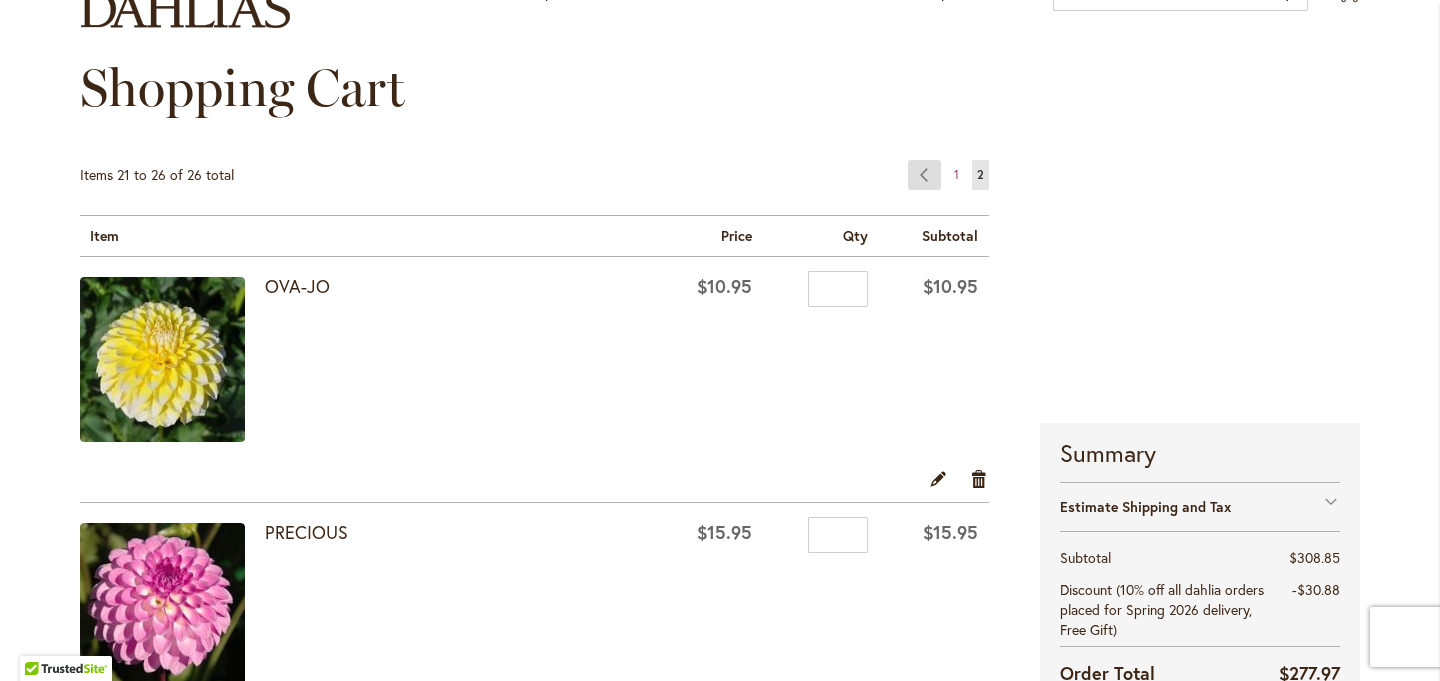click on "Page
Previous" at bounding box center (924, 175) 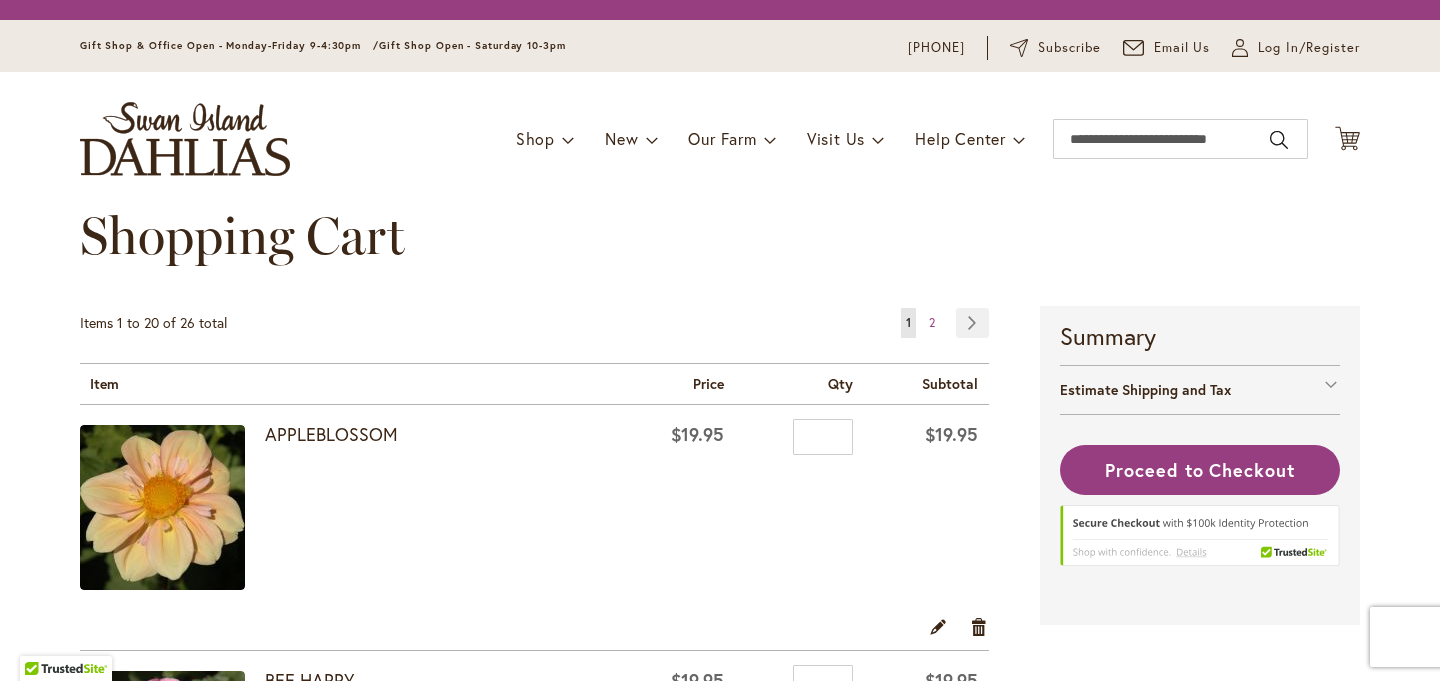 scroll, scrollTop: 0, scrollLeft: 0, axis: both 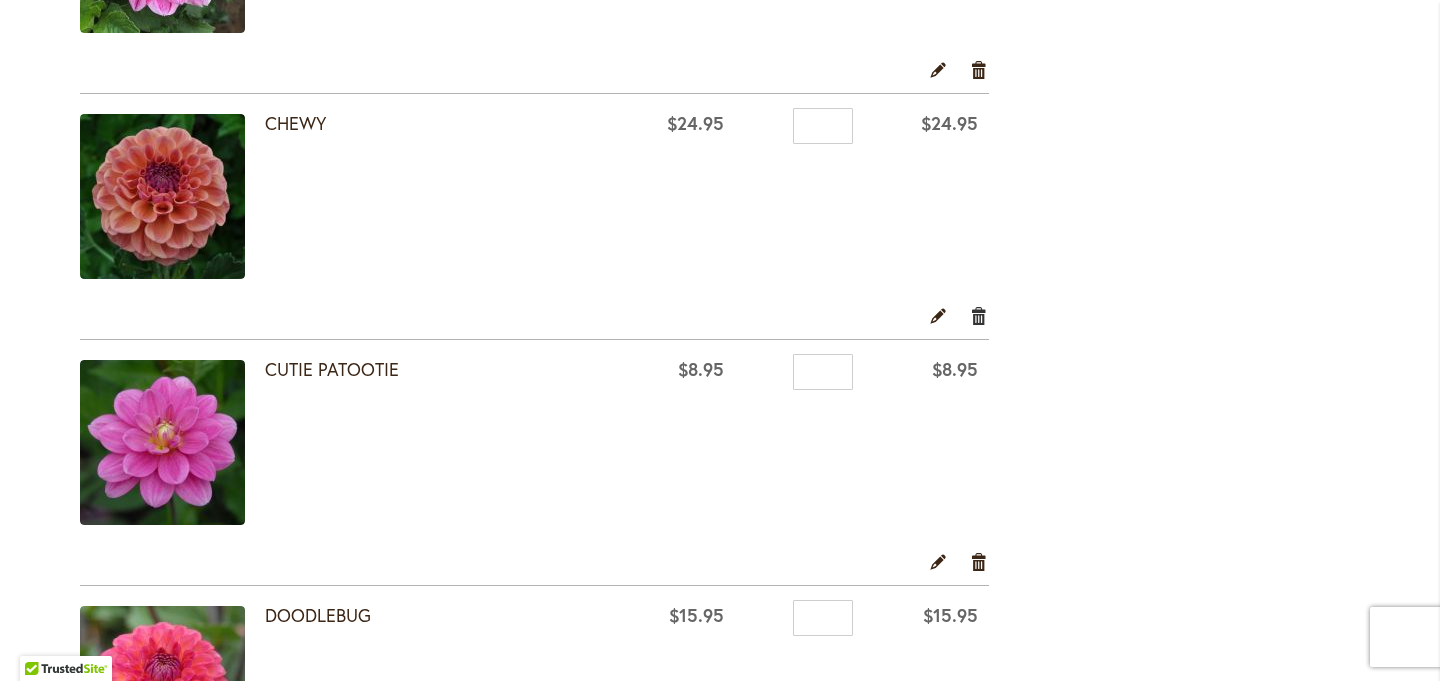 click on "Remove item" at bounding box center [979, 315] 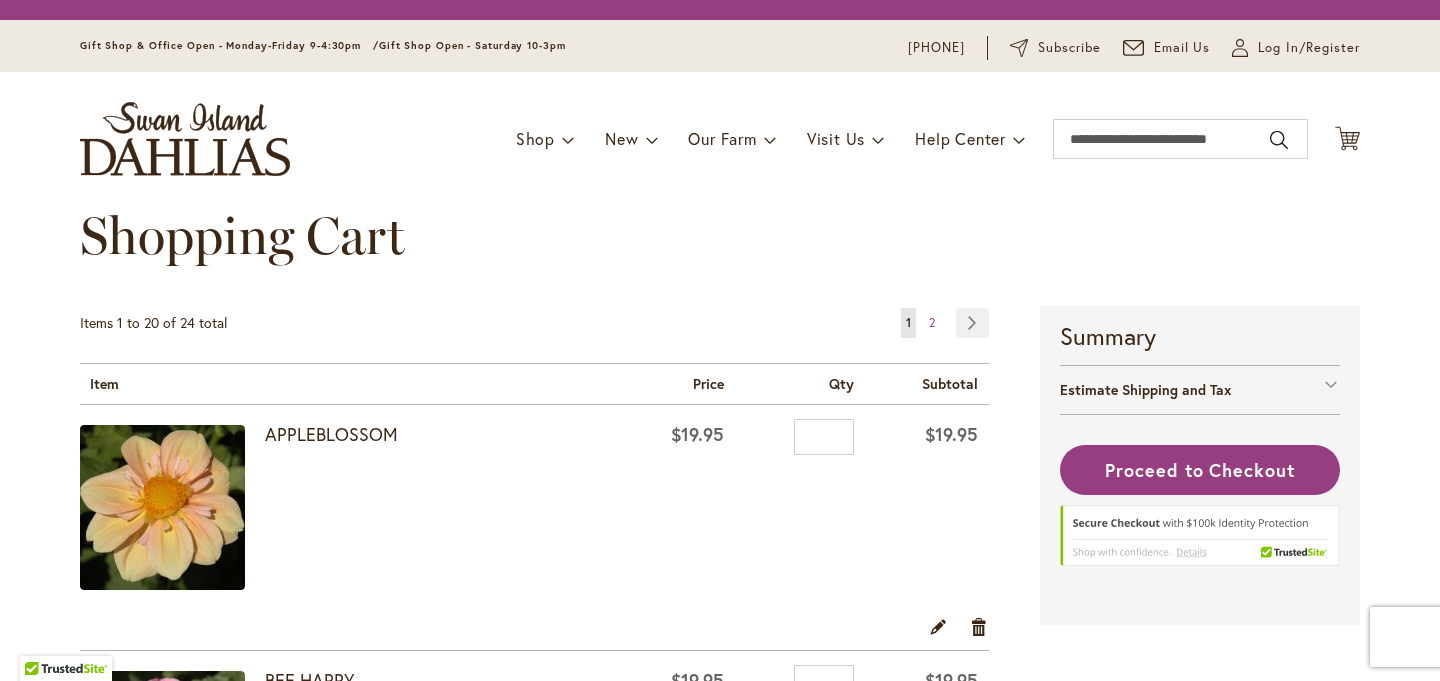 scroll, scrollTop: 0, scrollLeft: 0, axis: both 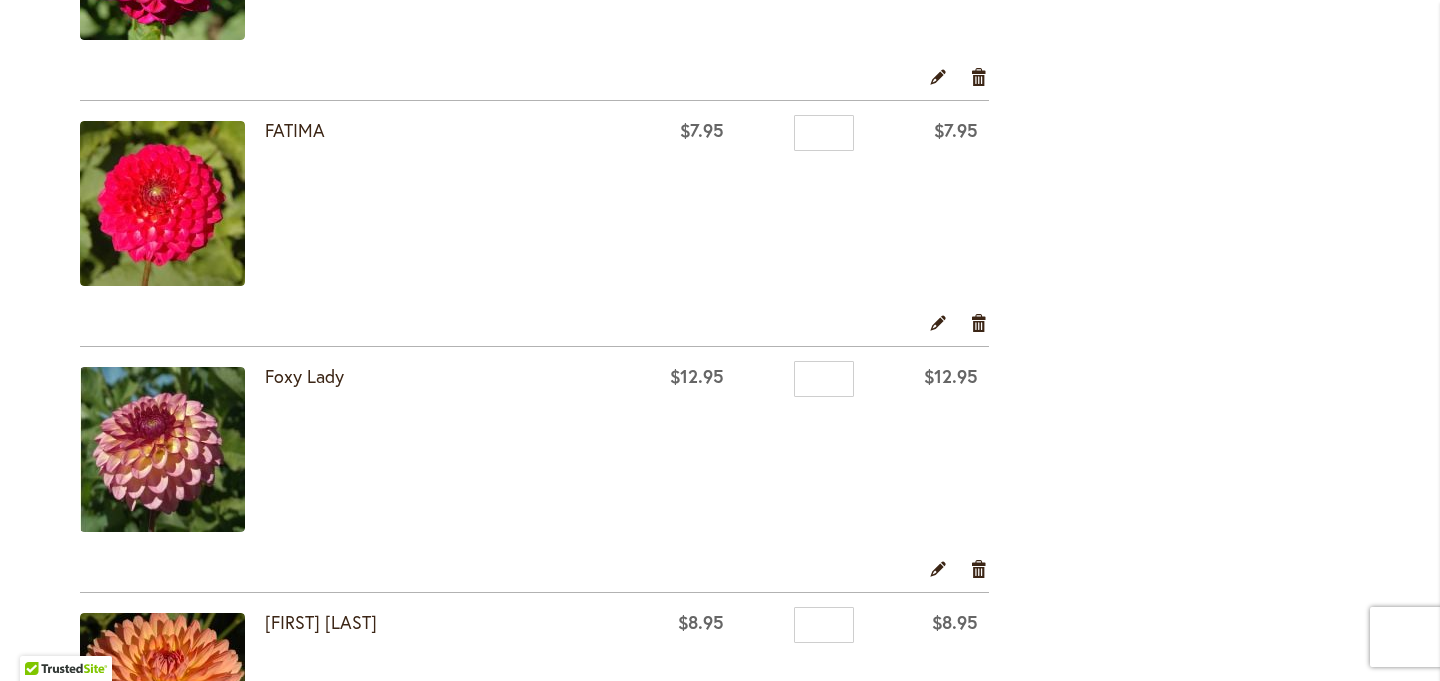 click at bounding box center [162, 203] 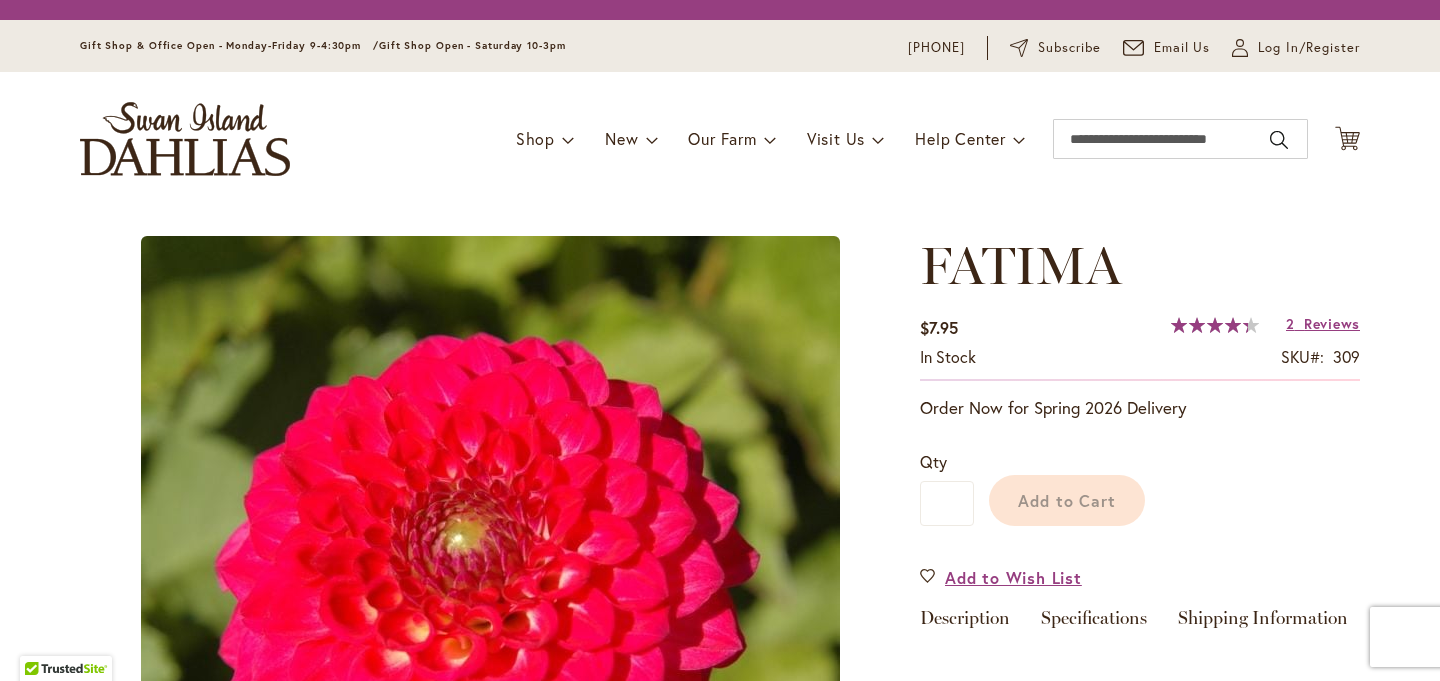 scroll, scrollTop: 0, scrollLeft: 0, axis: both 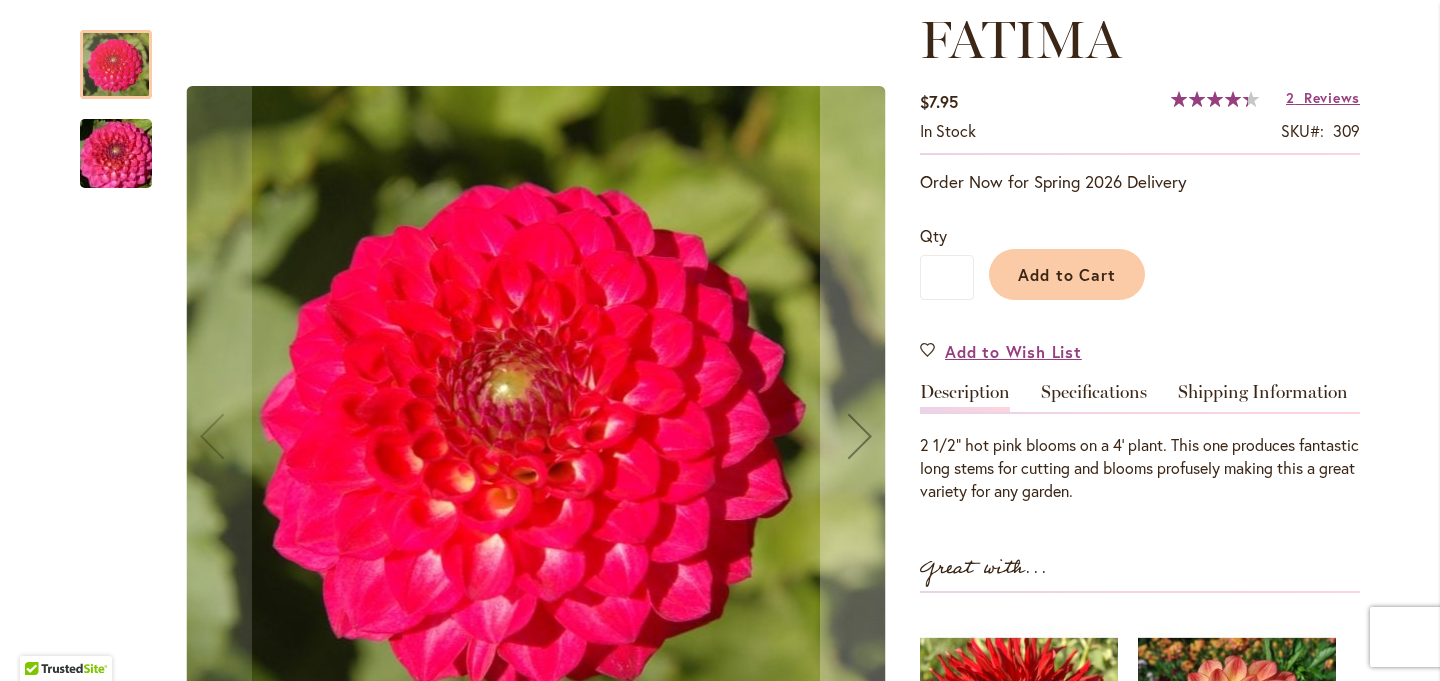 click at bounding box center (116, 154) 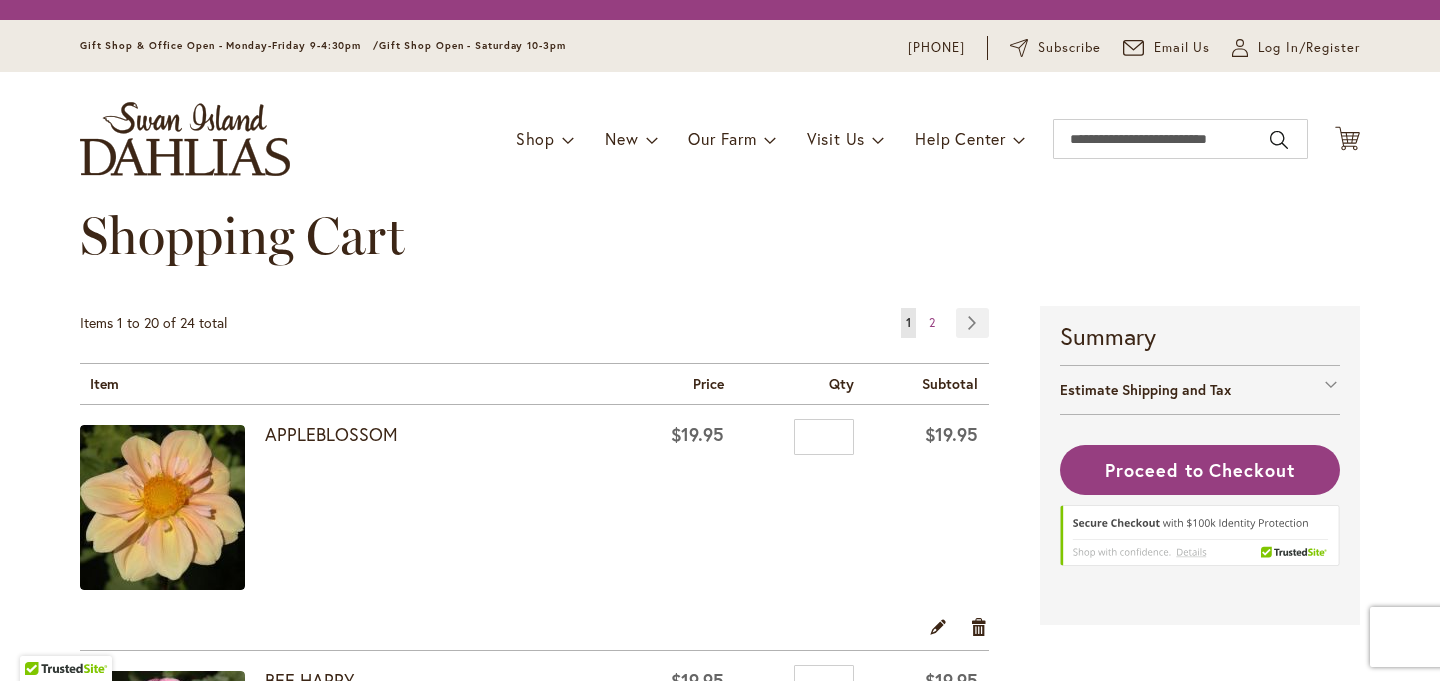 scroll, scrollTop: 0, scrollLeft: 0, axis: both 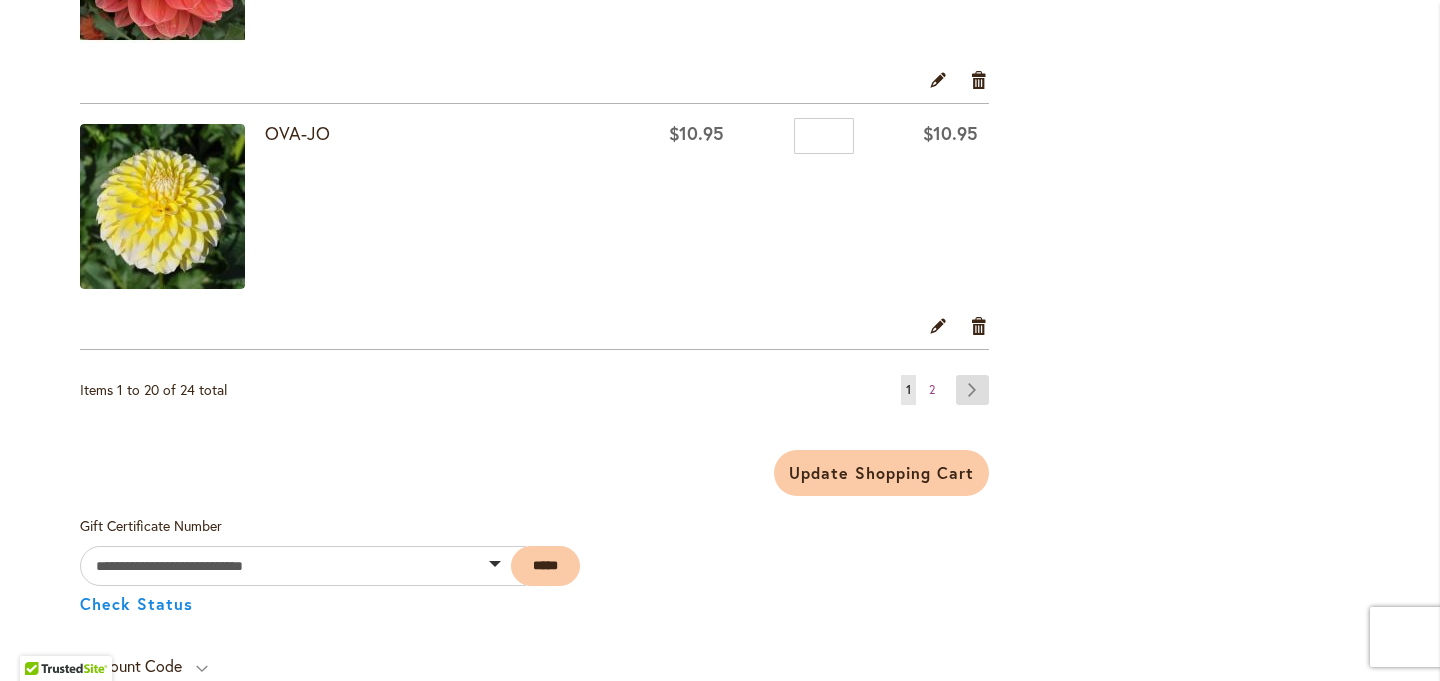 click on "Page
Next" at bounding box center (972, 390) 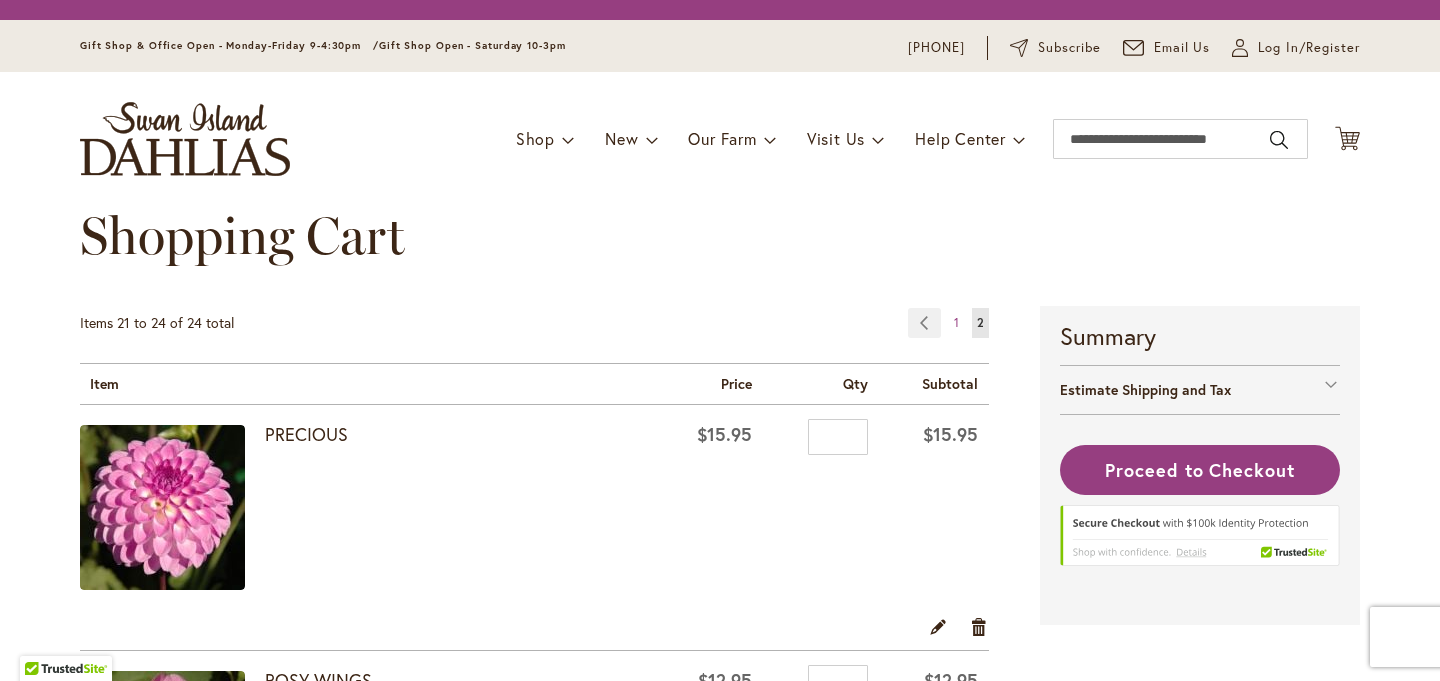 scroll, scrollTop: 0, scrollLeft: 0, axis: both 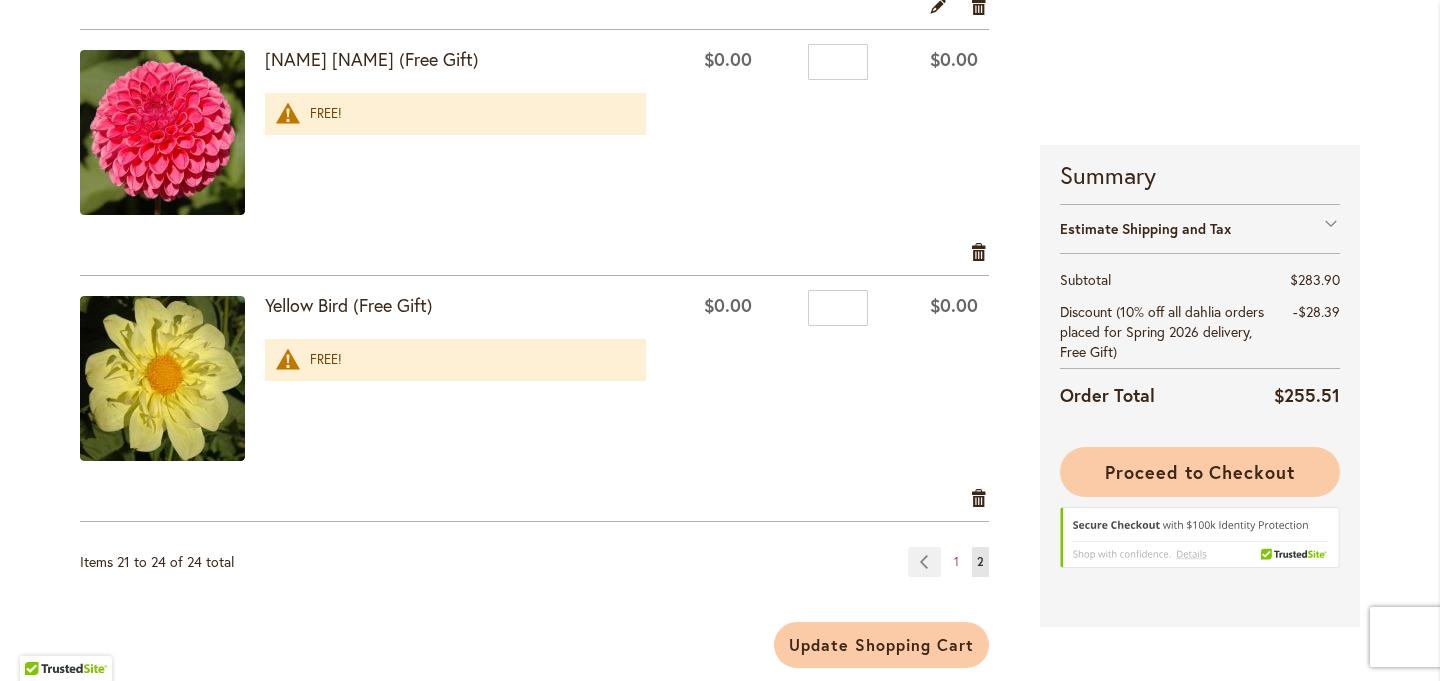 click on "Proceed to Checkout" at bounding box center [1200, 472] 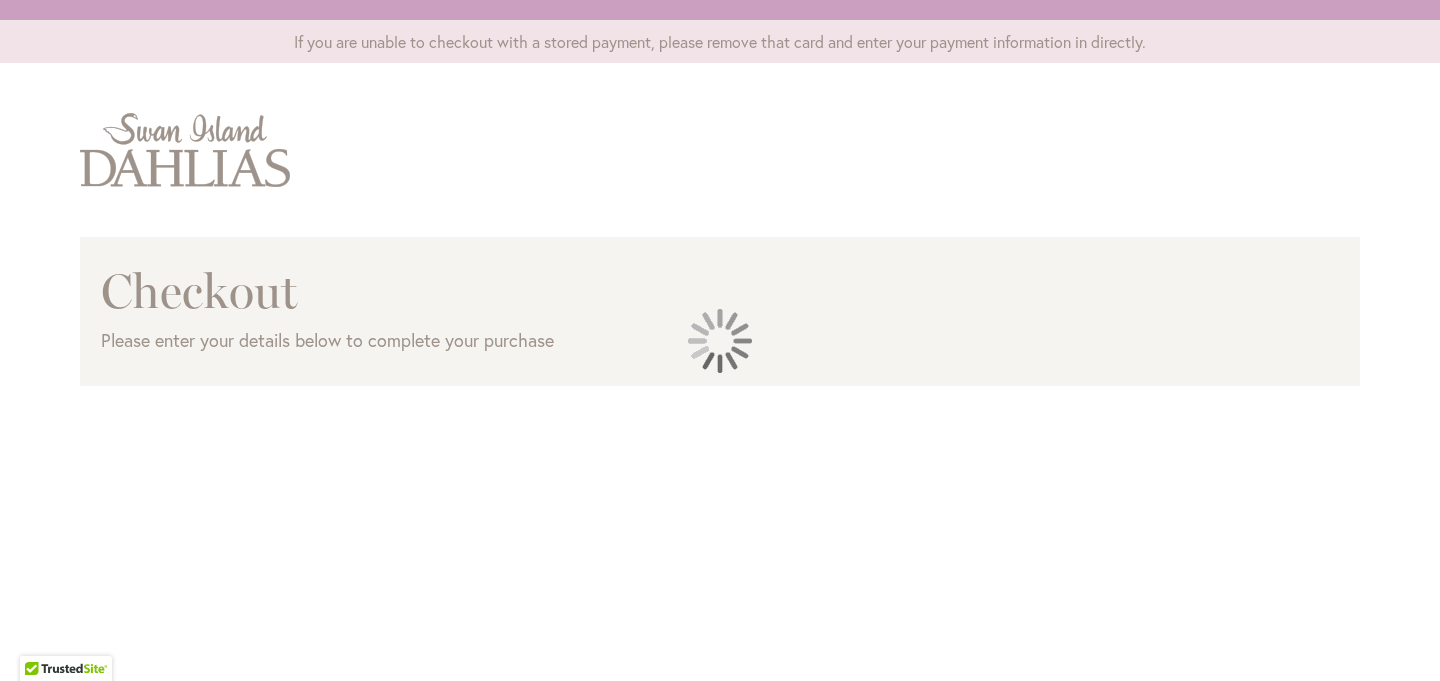 scroll, scrollTop: 0, scrollLeft: 0, axis: both 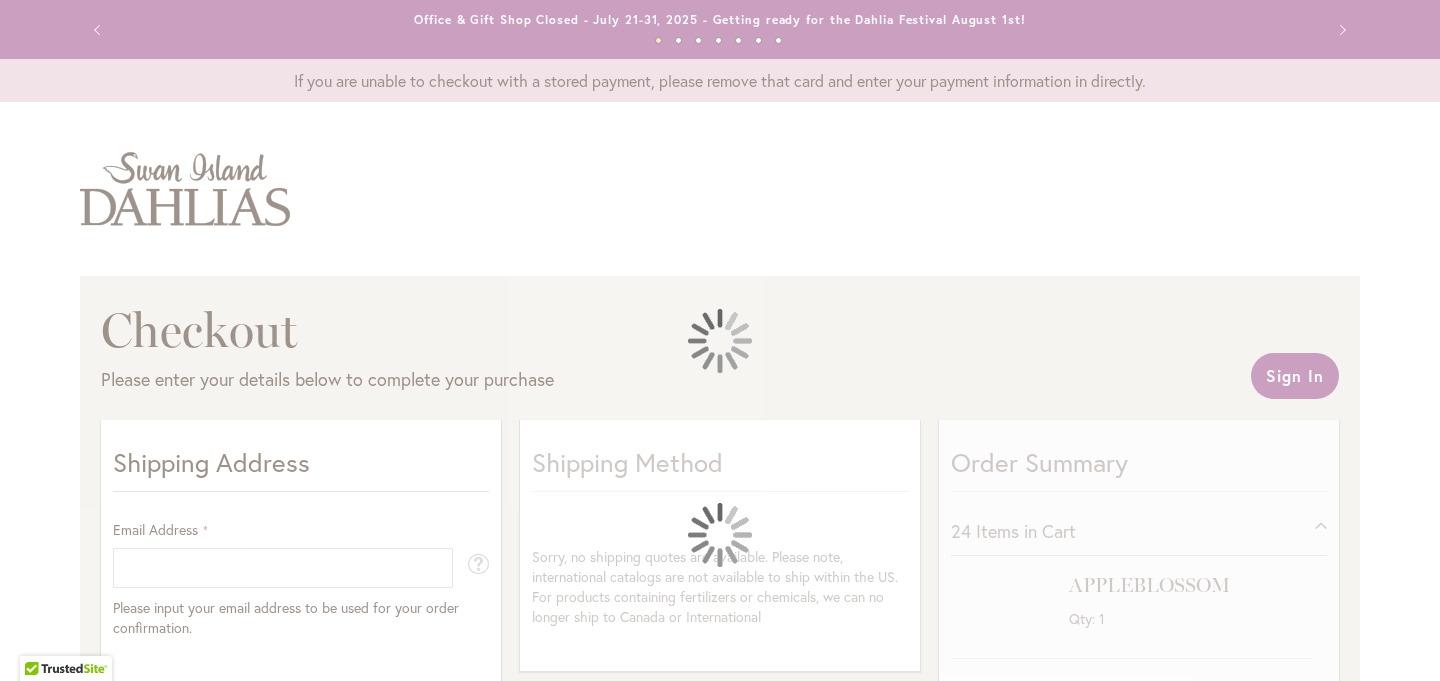 select on "**" 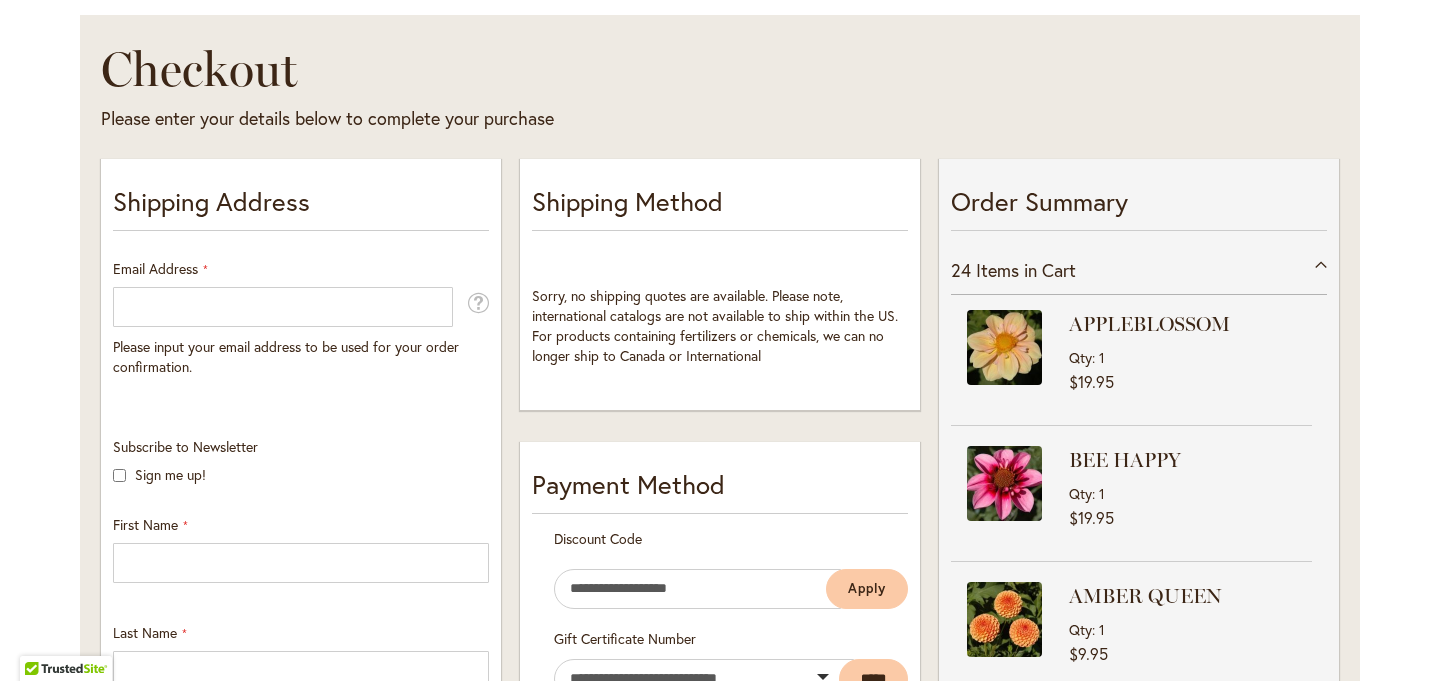 scroll, scrollTop: 262, scrollLeft: 0, axis: vertical 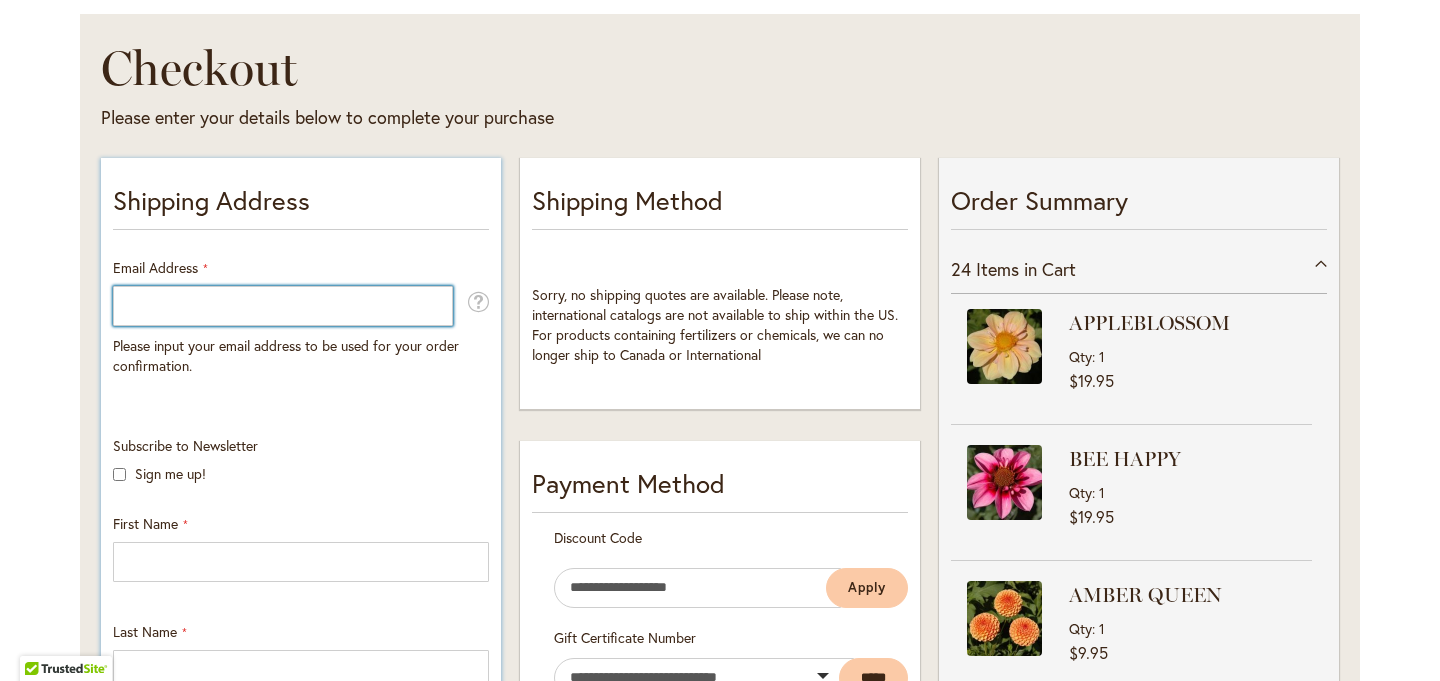 click on "Email Address" at bounding box center (283, 306) 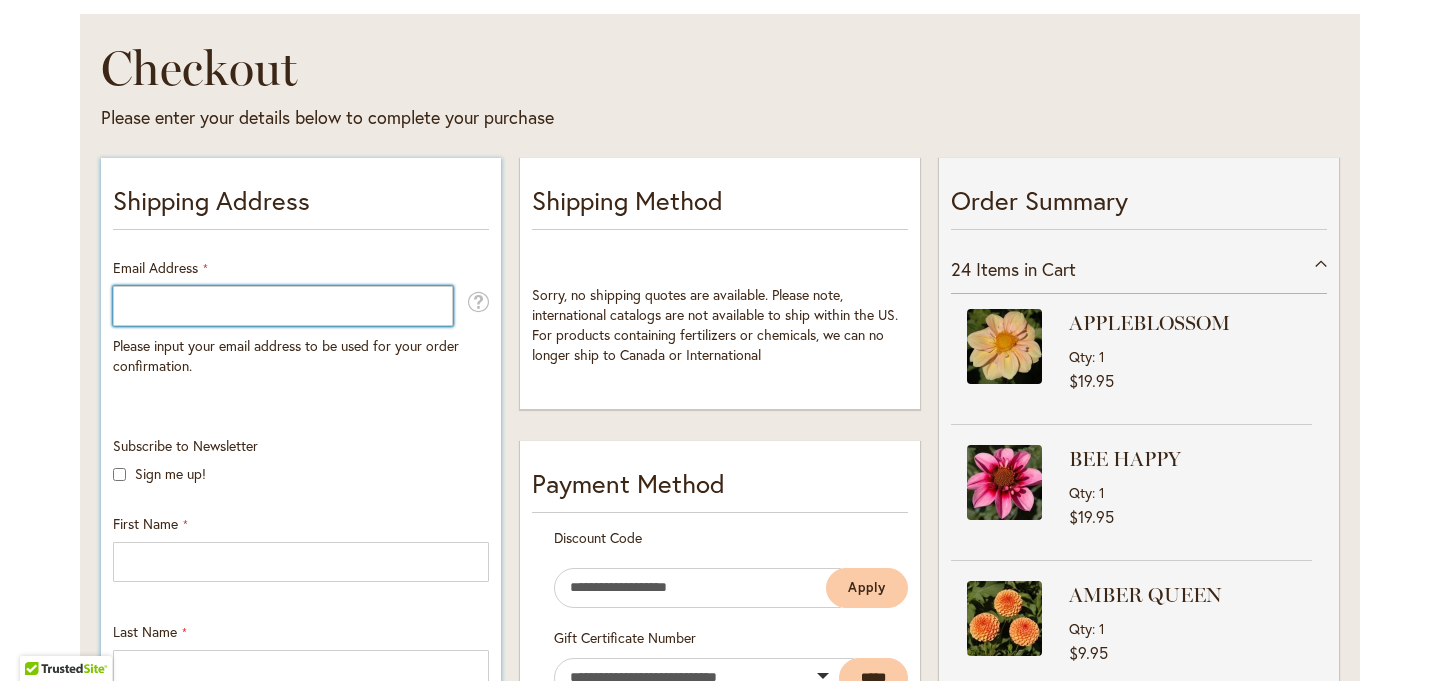 type on "**********" 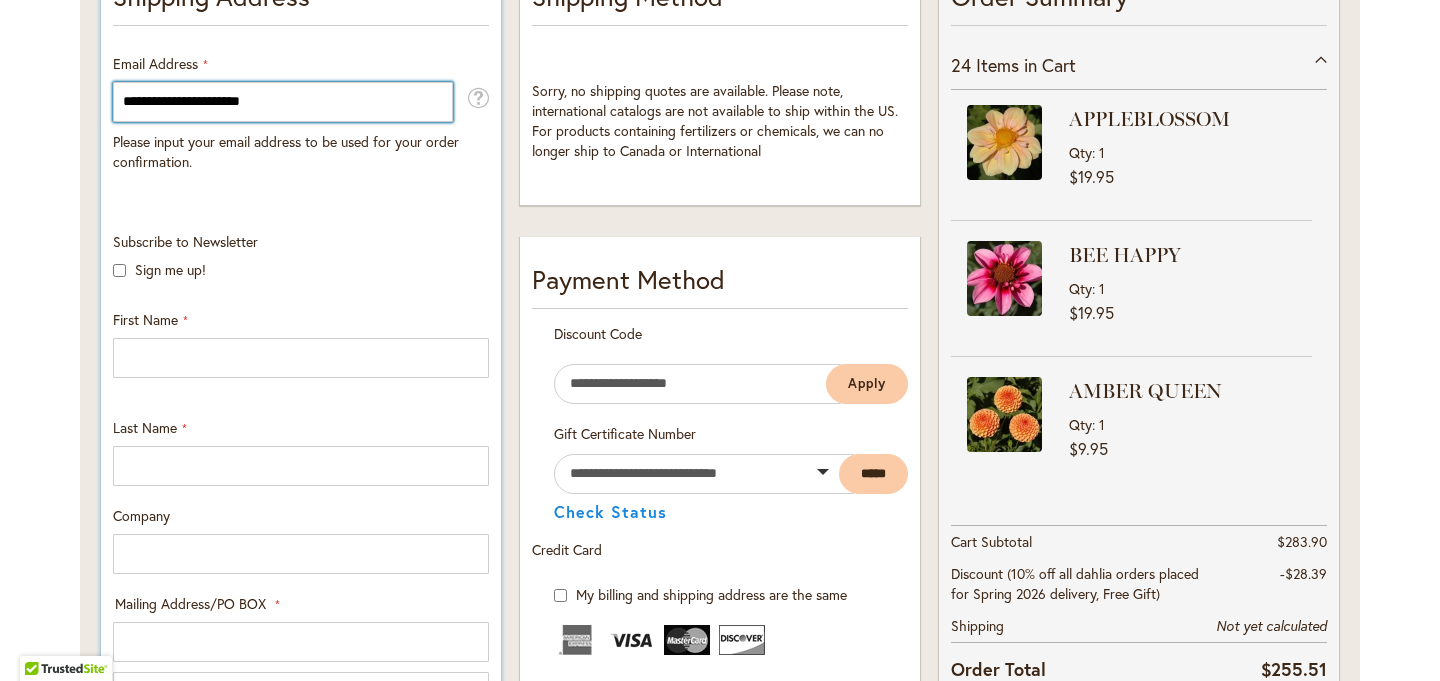 scroll, scrollTop: 556, scrollLeft: 0, axis: vertical 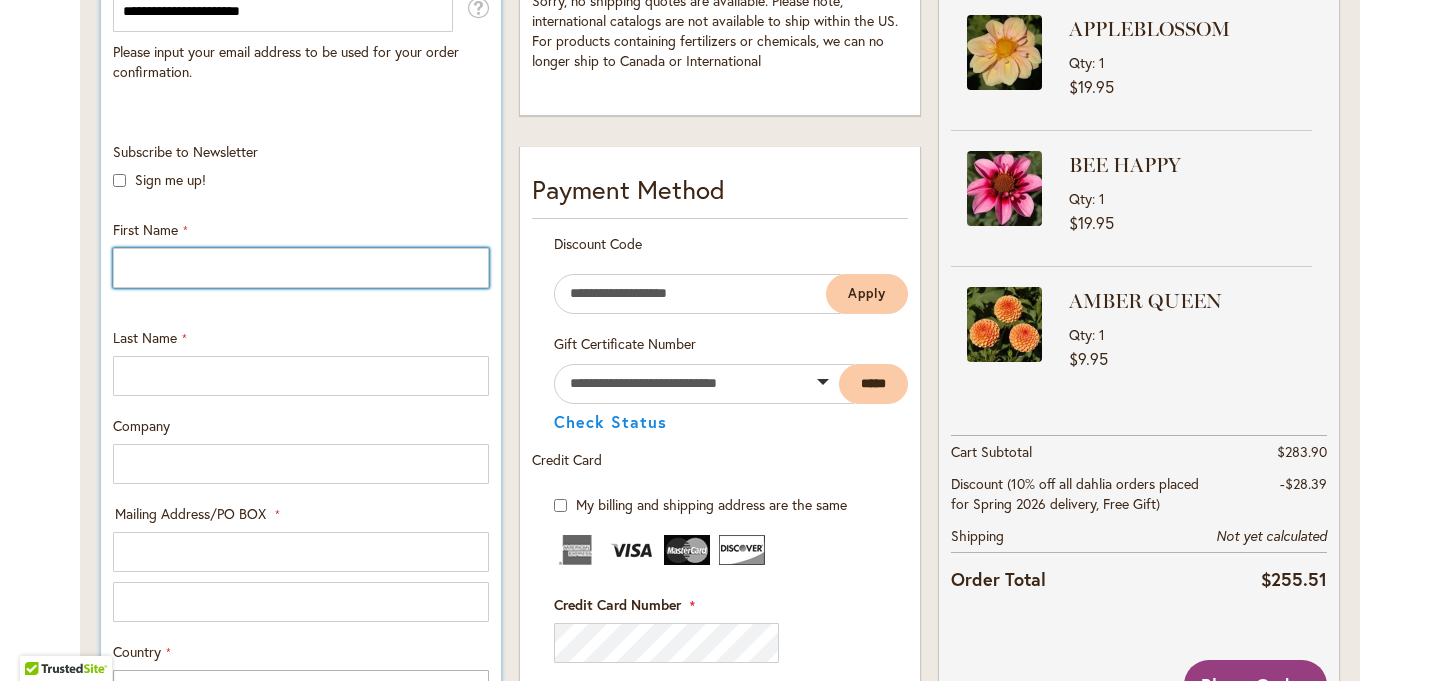 click on "First Name" at bounding box center [301, 268] 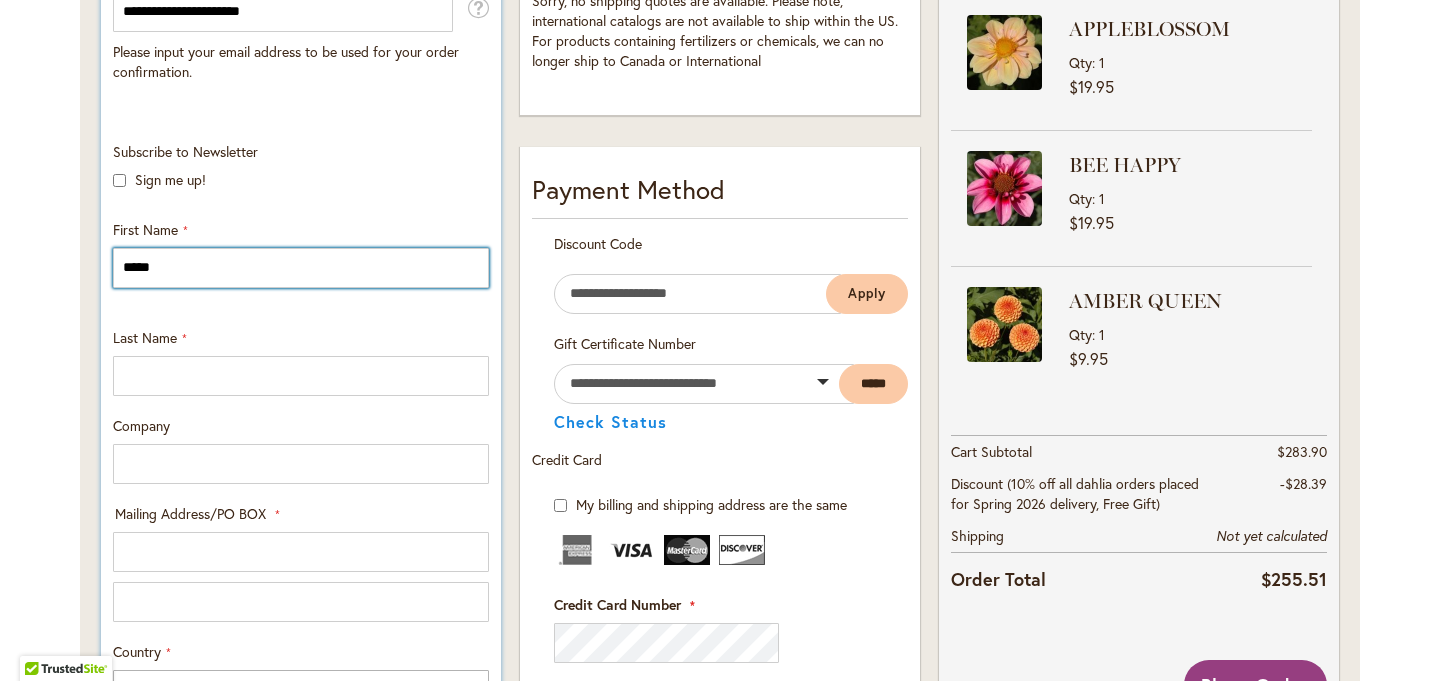 type on "********" 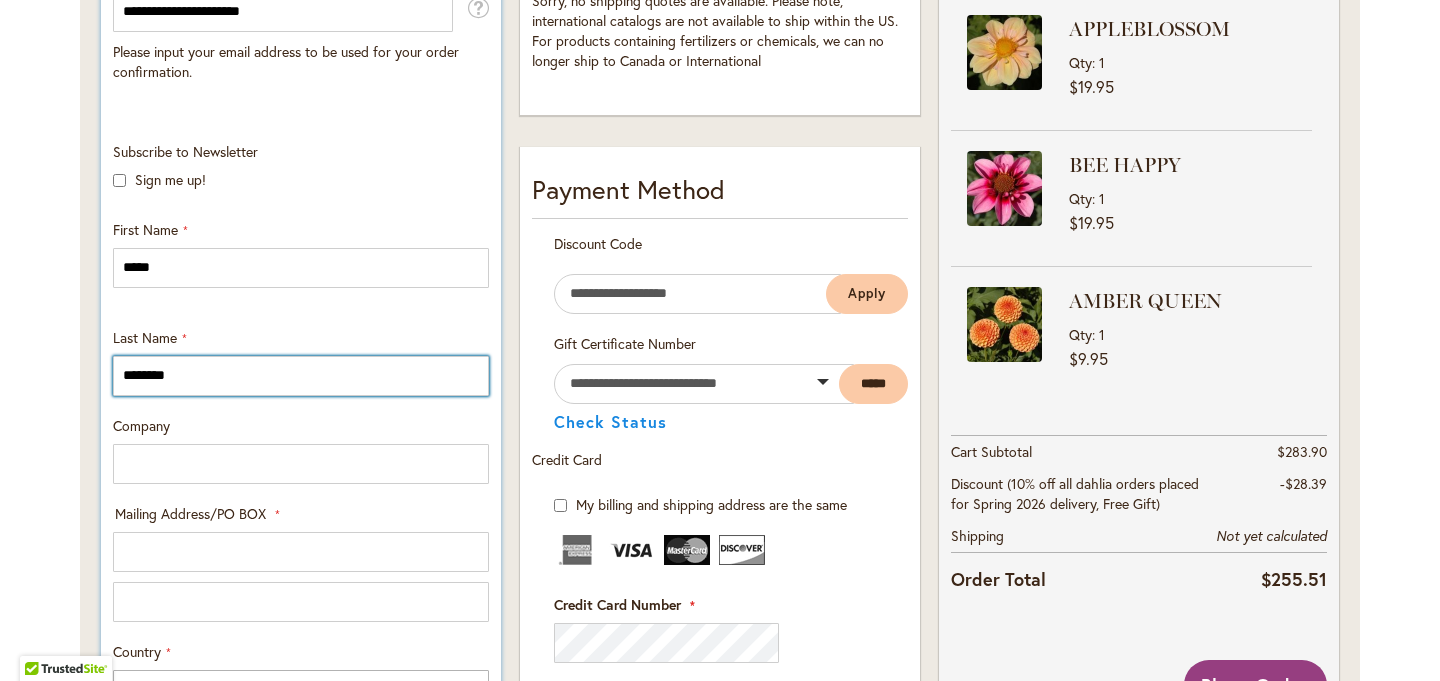 type on "**********" 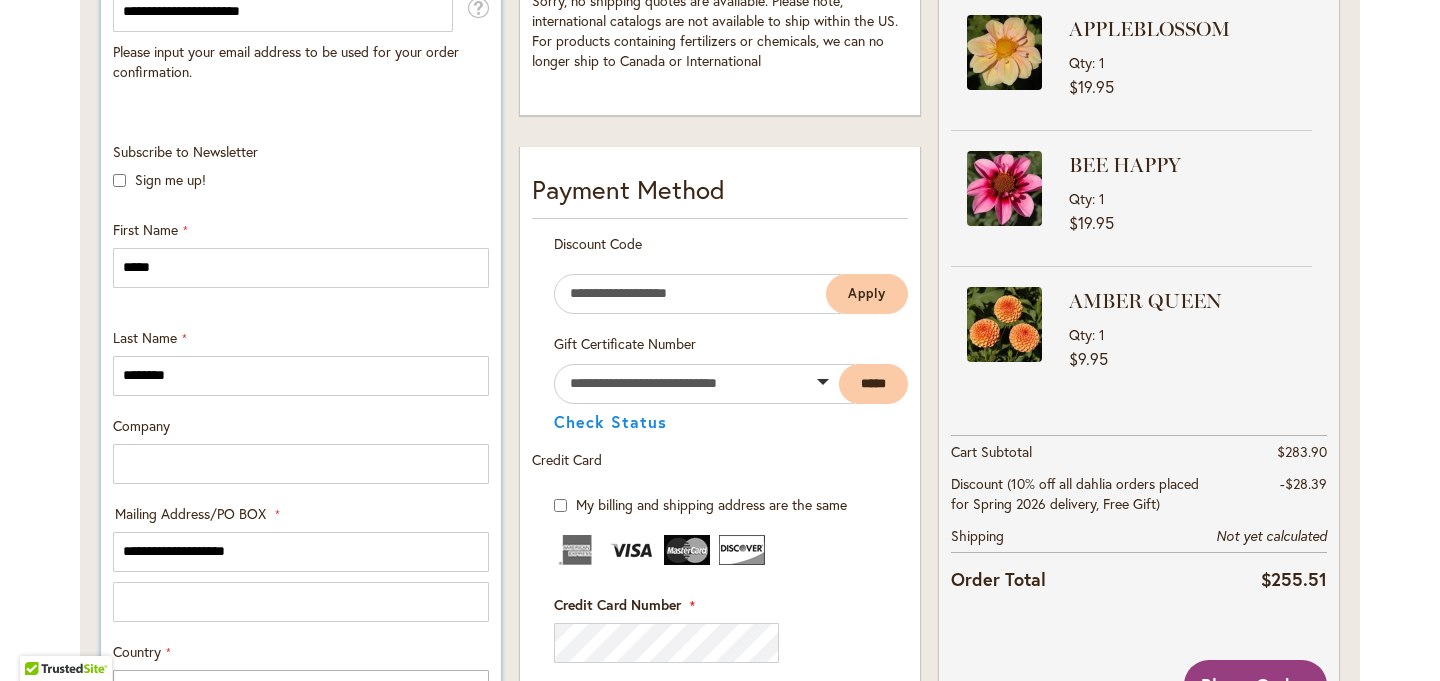 select on "**" 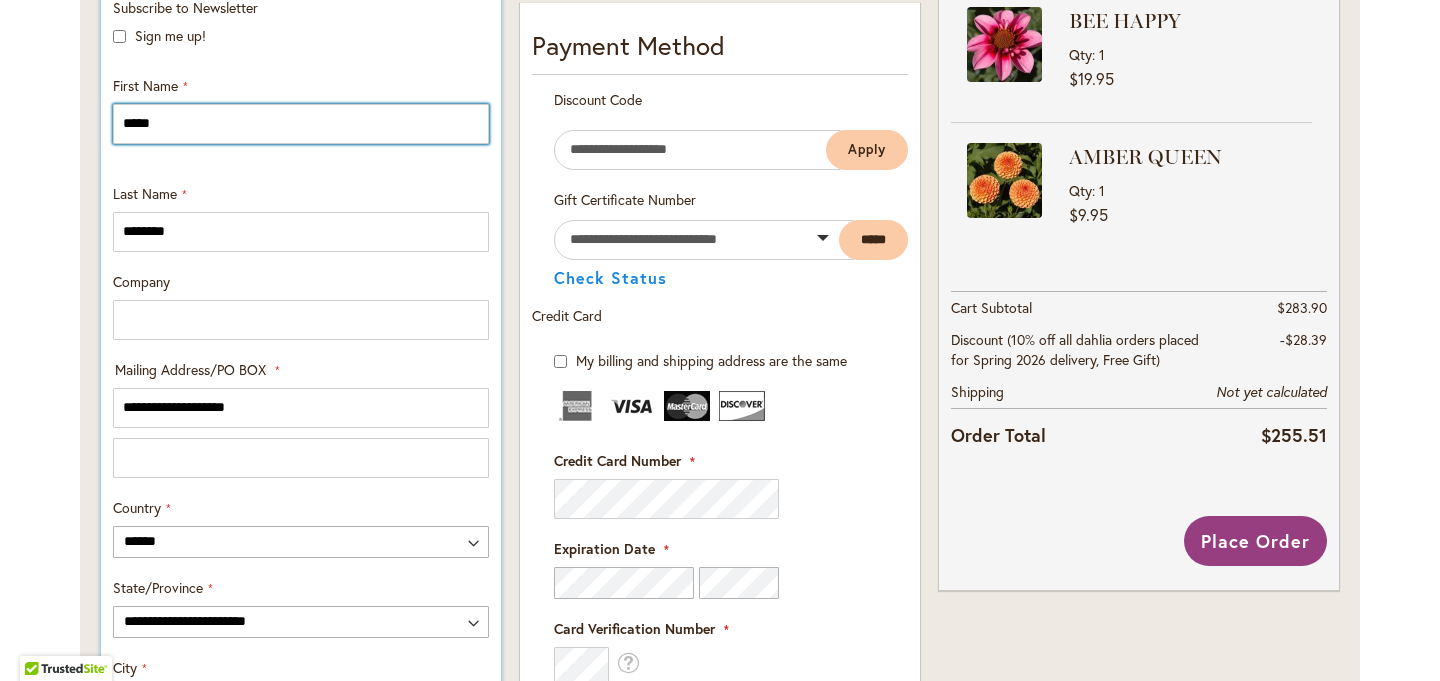 scroll, scrollTop: 701, scrollLeft: 0, axis: vertical 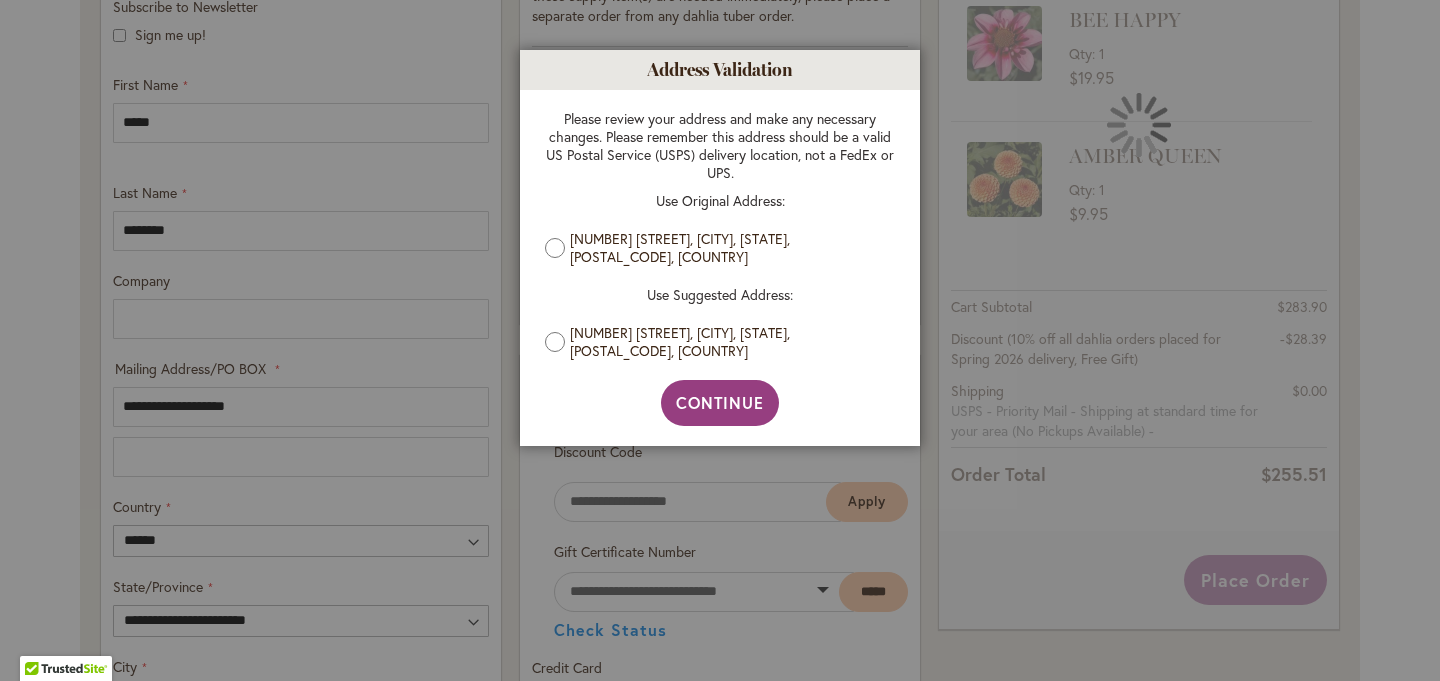 click on "33056 NW SANDBERG RD, SCAPPOOSE, Oregon, 97056-3016, United States" at bounding box center (720, 342) 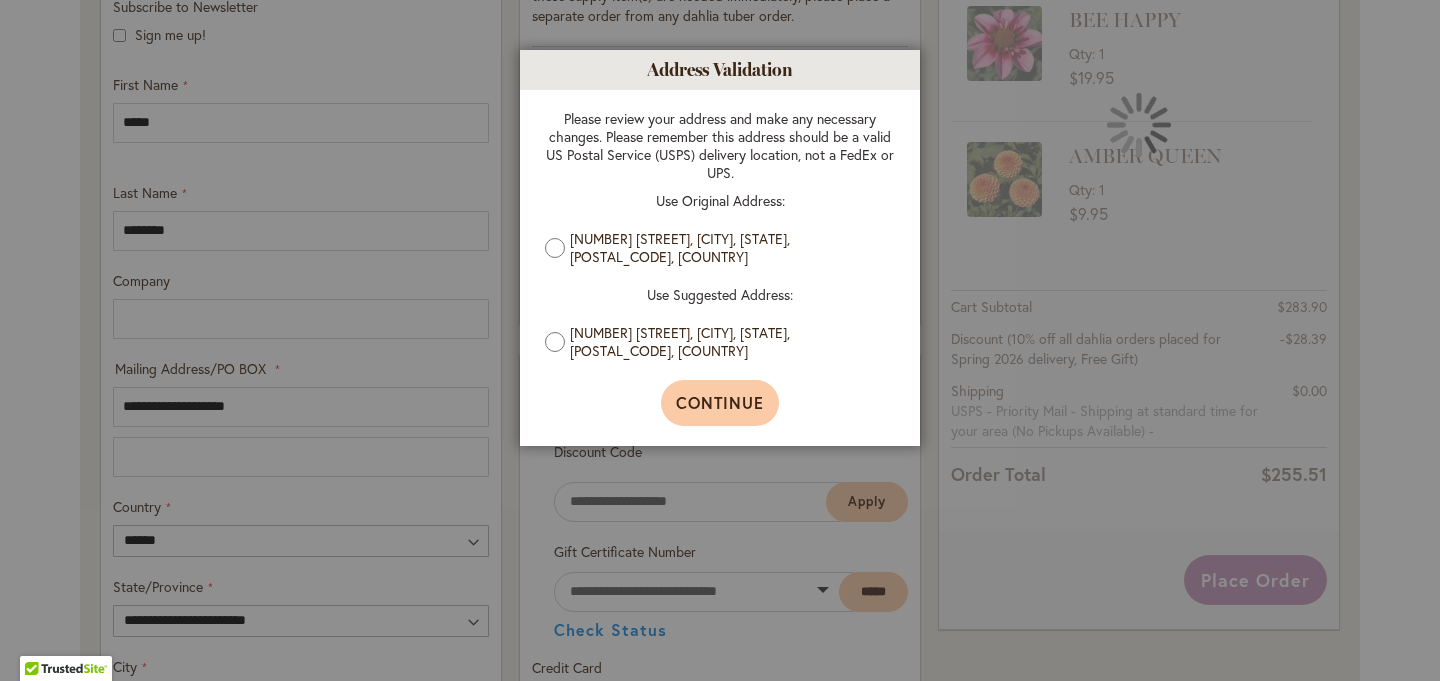 click on "Continue" at bounding box center (720, 402) 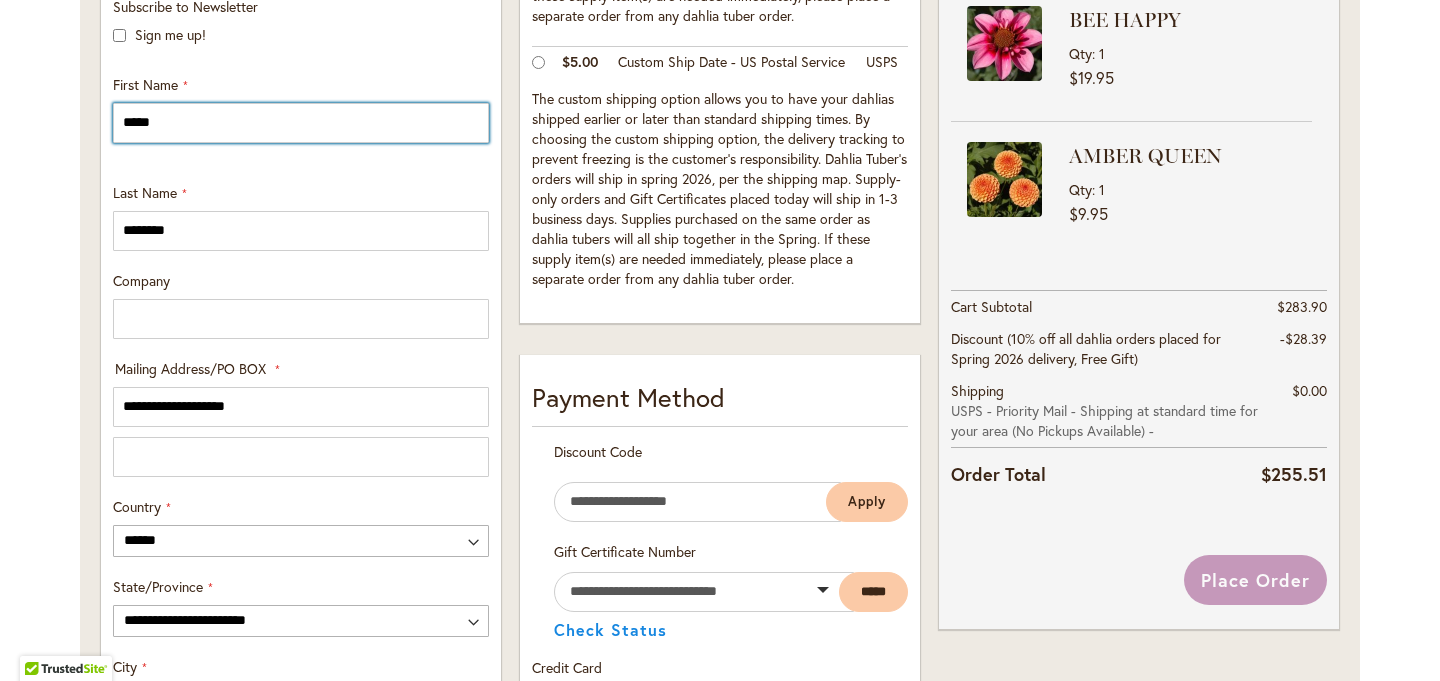 type on "**********" 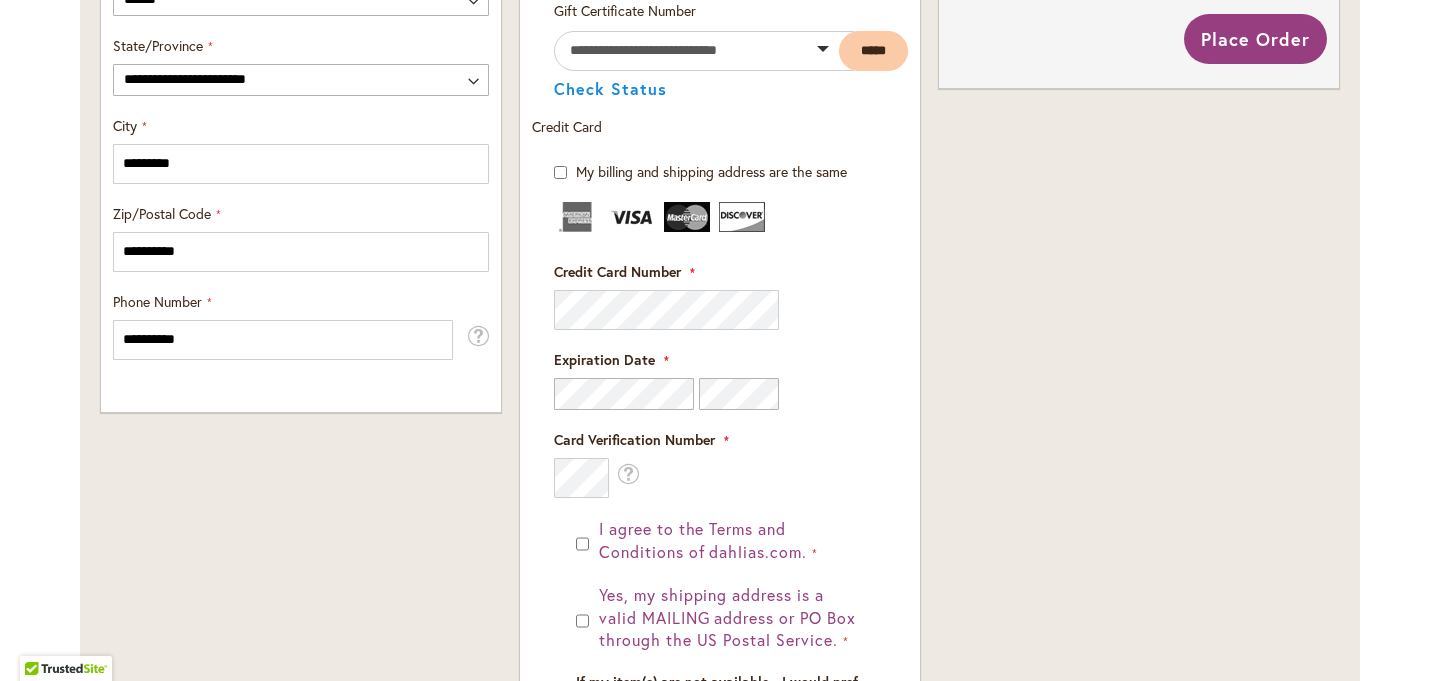 scroll, scrollTop: 1259, scrollLeft: 0, axis: vertical 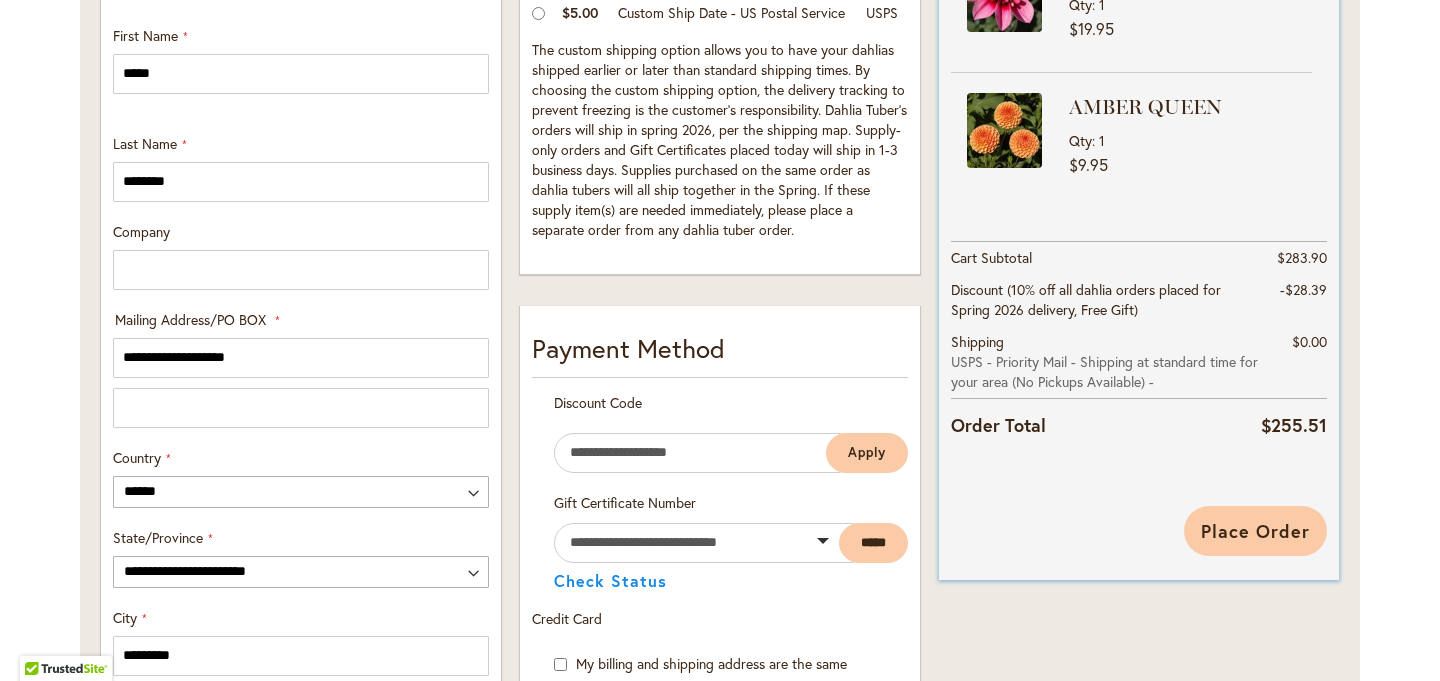click on "Place Order" at bounding box center [1255, 531] 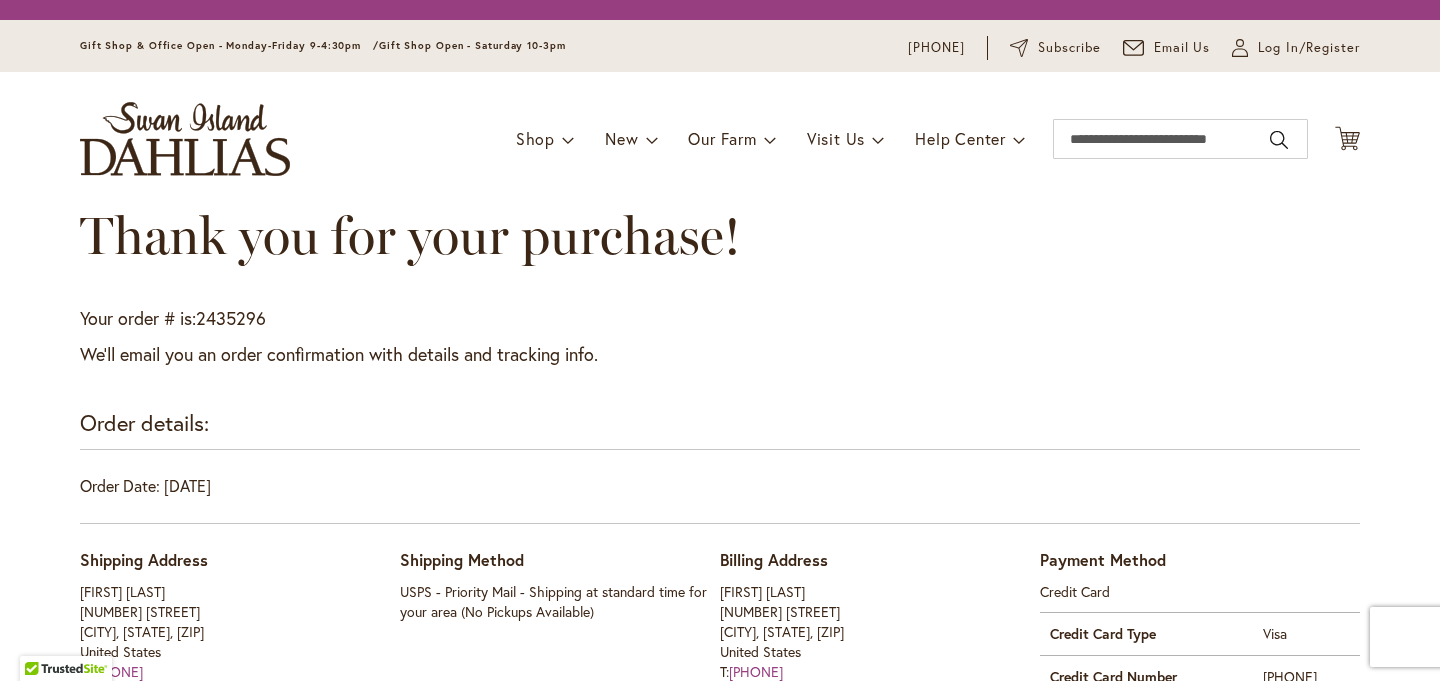 scroll, scrollTop: 0, scrollLeft: 0, axis: both 